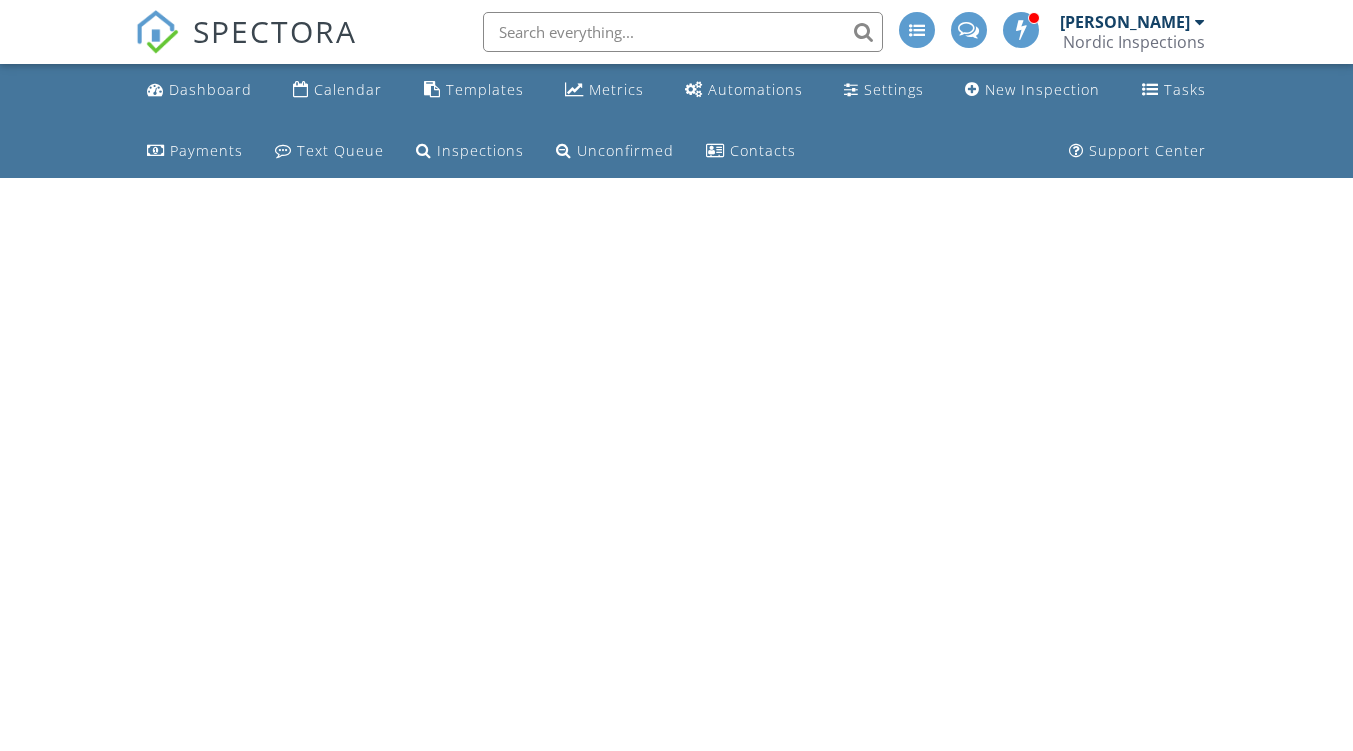 scroll, scrollTop: 0, scrollLeft: 0, axis: both 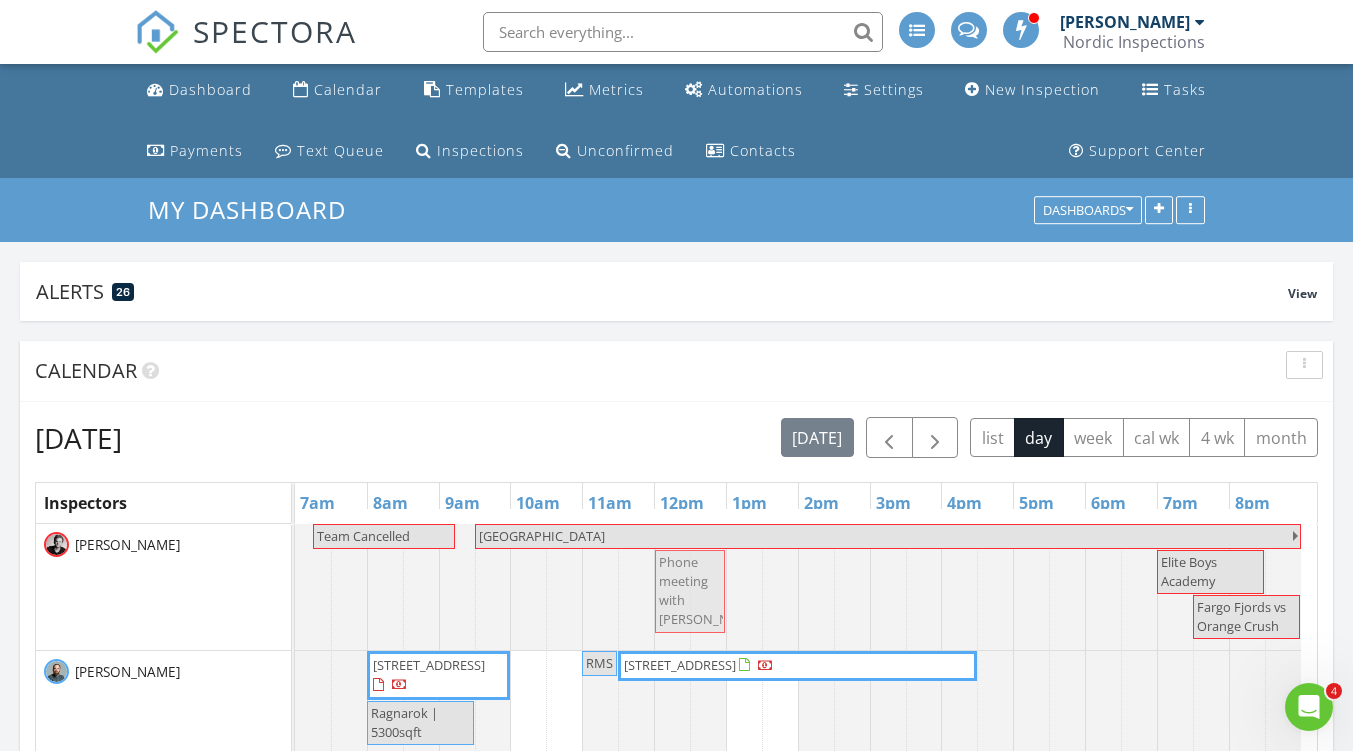 drag, startPoint x: 466, startPoint y: 604, endPoint x: 698, endPoint y: 603, distance: 232.00215 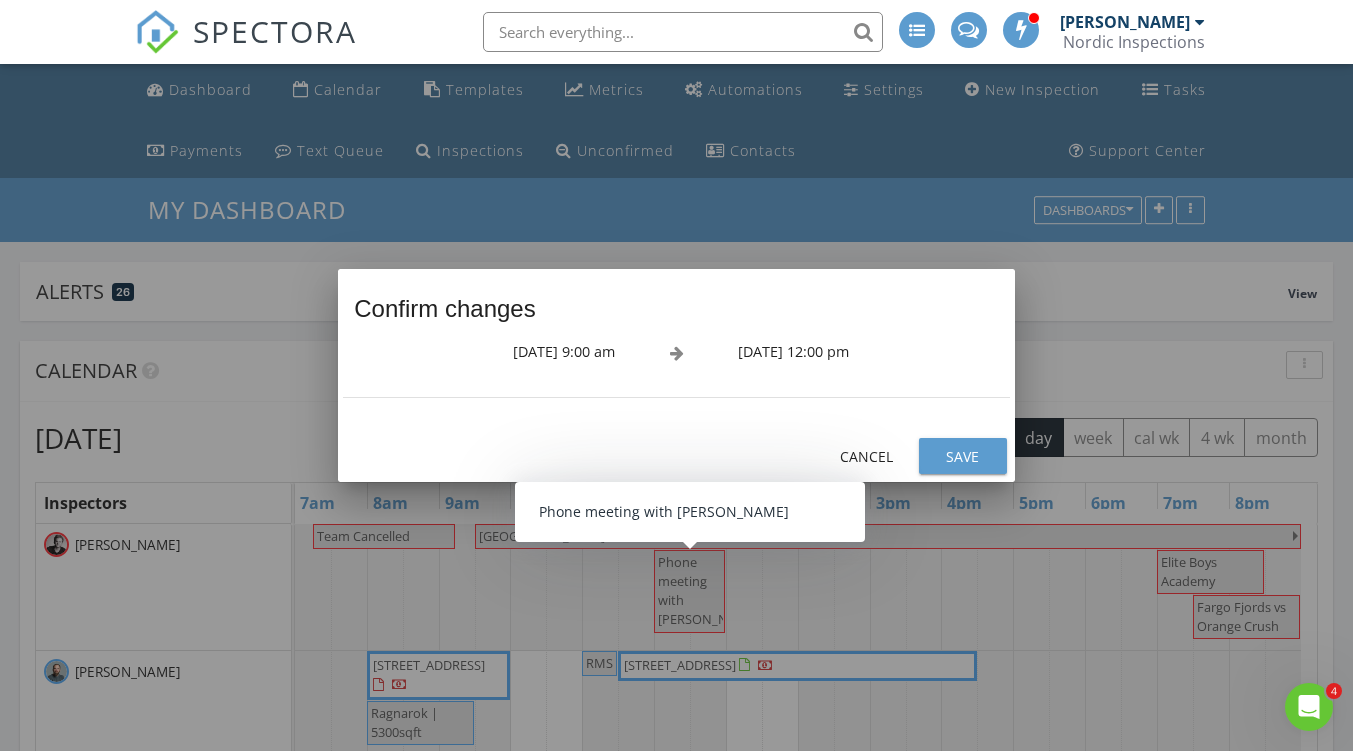 click on "Save" at bounding box center (963, 456) 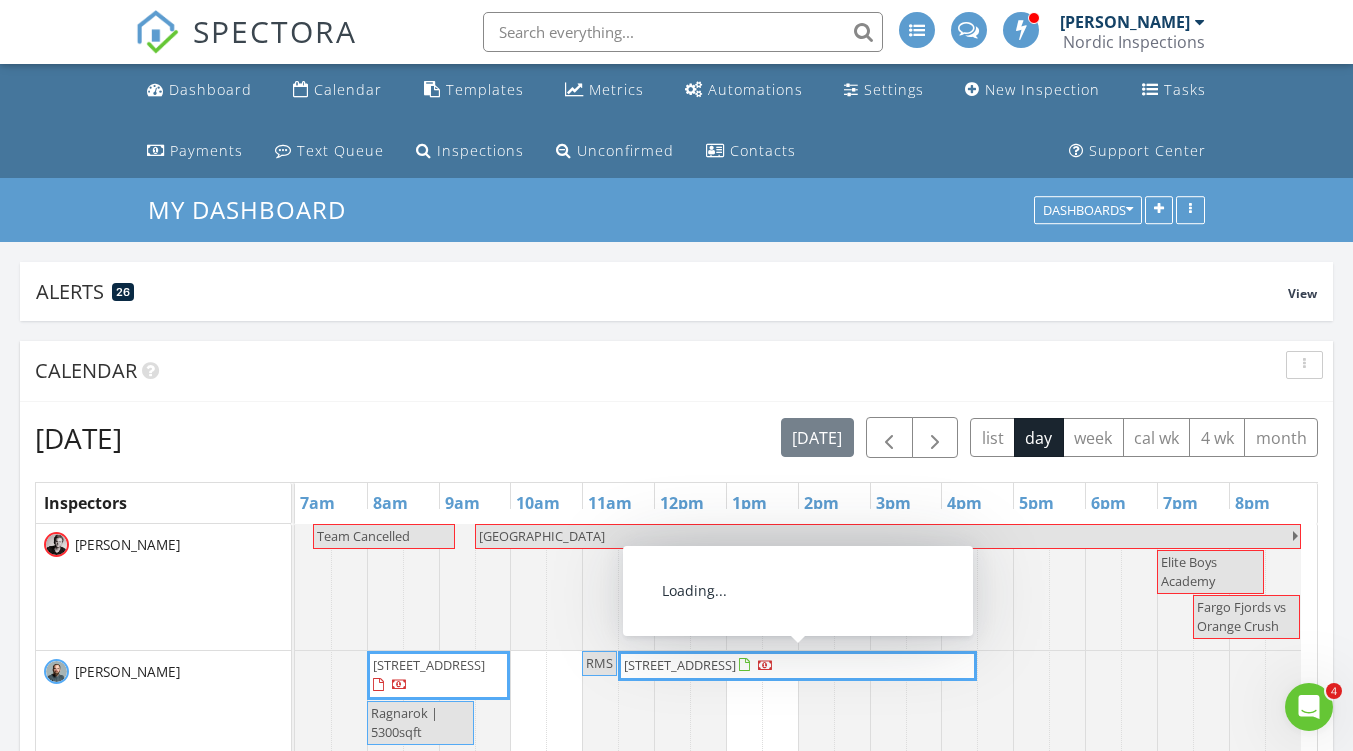 scroll, scrollTop: 152, scrollLeft: 0, axis: vertical 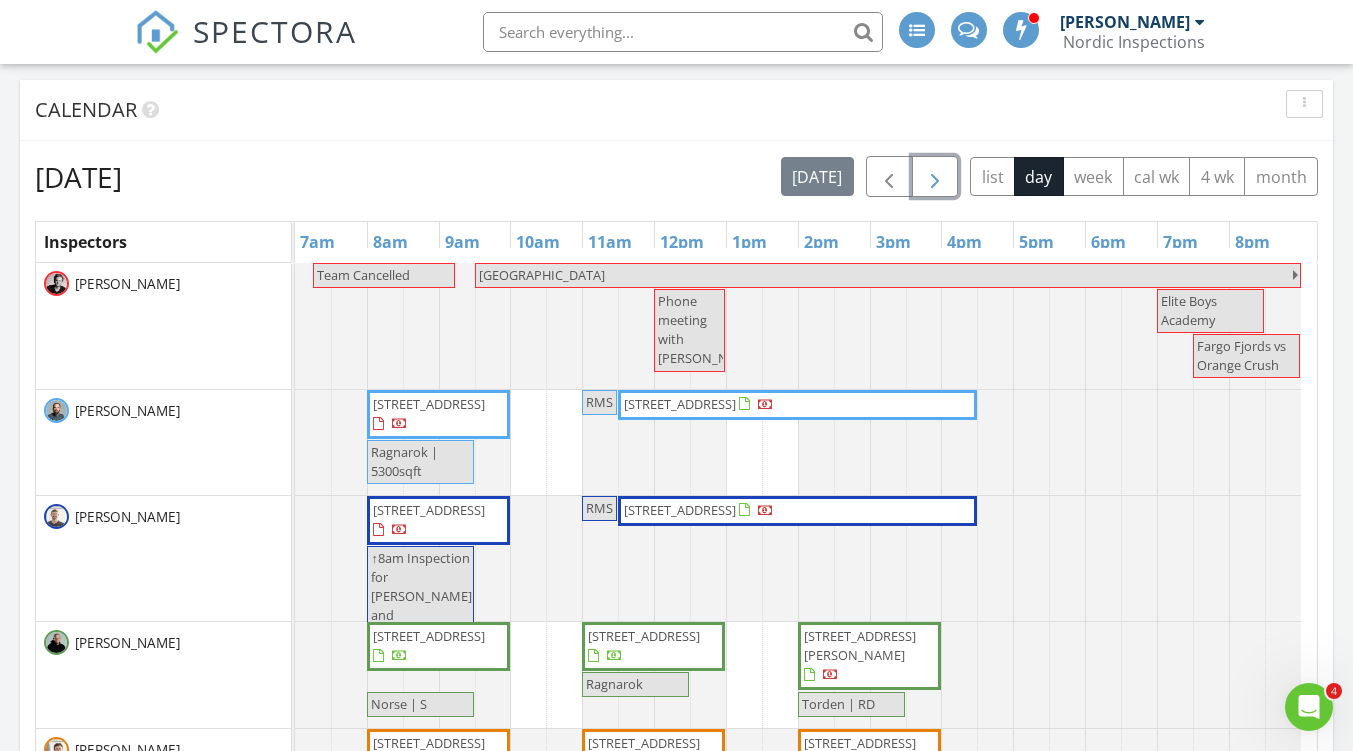 click at bounding box center (935, 177) 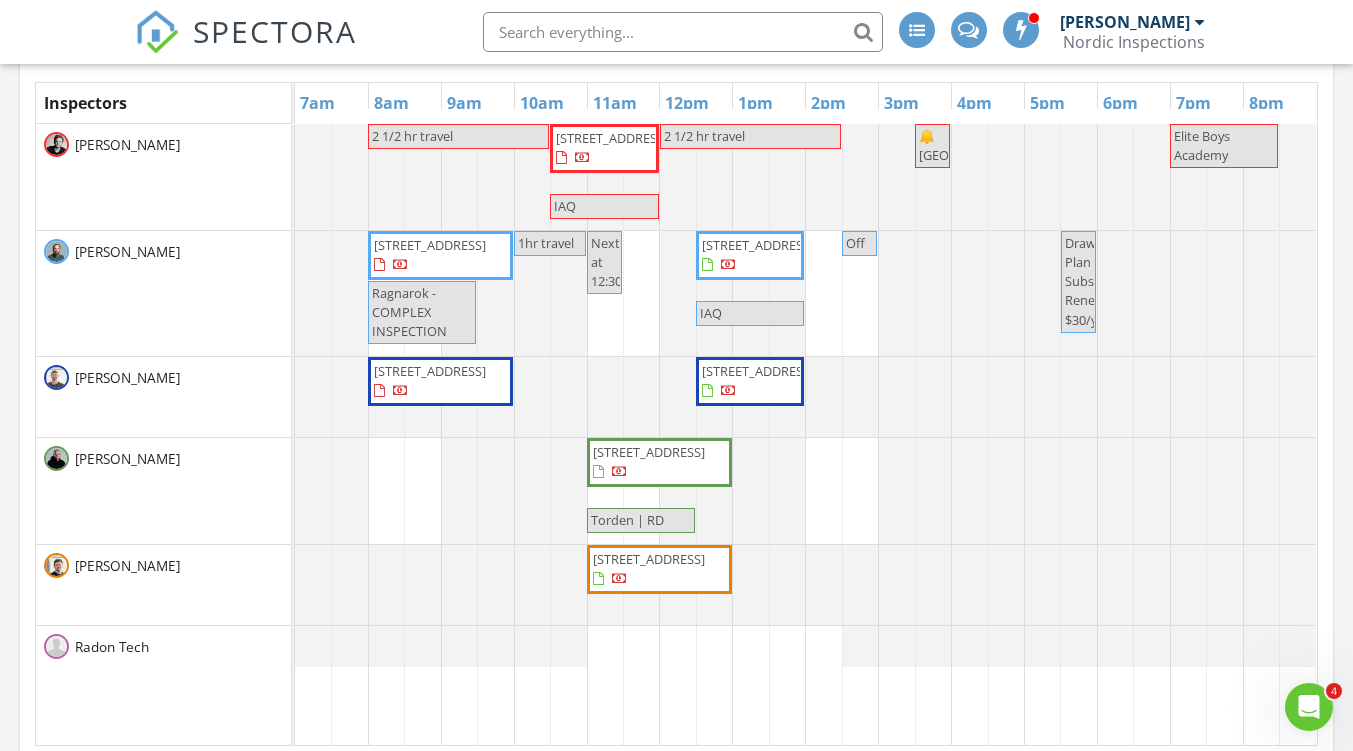 scroll, scrollTop: 200, scrollLeft: 0, axis: vertical 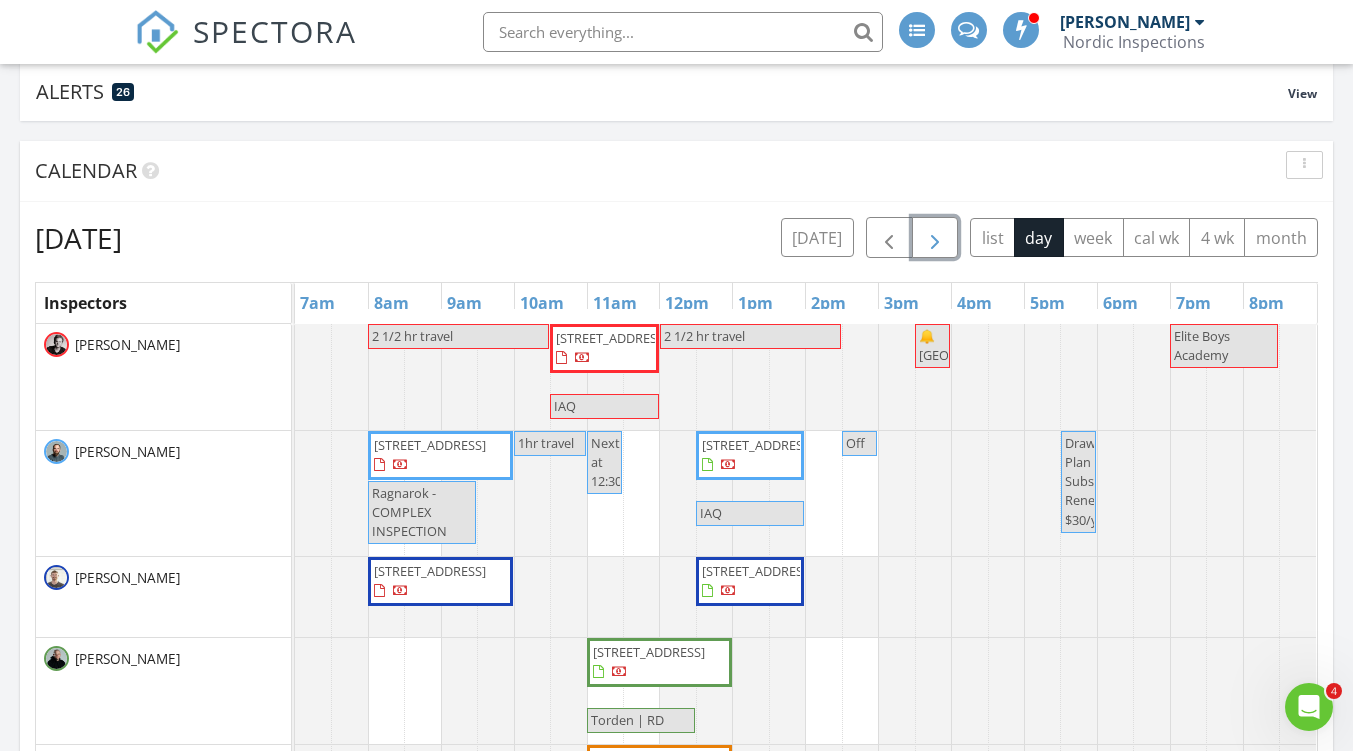 click at bounding box center (935, 238) 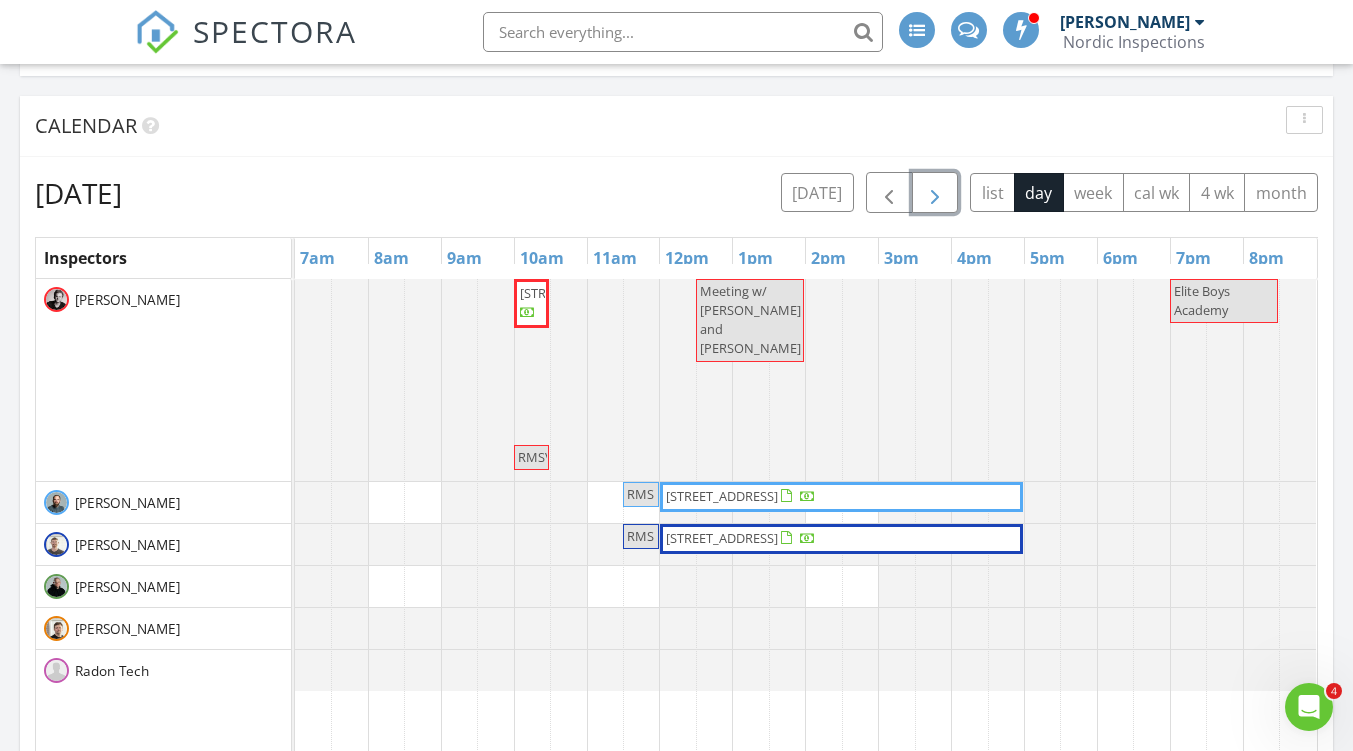 scroll, scrollTop: 300, scrollLeft: 0, axis: vertical 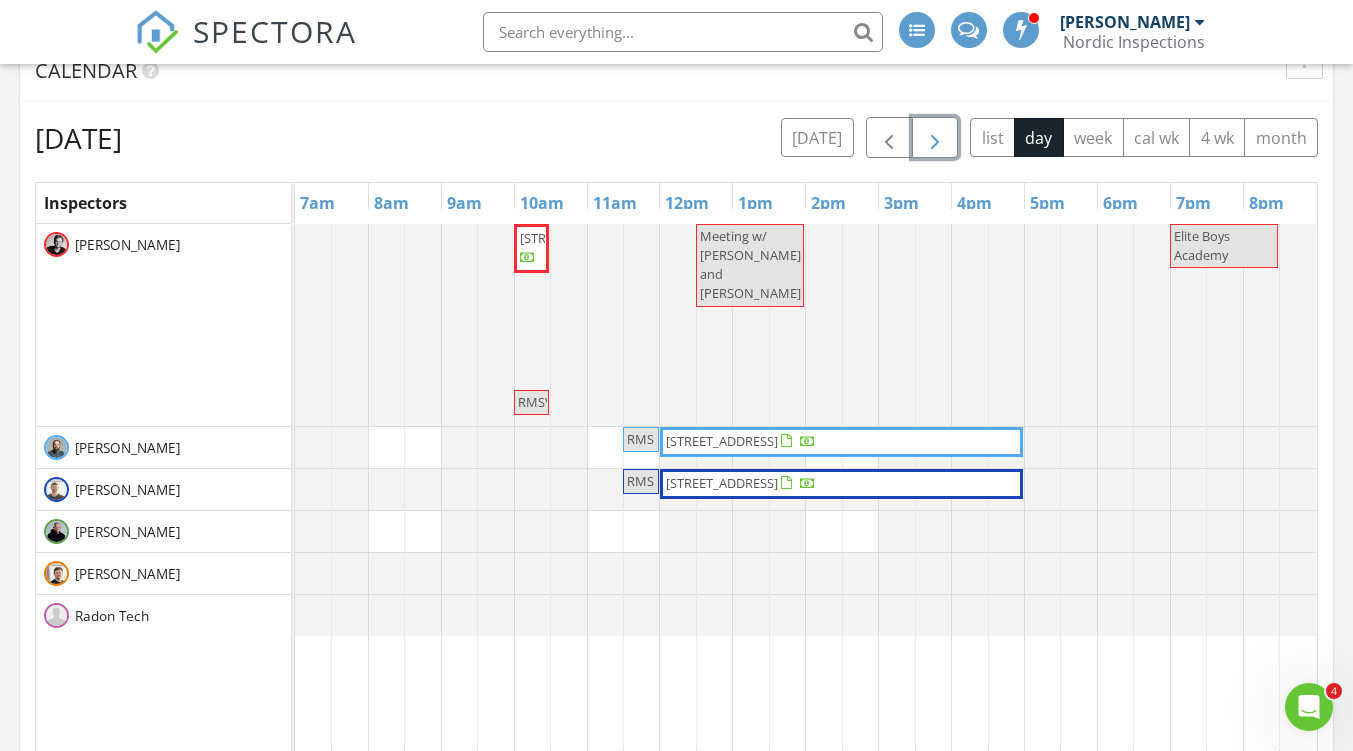 click at bounding box center [935, 137] 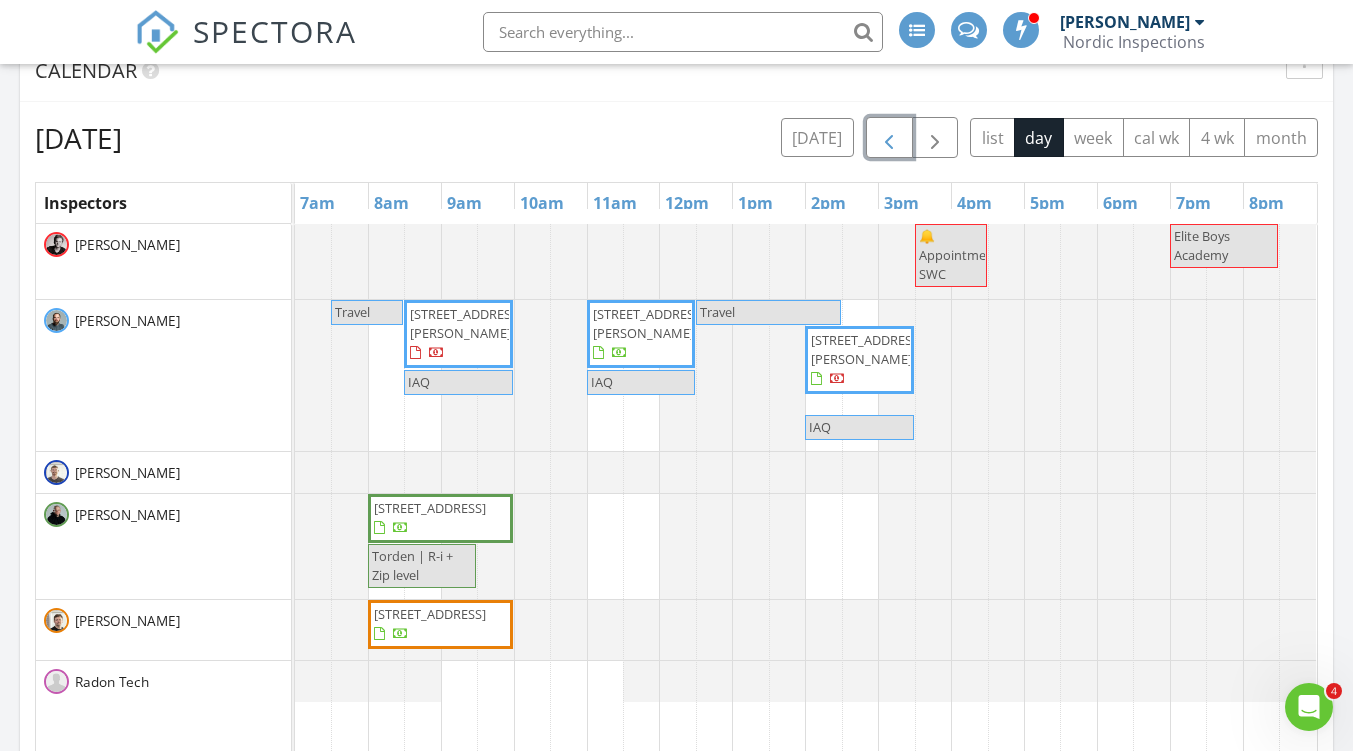click at bounding box center (889, 138) 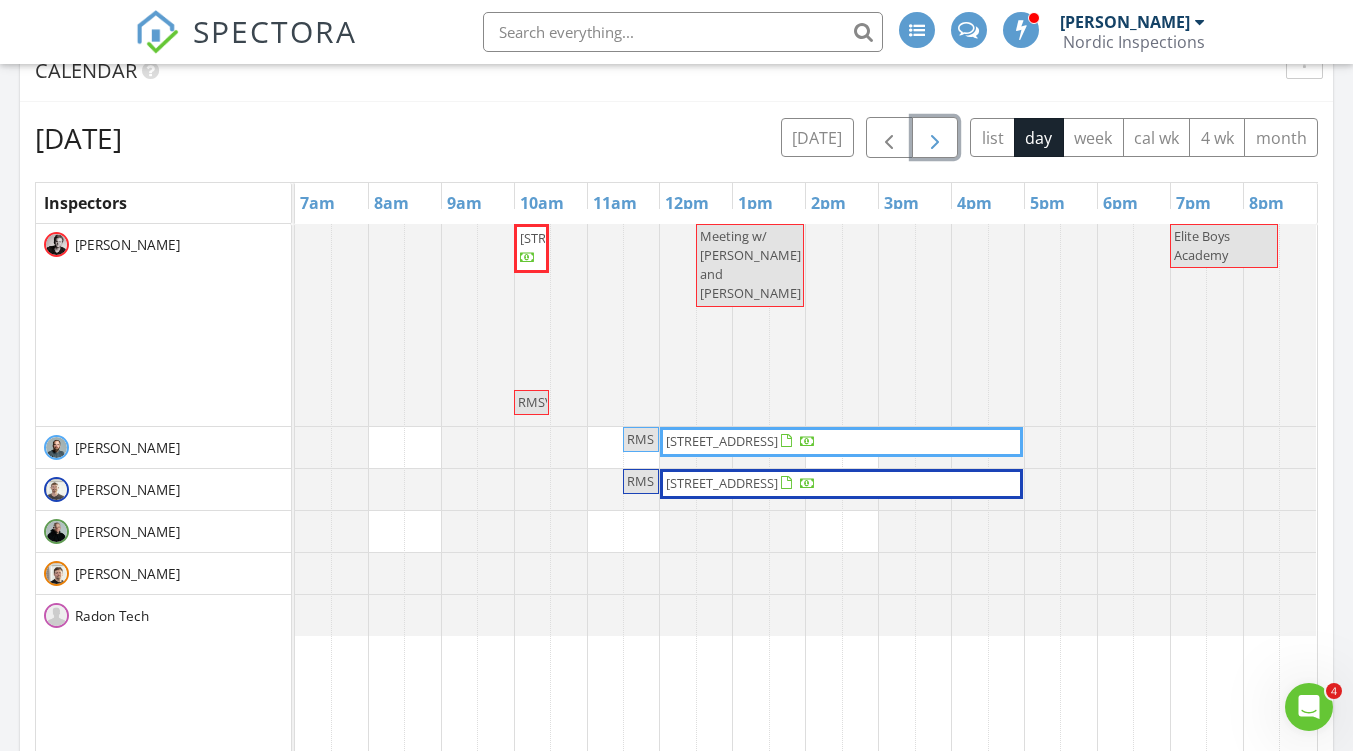 click at bounding box center (935, 138) 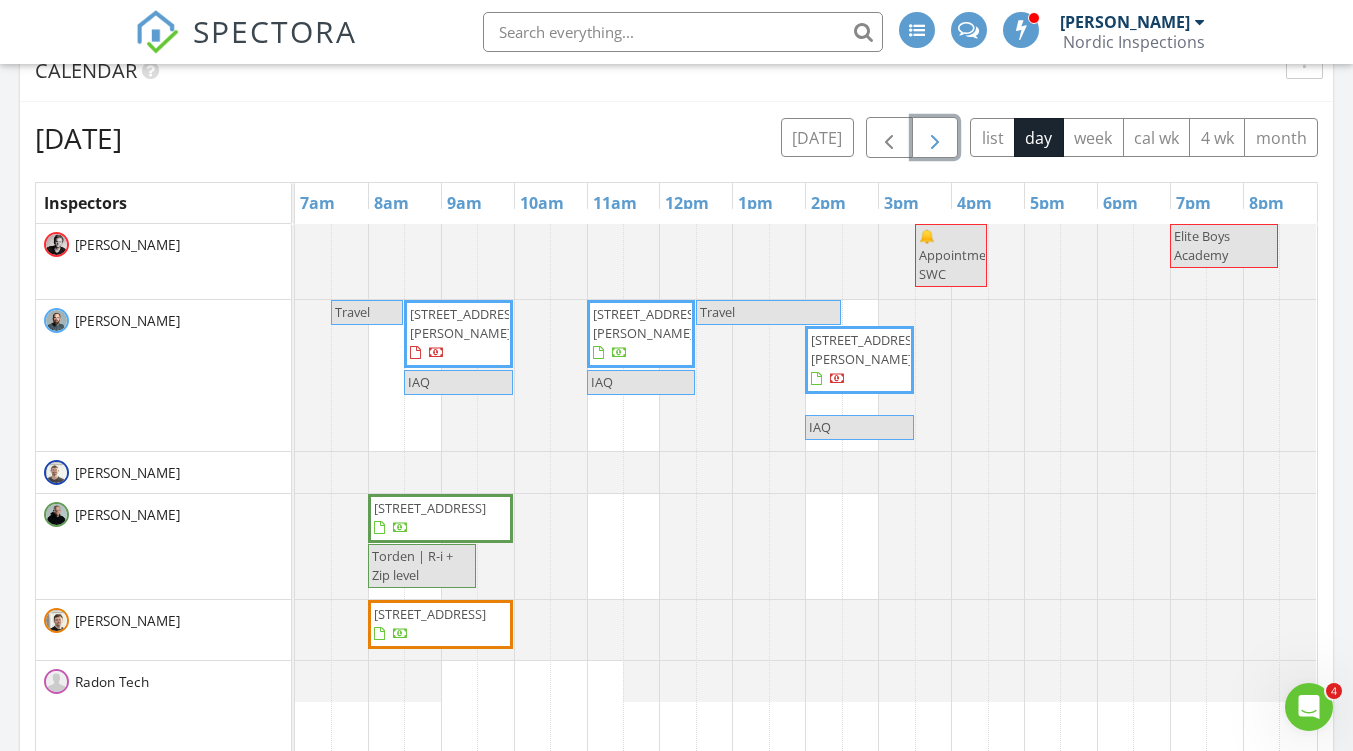 click at bounding box center [935, 138] 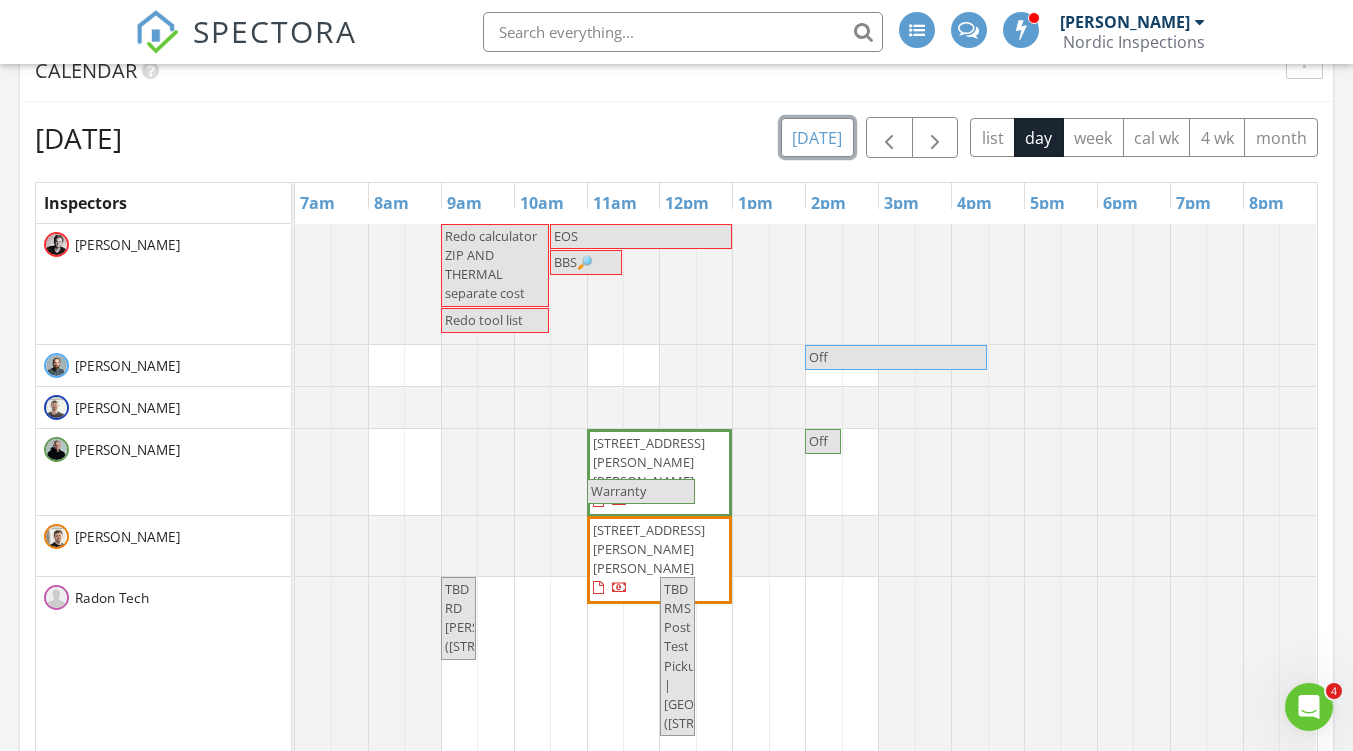 click on "[DATE]" at bounding box center (817, 137) 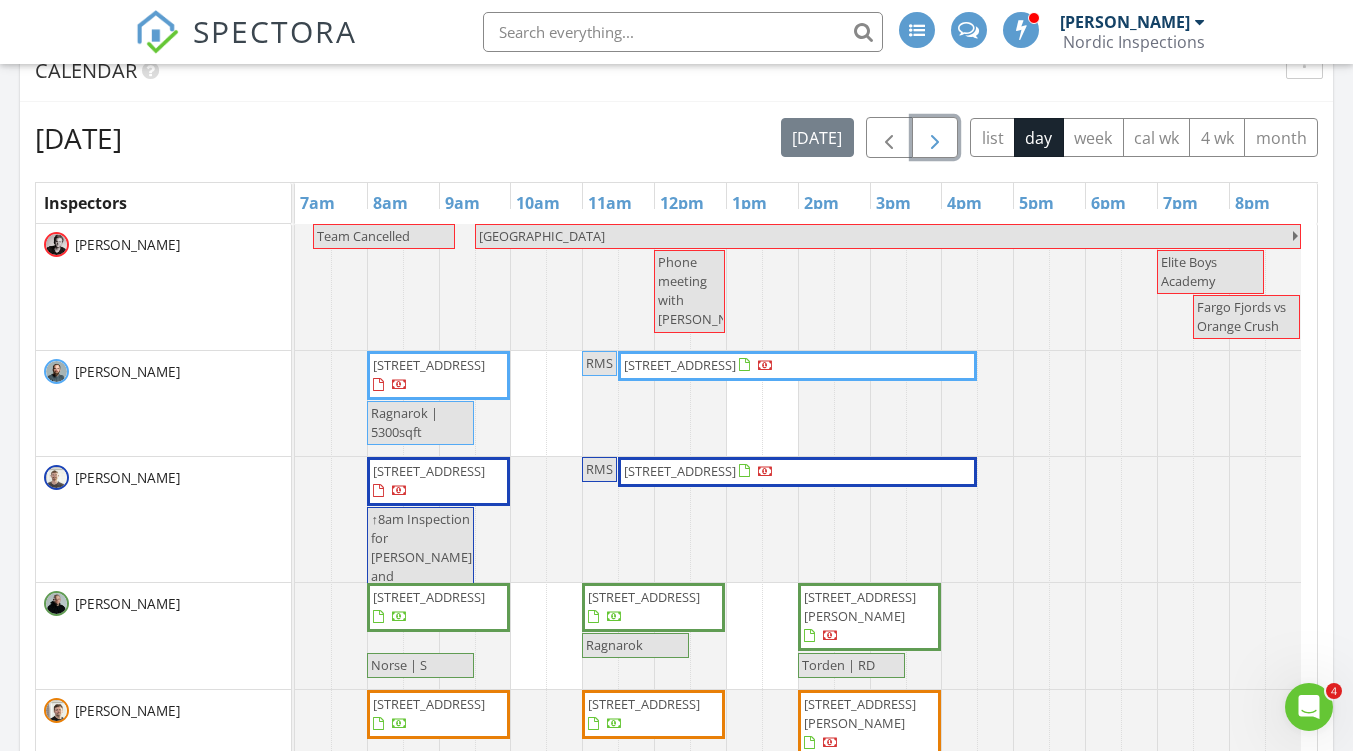 click at bounding box center (935, 138) 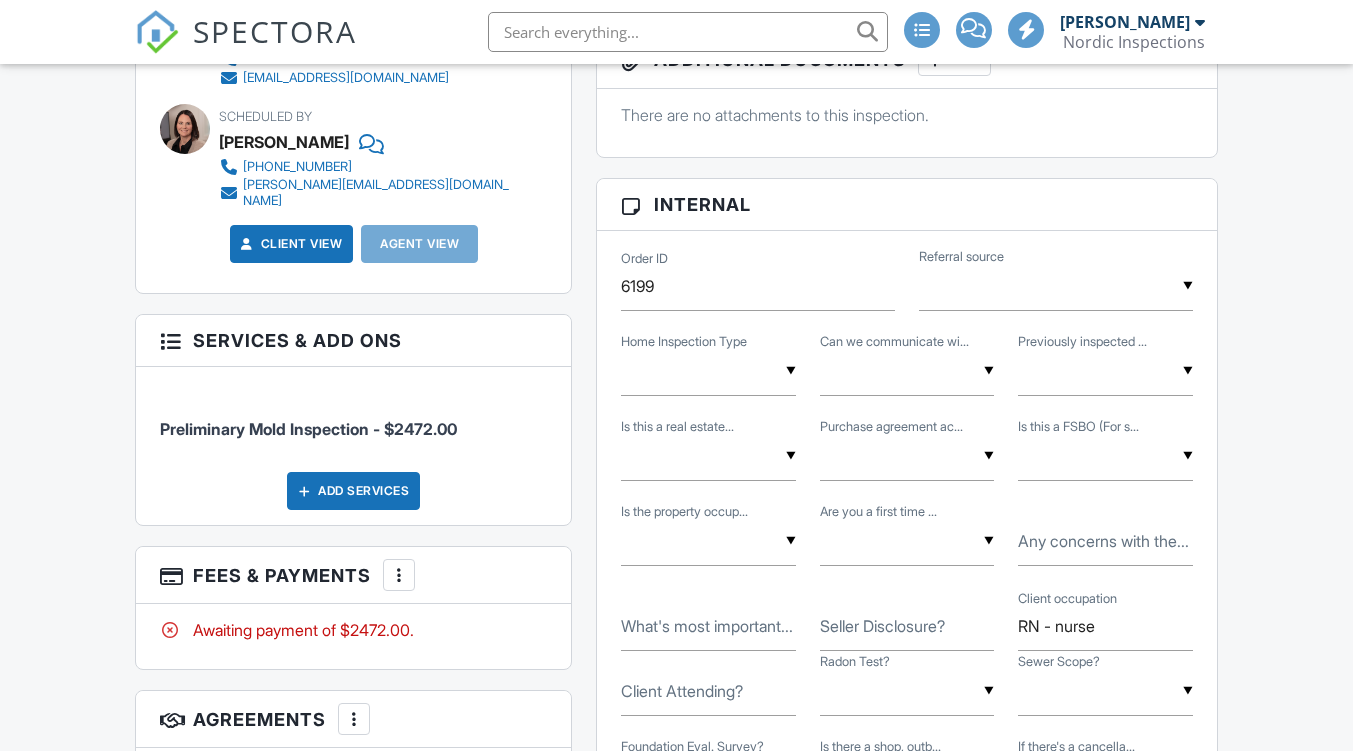scroll, scrollTop: 0, scrollLeft: 0, axis: both 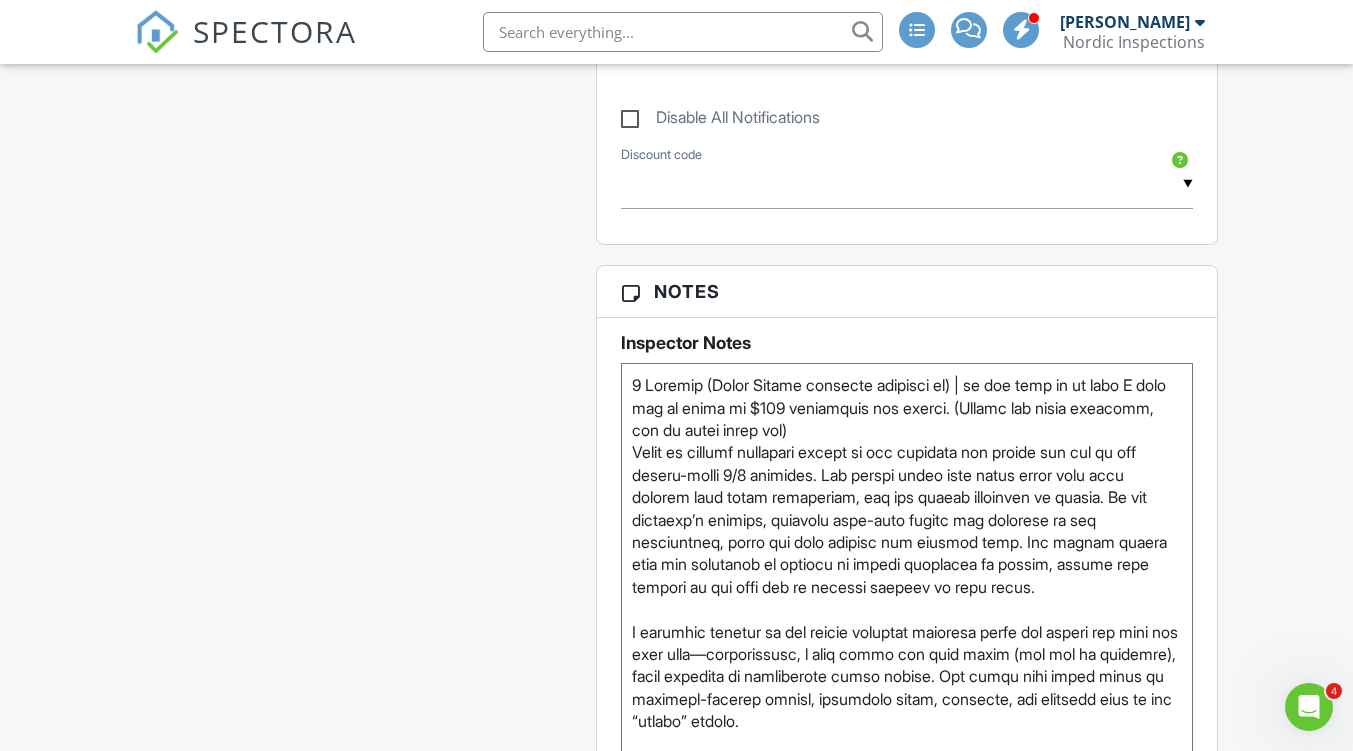 drag, startPoint x: 1182, startPoint y: 455, endPoint x: 1185, endPoint y: 790, distance: 335.01343 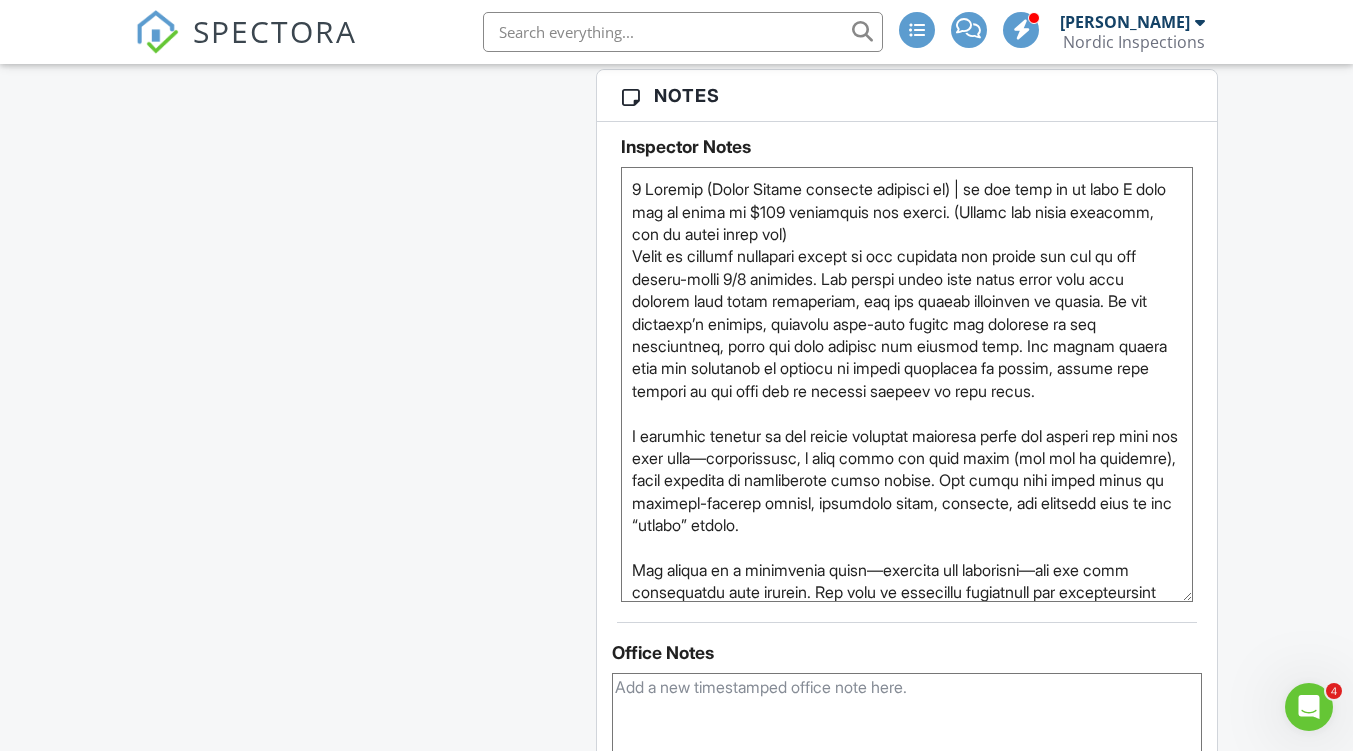 scroll, scrollTop: 2100, scrollLeft: 0, axis: vertical 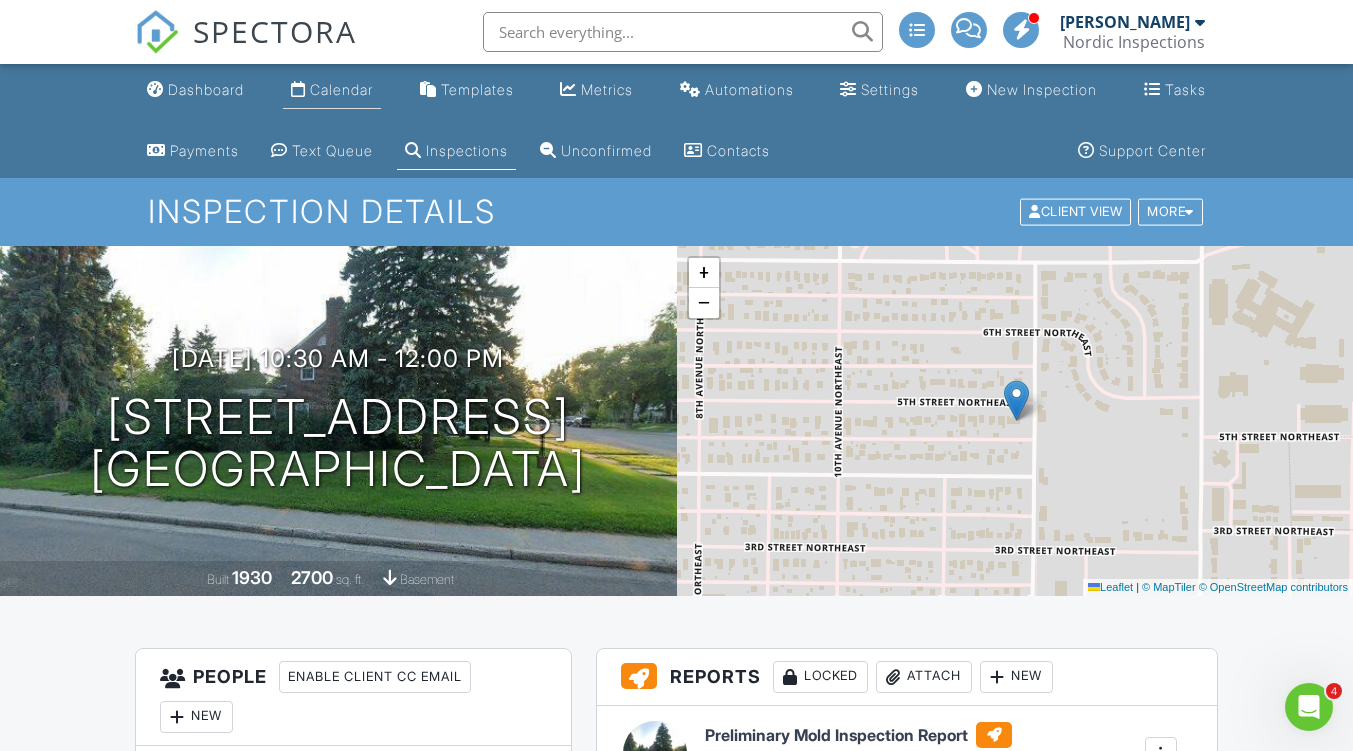 click on "Calendar" at bounding box center [332, 90] 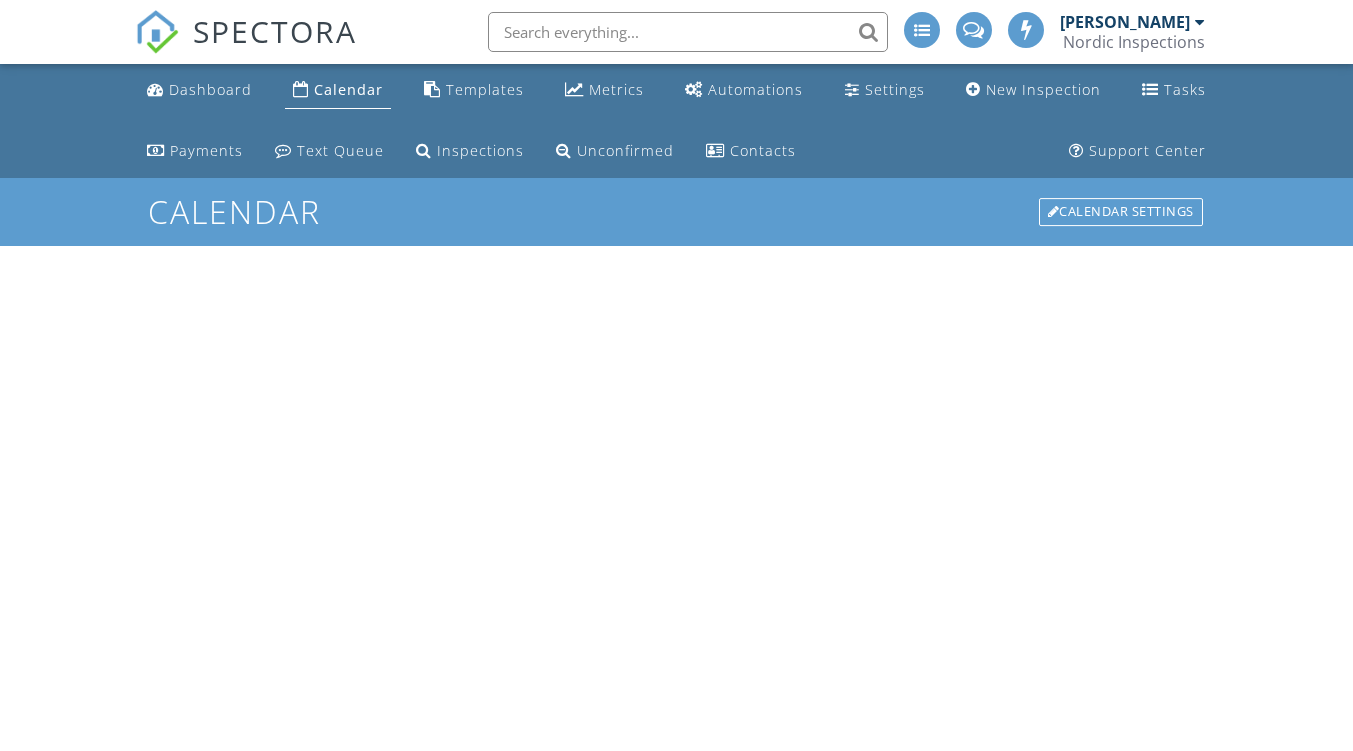 scroll, scrollTop: 0, scrollLeft: 0, axis: both 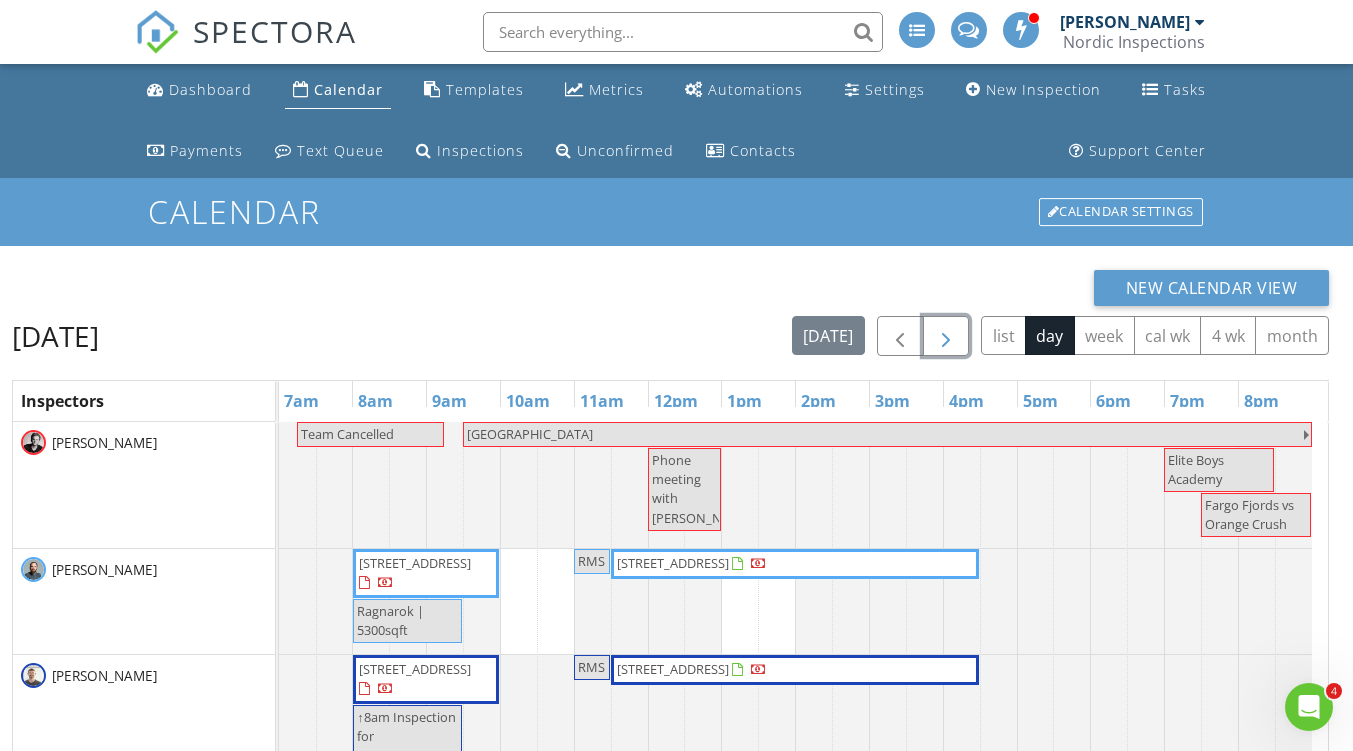 click at bounding box center (946, 336) 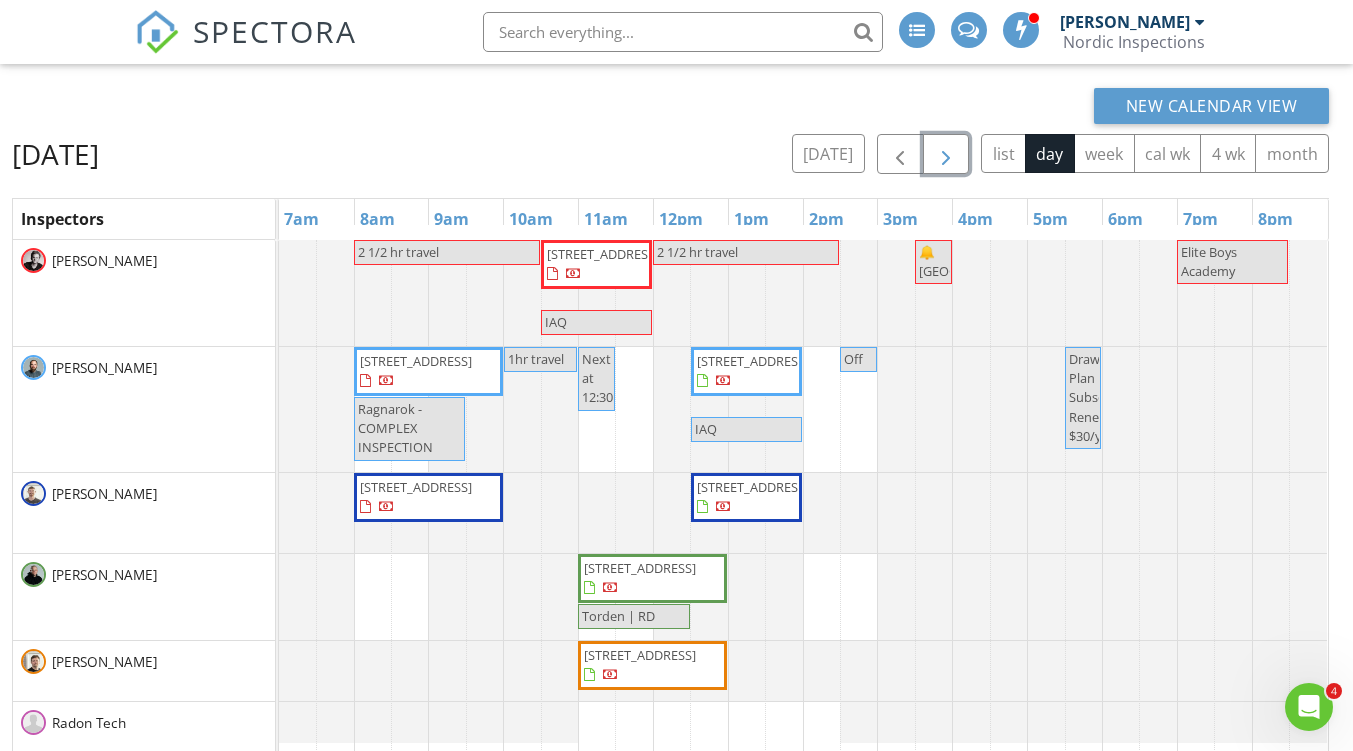 scroll, scrollTop: 200, scrollLeft: 0, axis: vertical 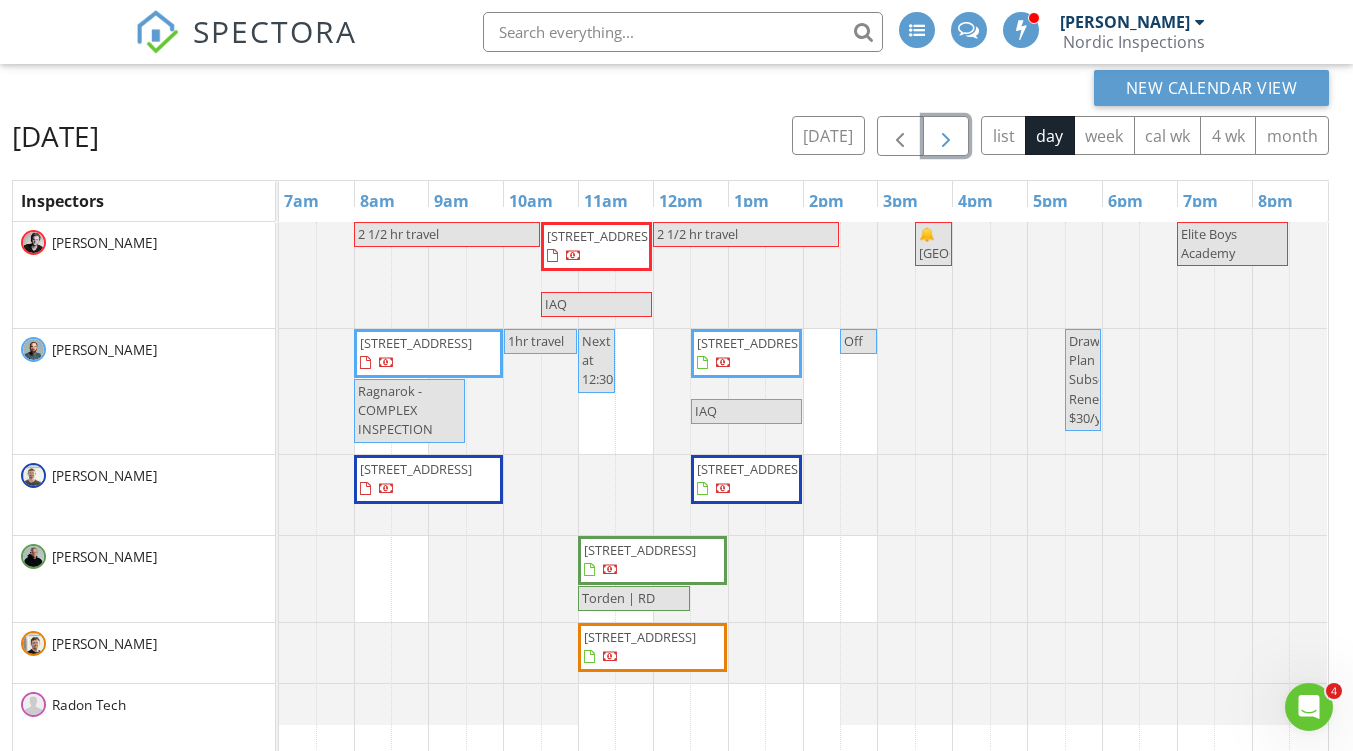 click at bounding box center [946, 136] 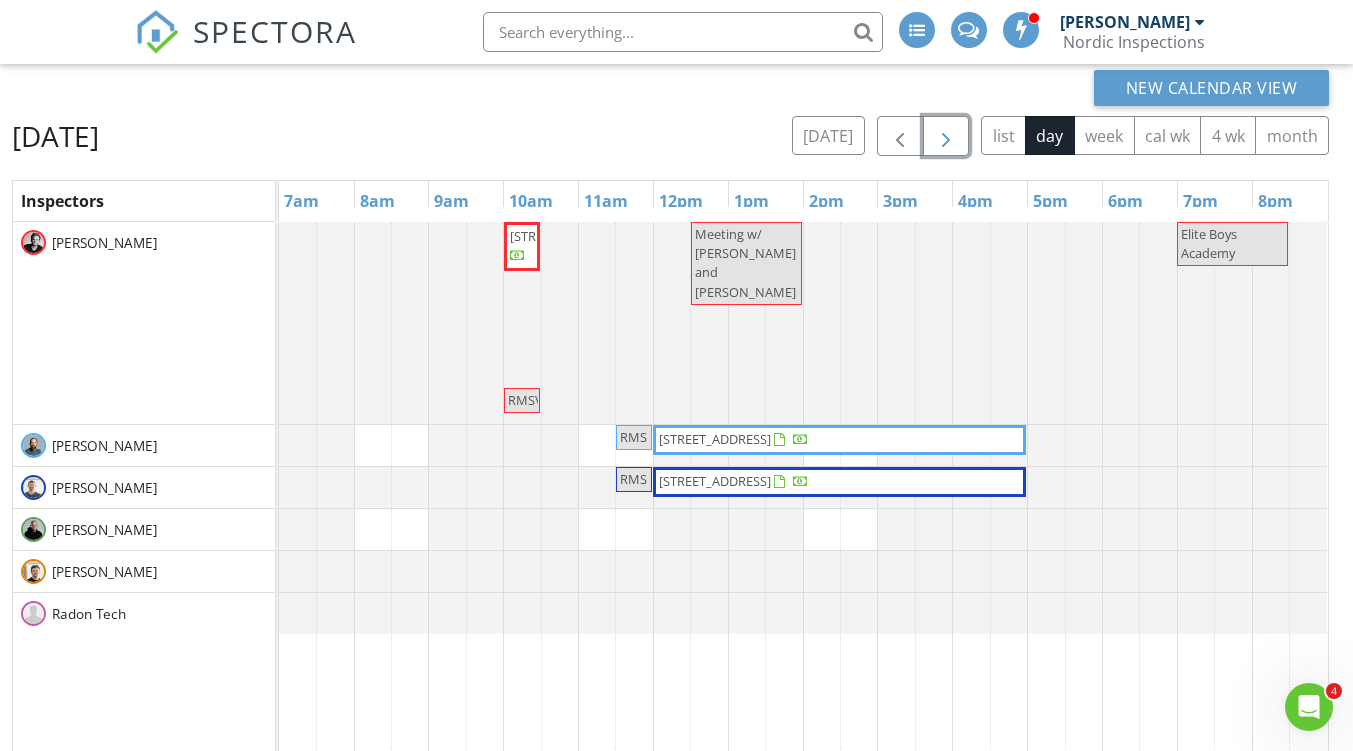 click at bounding box center (946, 136) 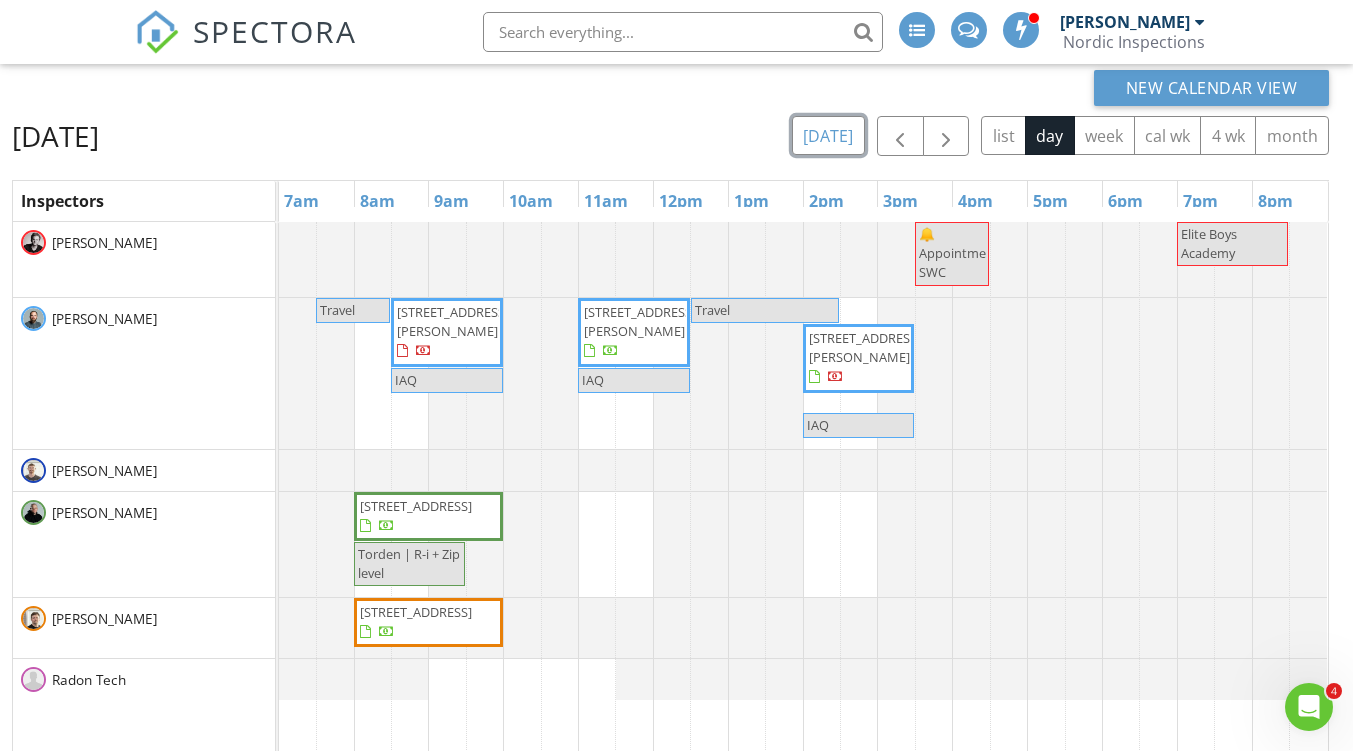 click on "[DATE]" at bounding box center [828, 135] 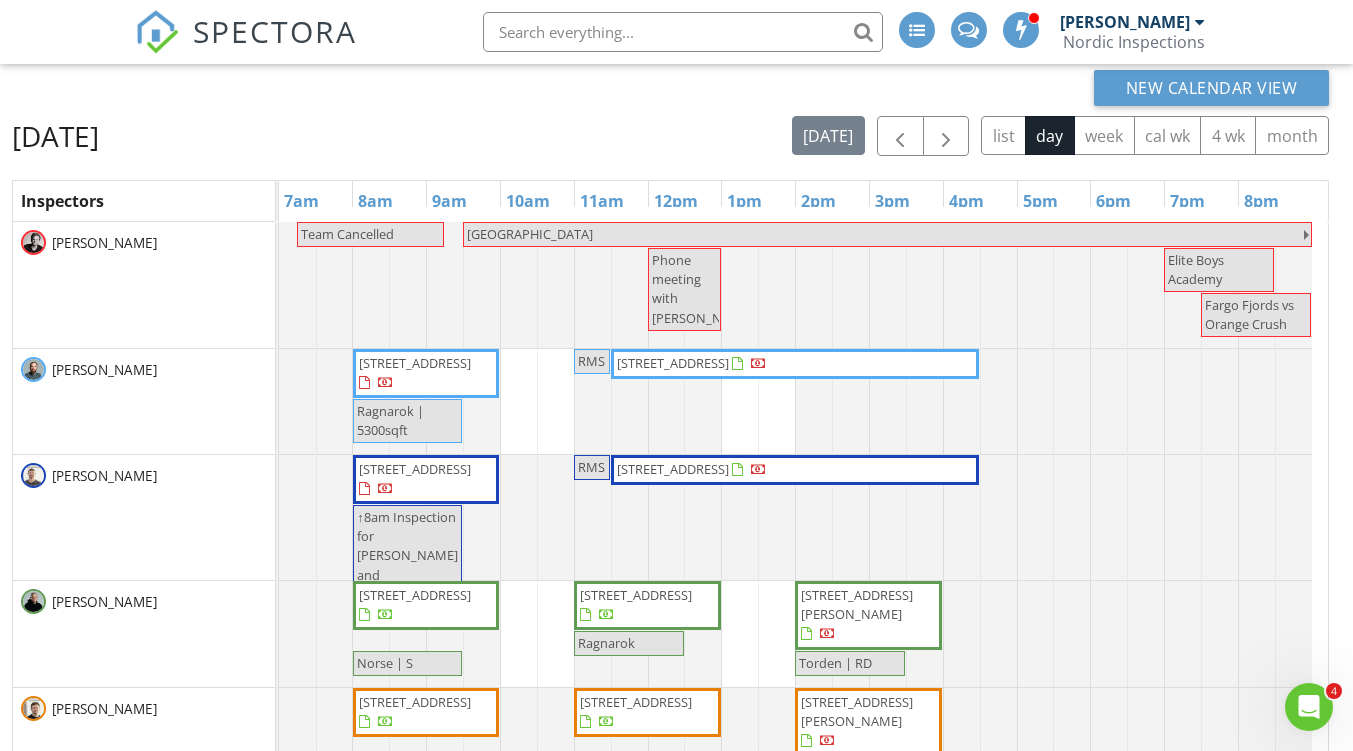 scroll, scrollTop: 131, scrollLeft: 0, axis: vertical 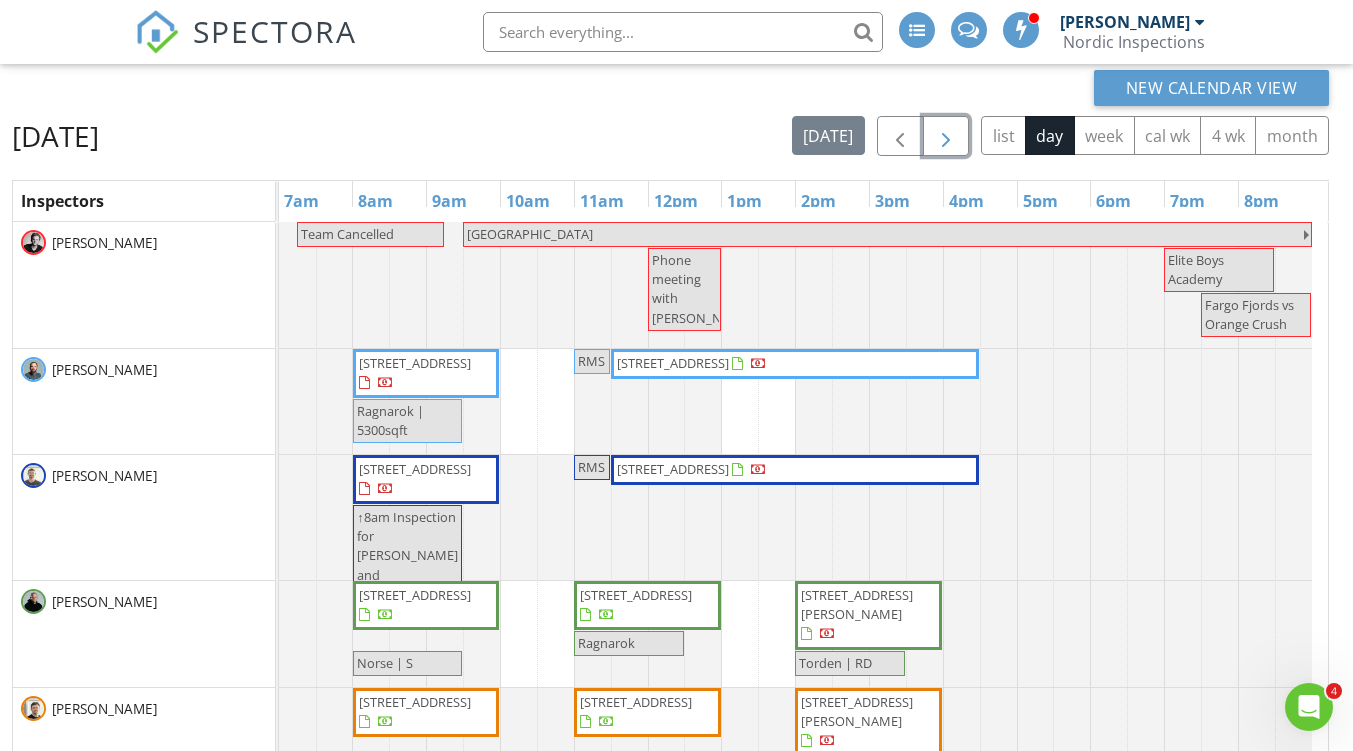 click at bounding box center [946, 137] 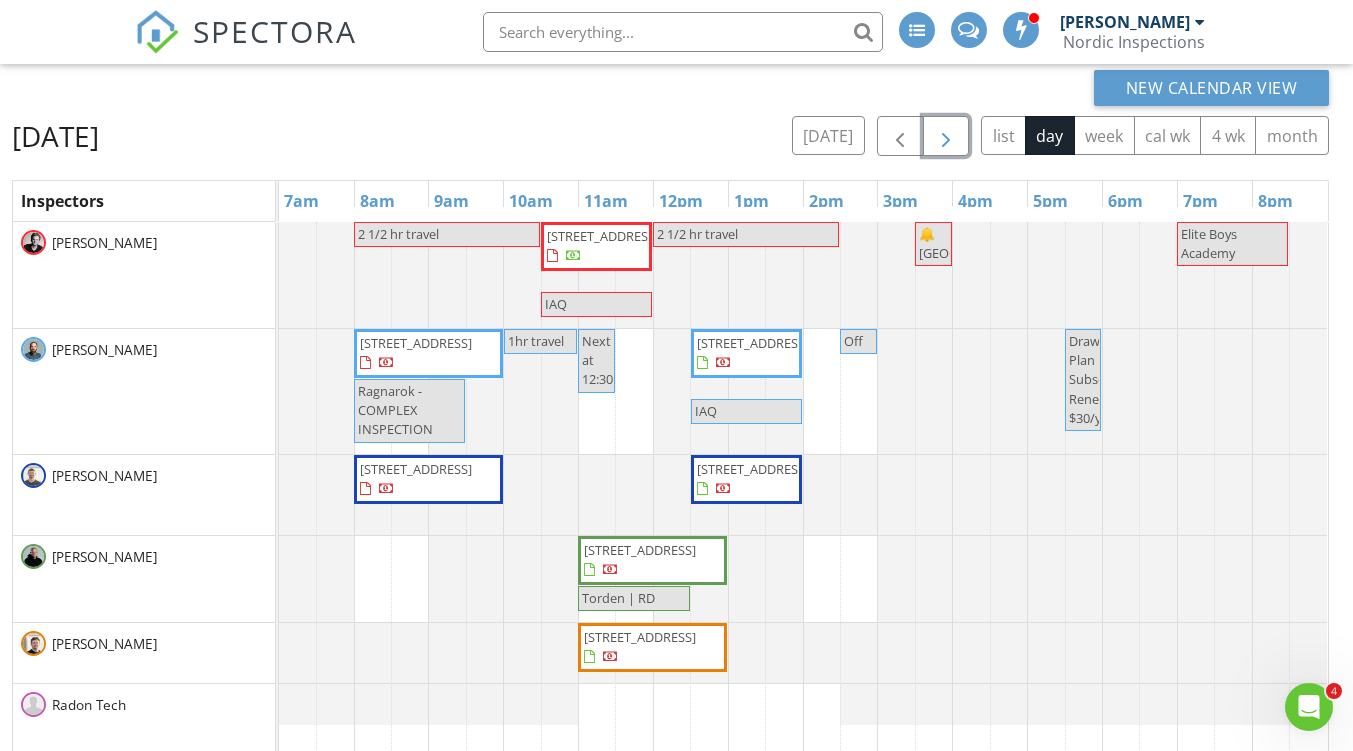 click at bounding box center (946, 137) 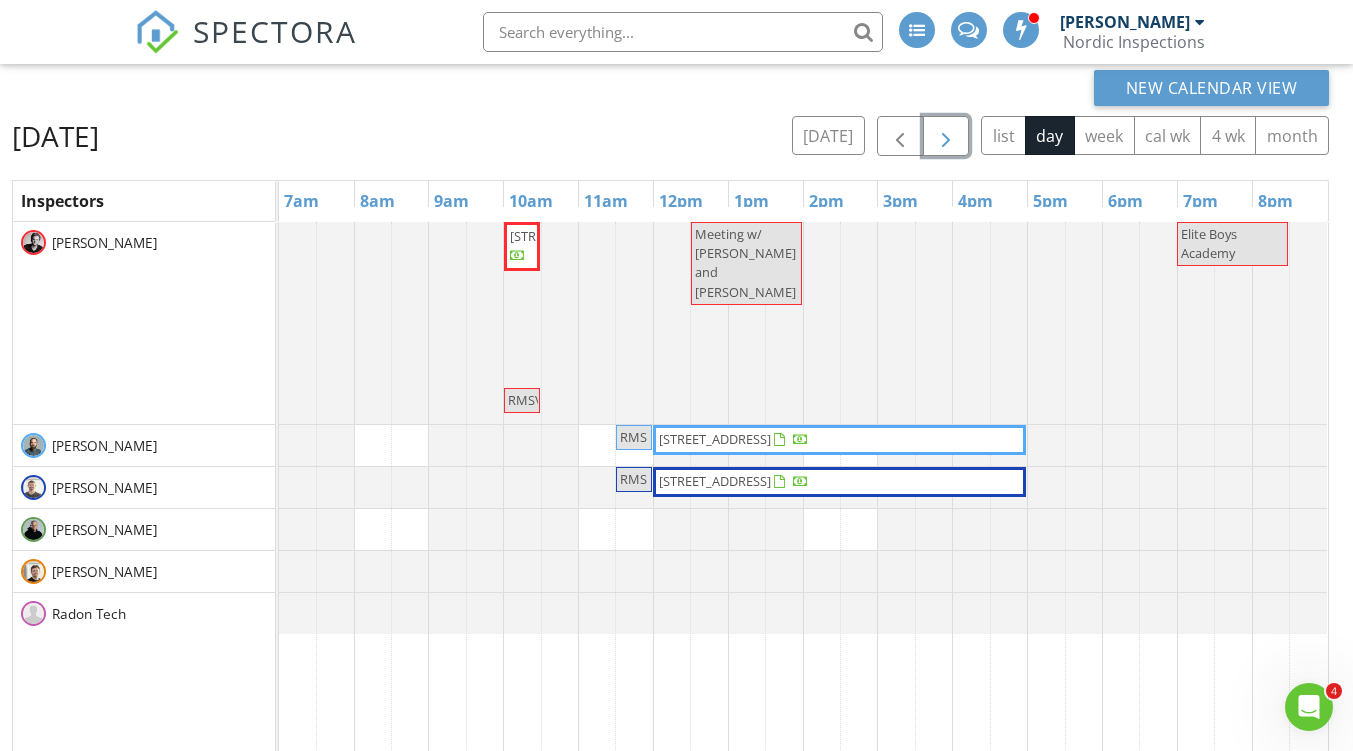 click at bounding box center [946, 137] 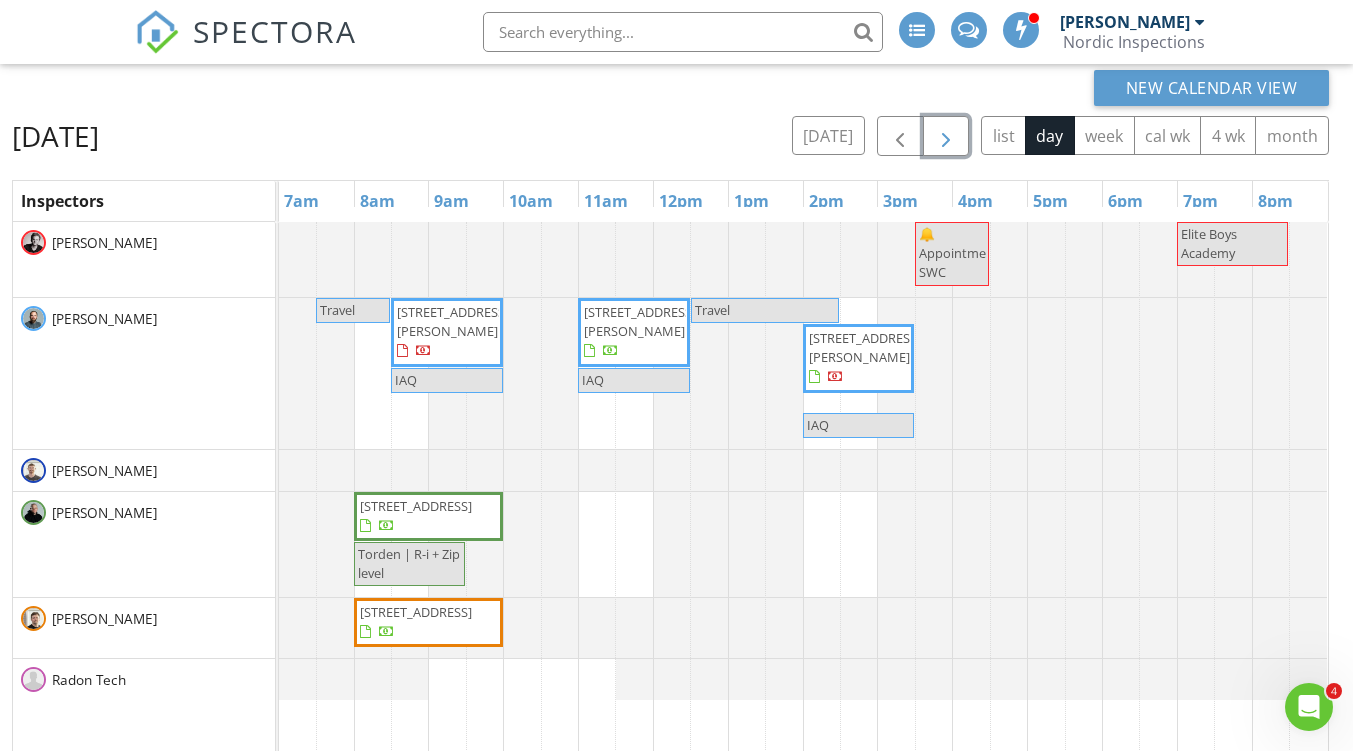 click at bounding box center (946, 137) 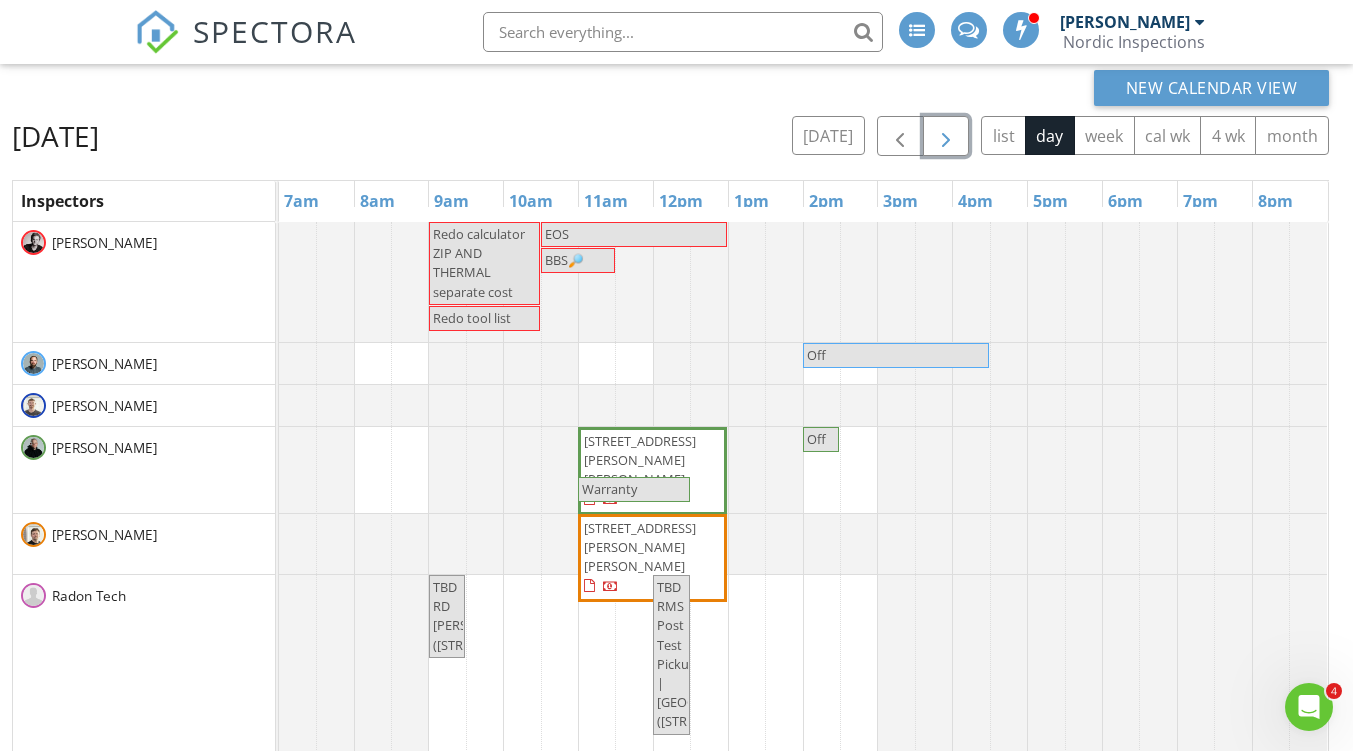 click at bounding box center (946, 137) 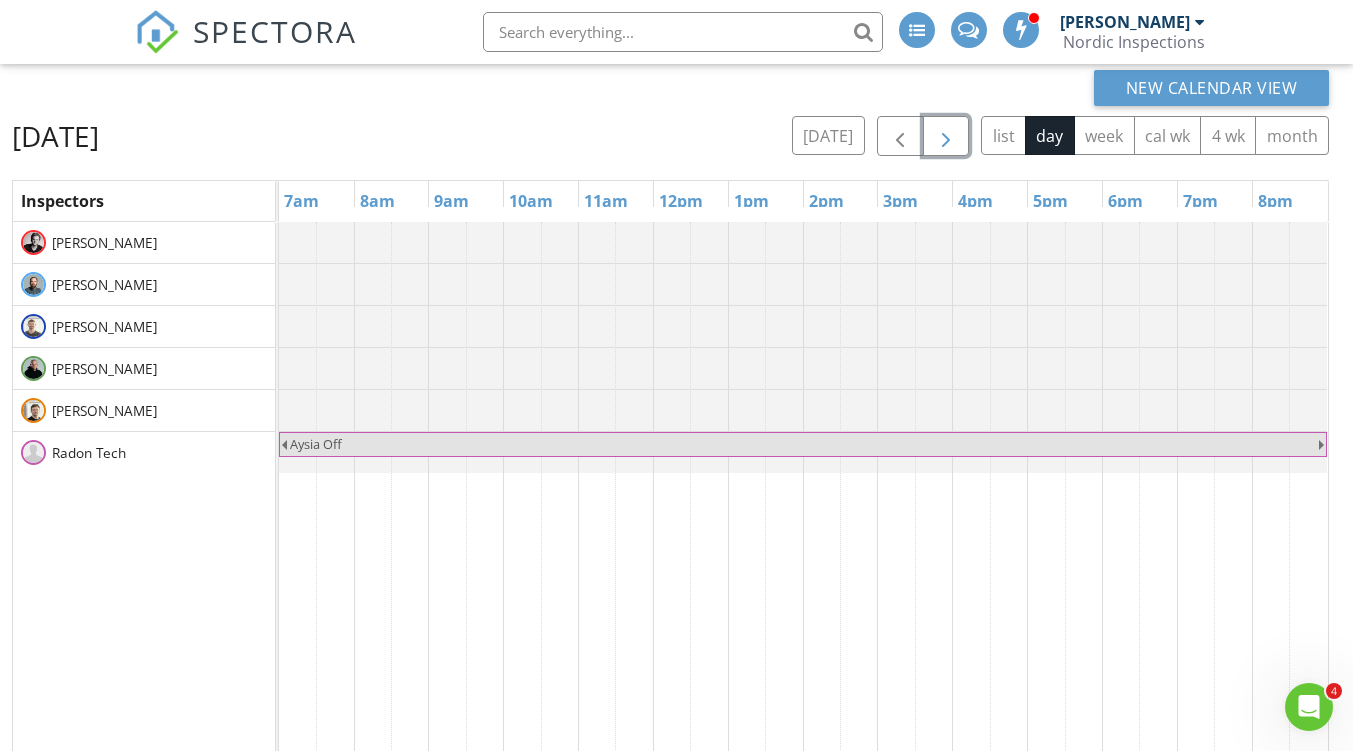 click at bounding box center [946, 137] 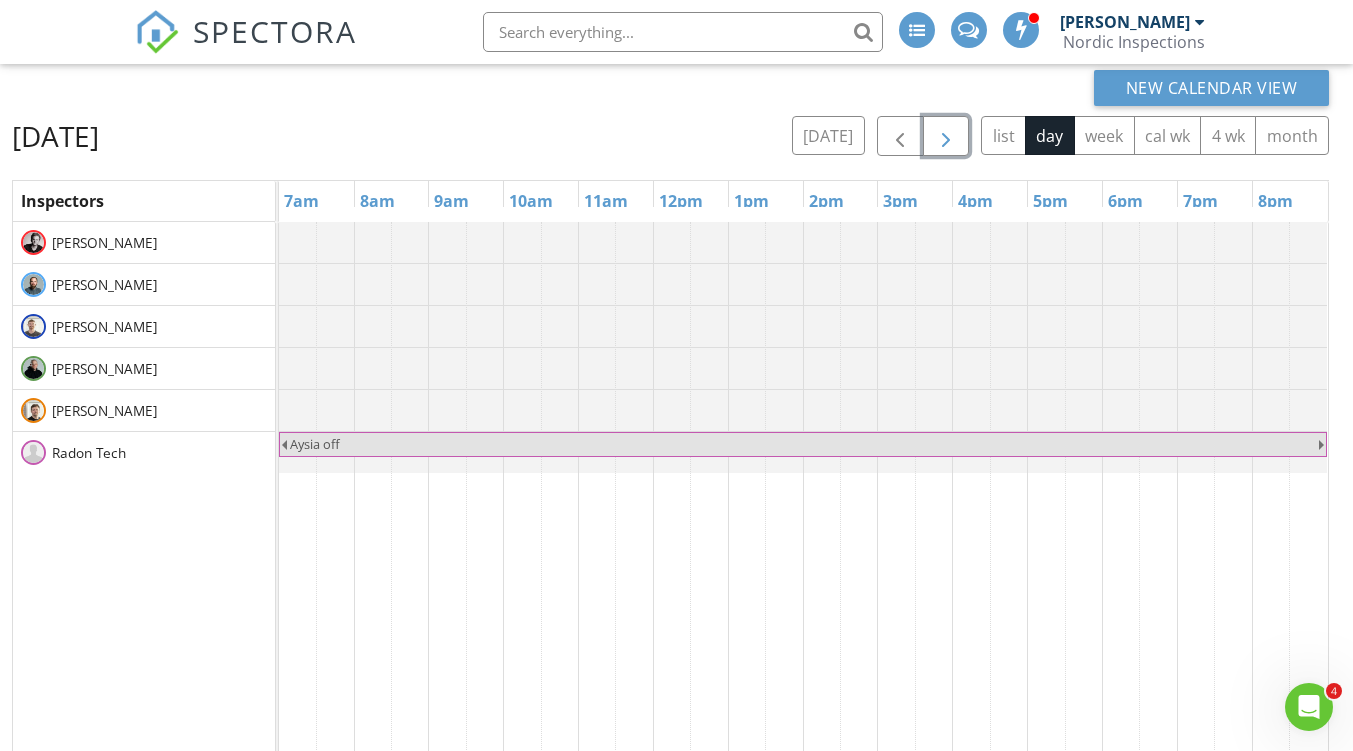 click at bounding box center [946, 137] 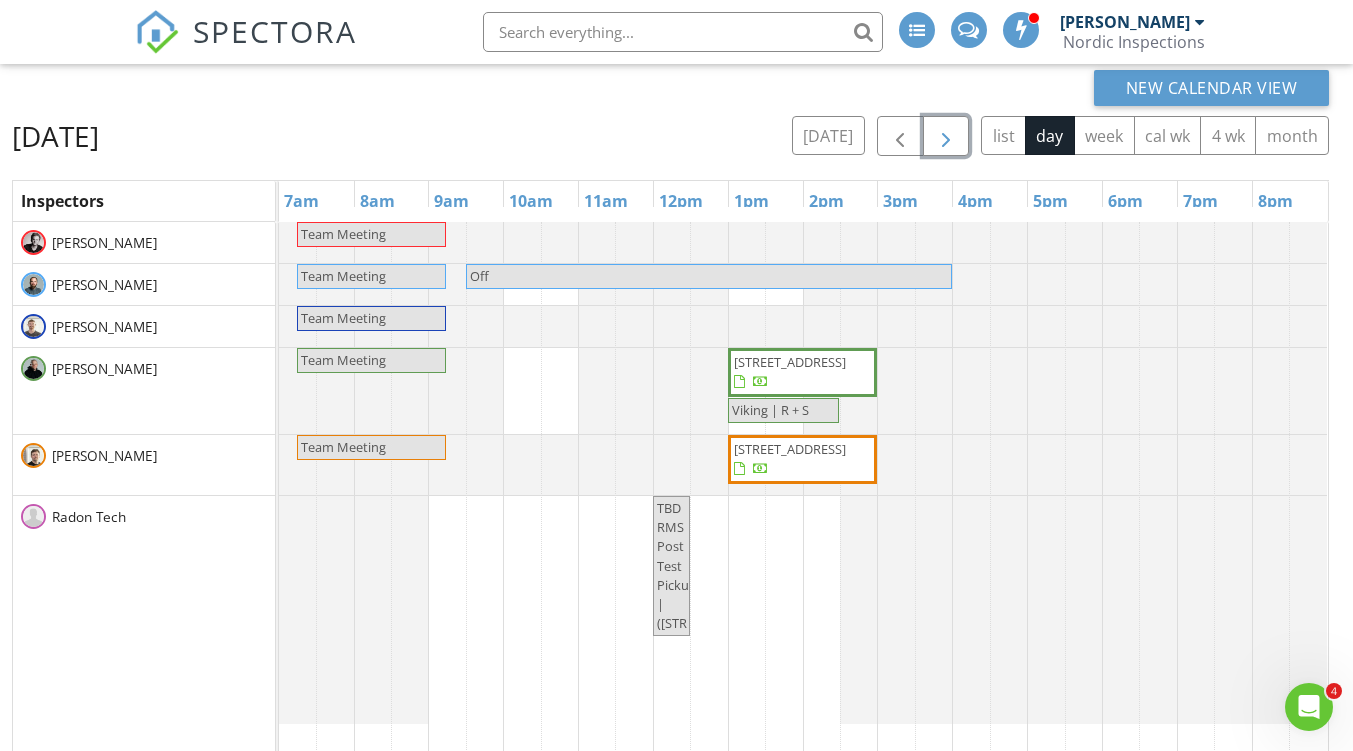 click at bounding box center [946, 137] 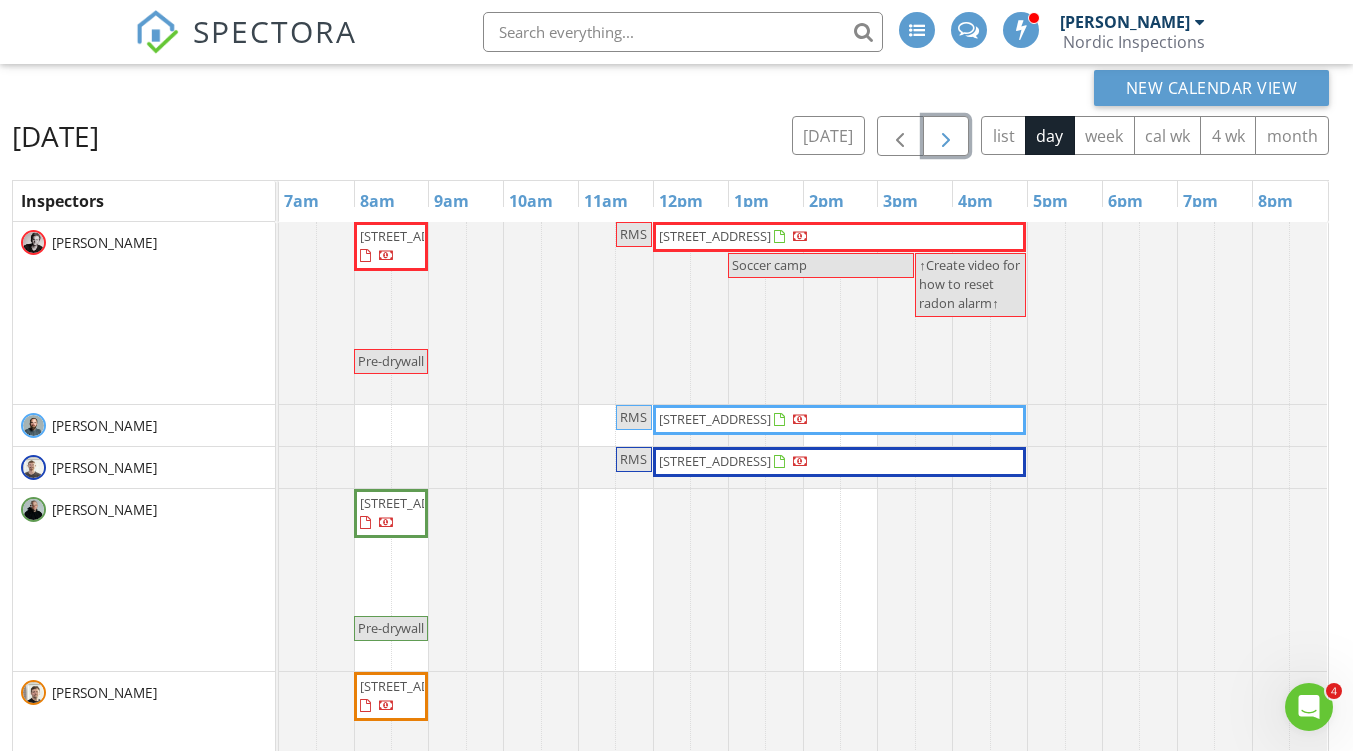 click at bounding box center (946, 137) 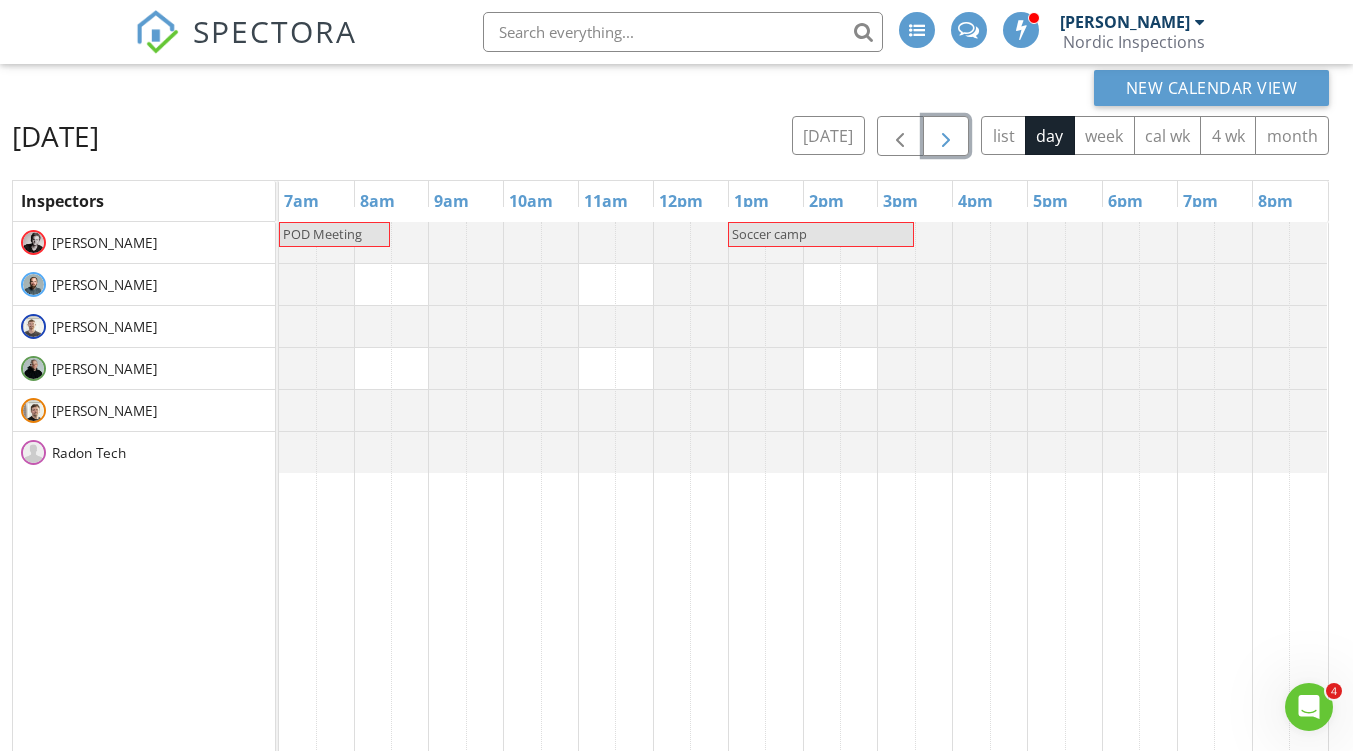 click at bounding box center [946, 137] 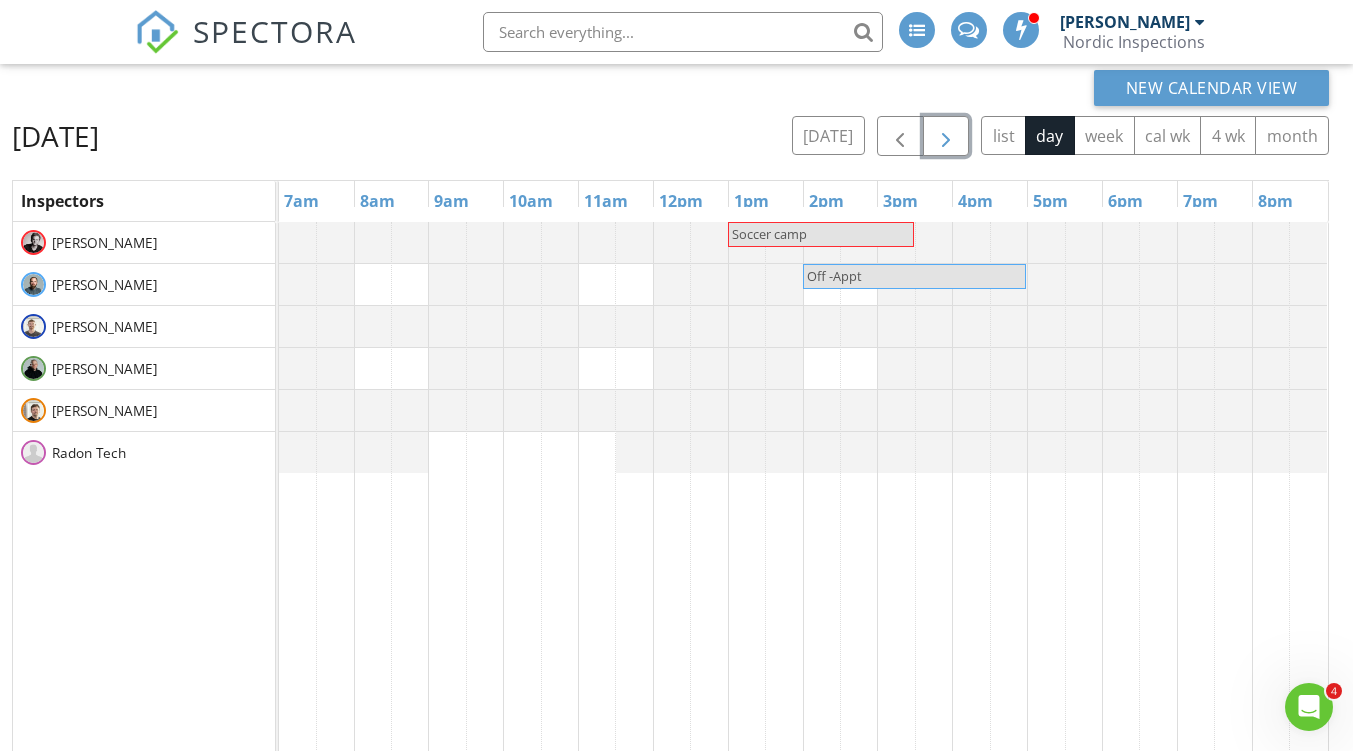 click at bounding box center [946, 137] 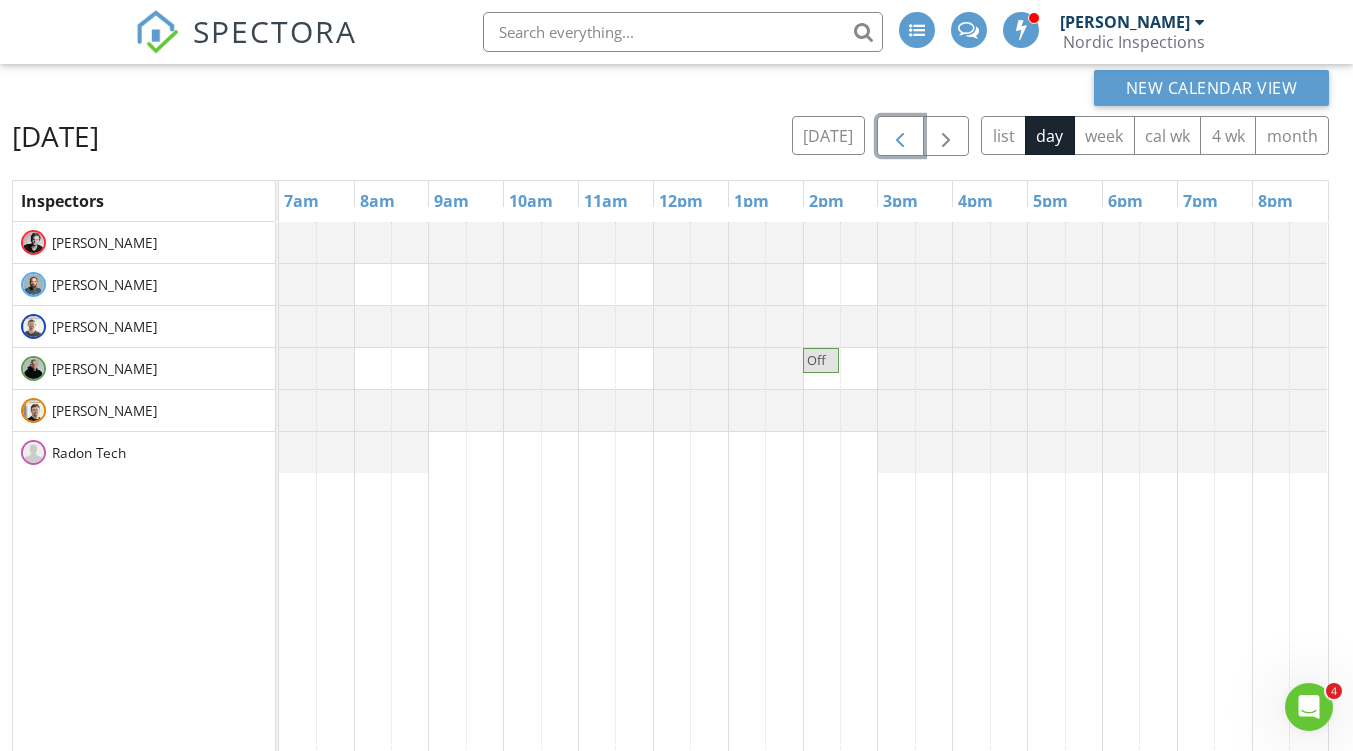 click at bounding box center (900, 137) 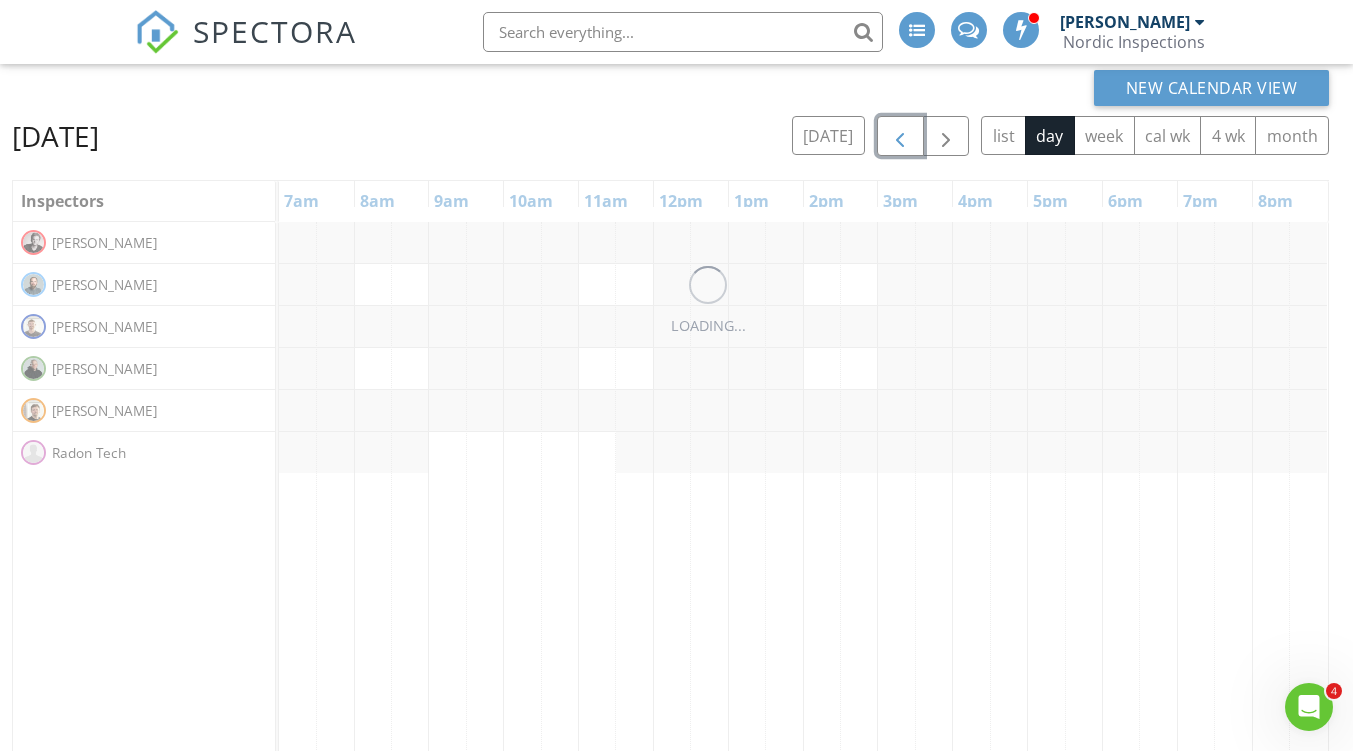 click at bounding box center (900, 137) 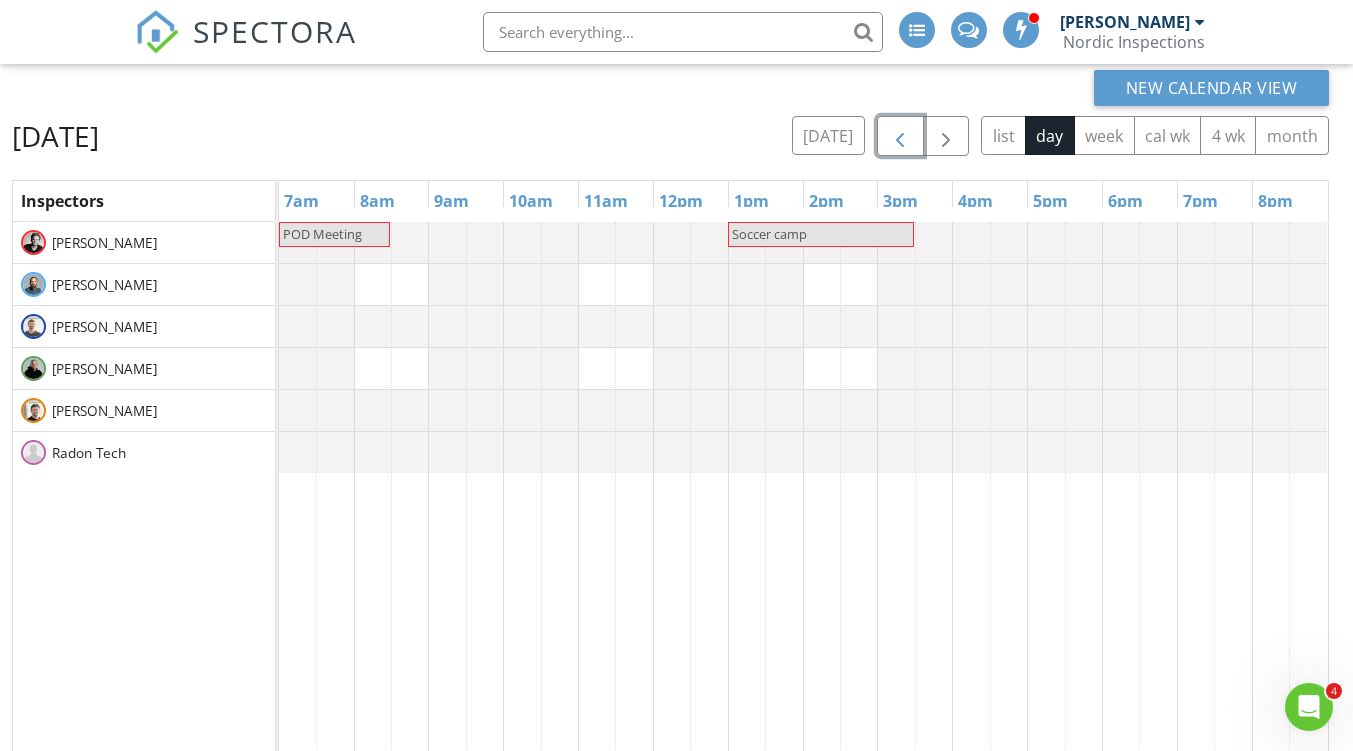 click at bounding box center [900, 137] 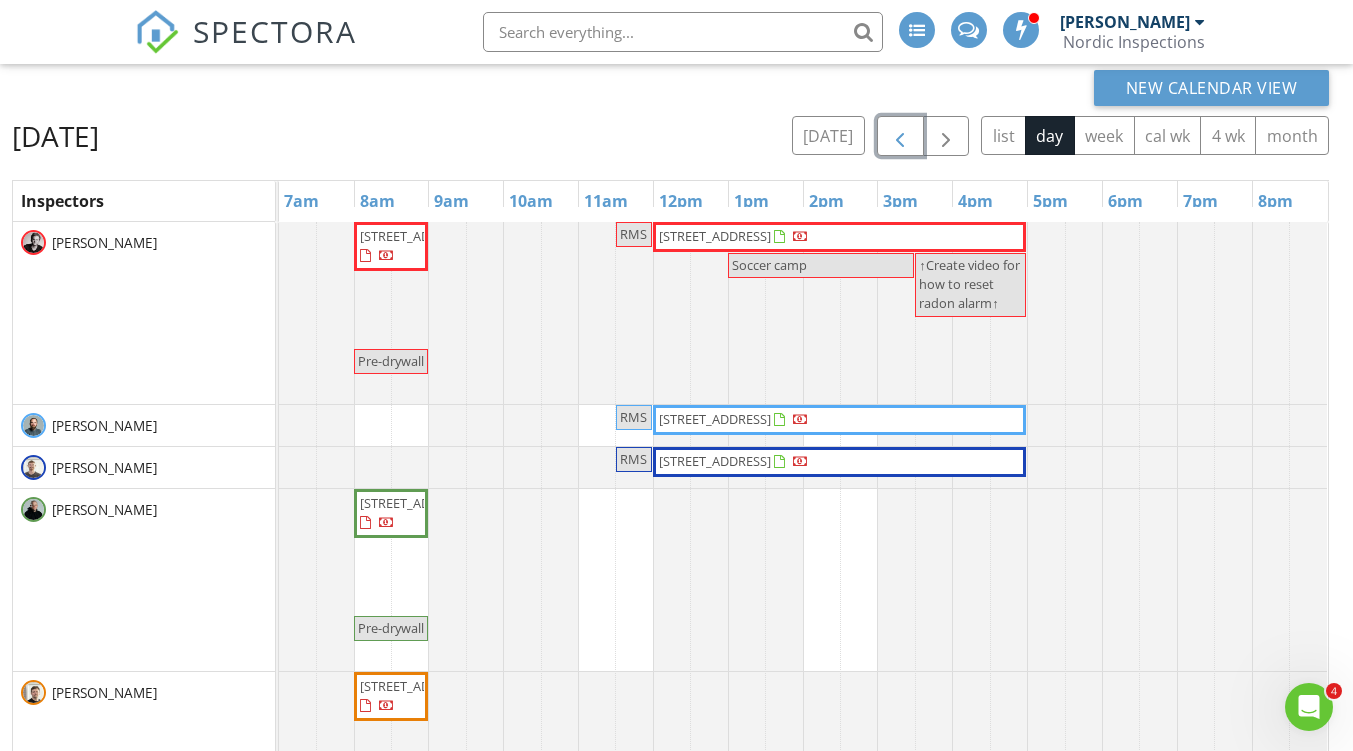 click at bounding box center [900, 137] 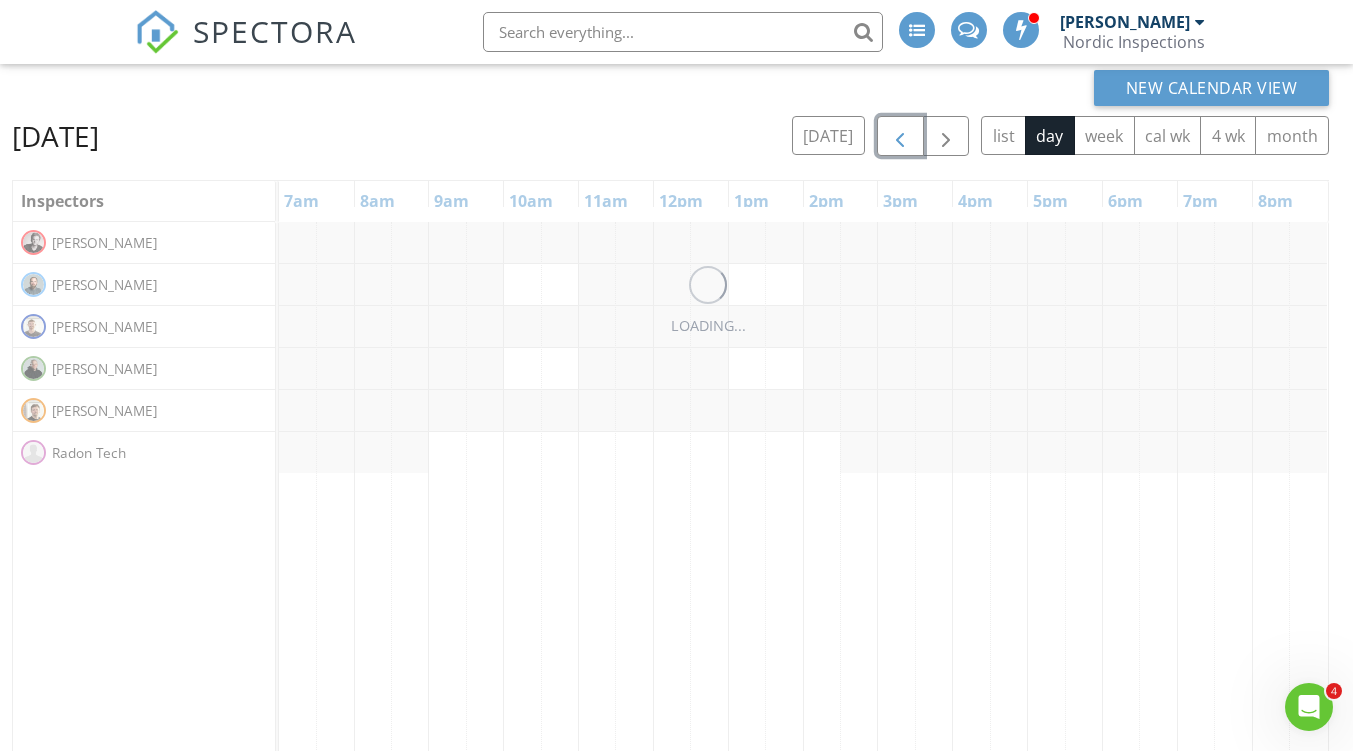 click at bounding box center (900, 137) 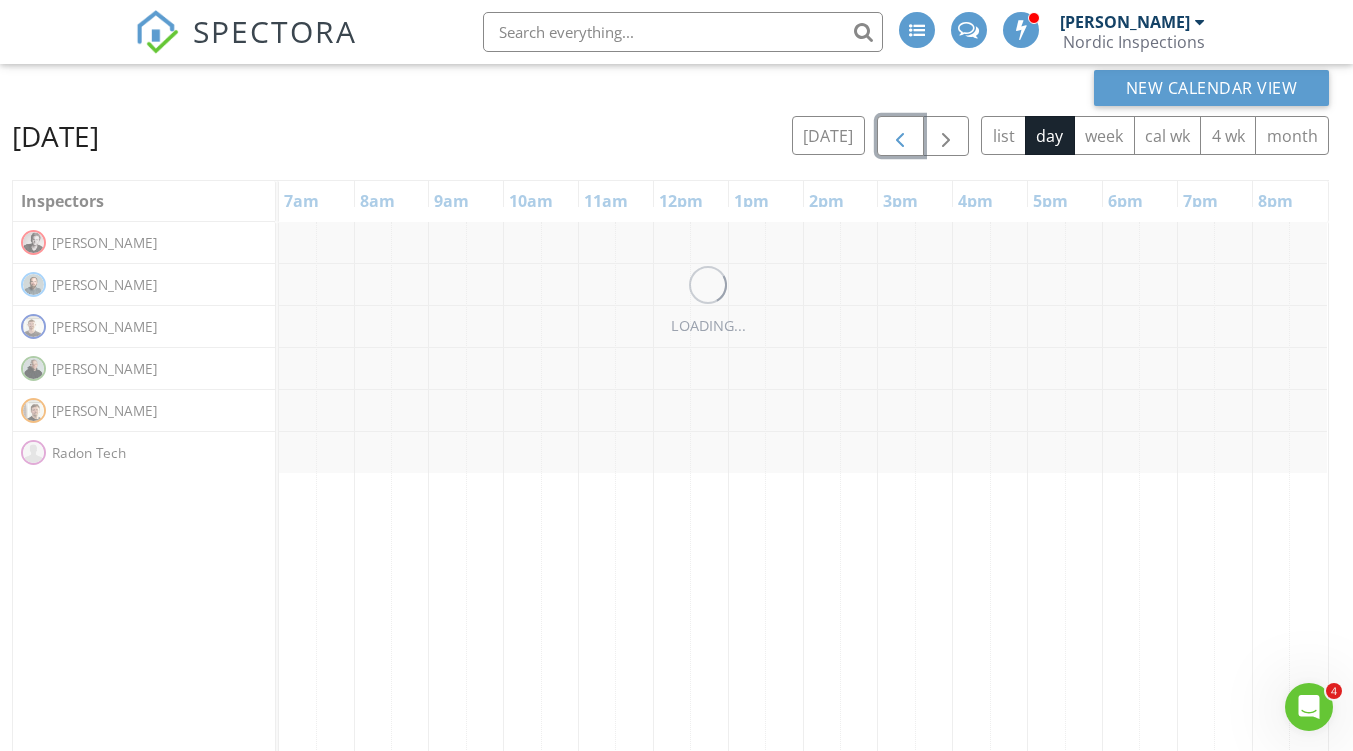 click at bounding box center (900, 137) 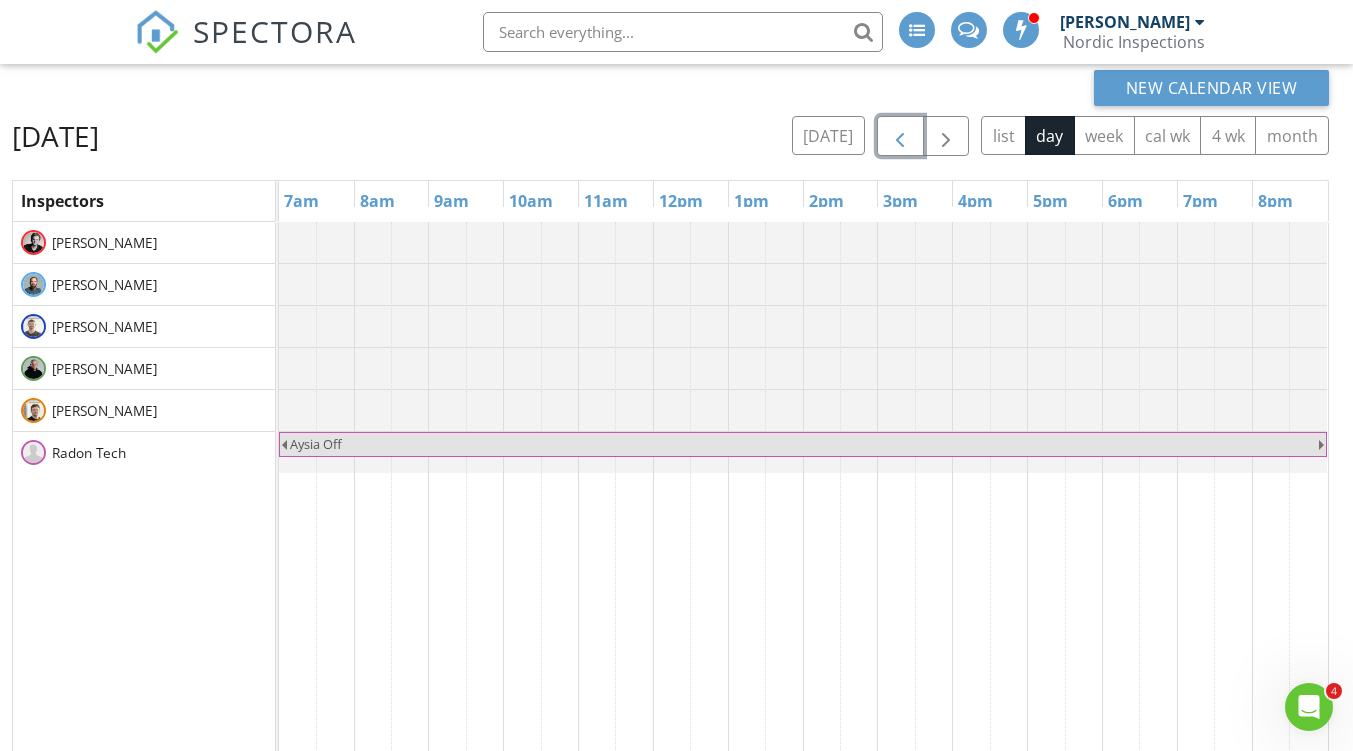 click at bounding box center [900, 137] 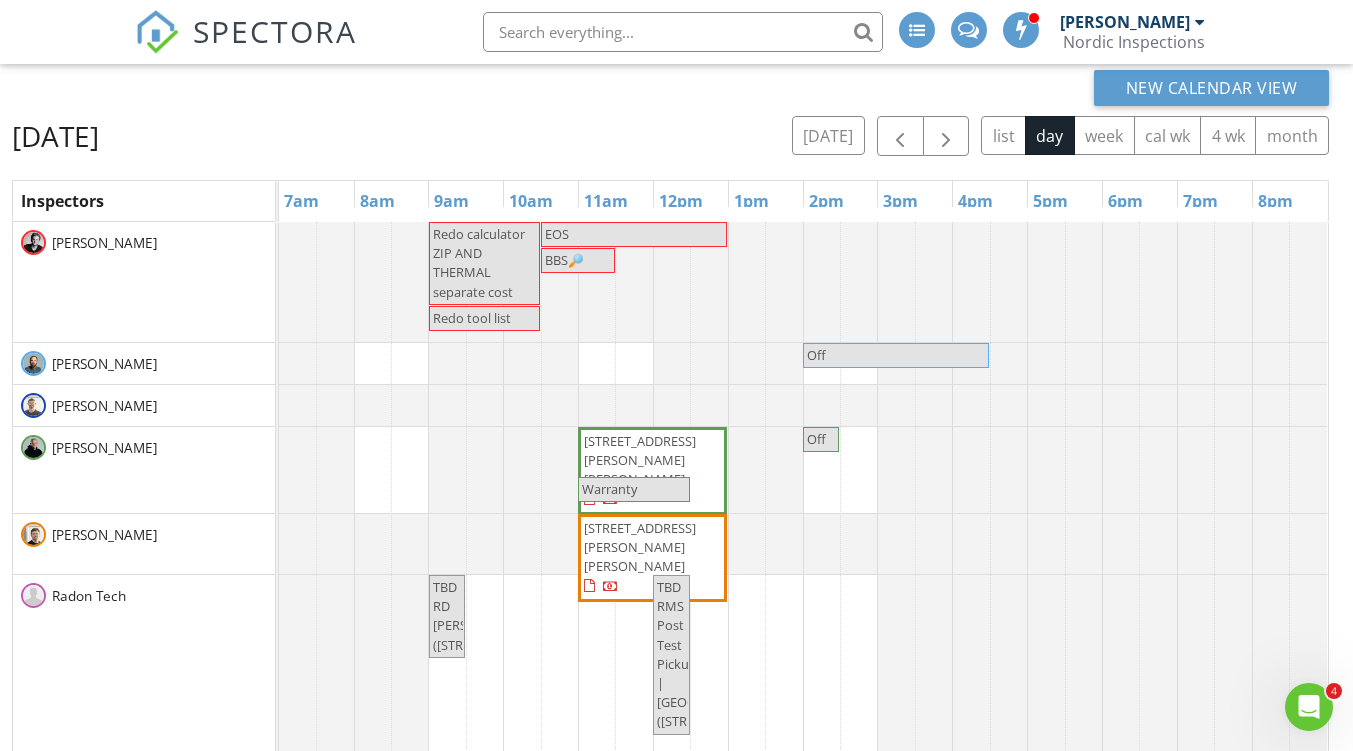 click at bounding box center (1021, 30) 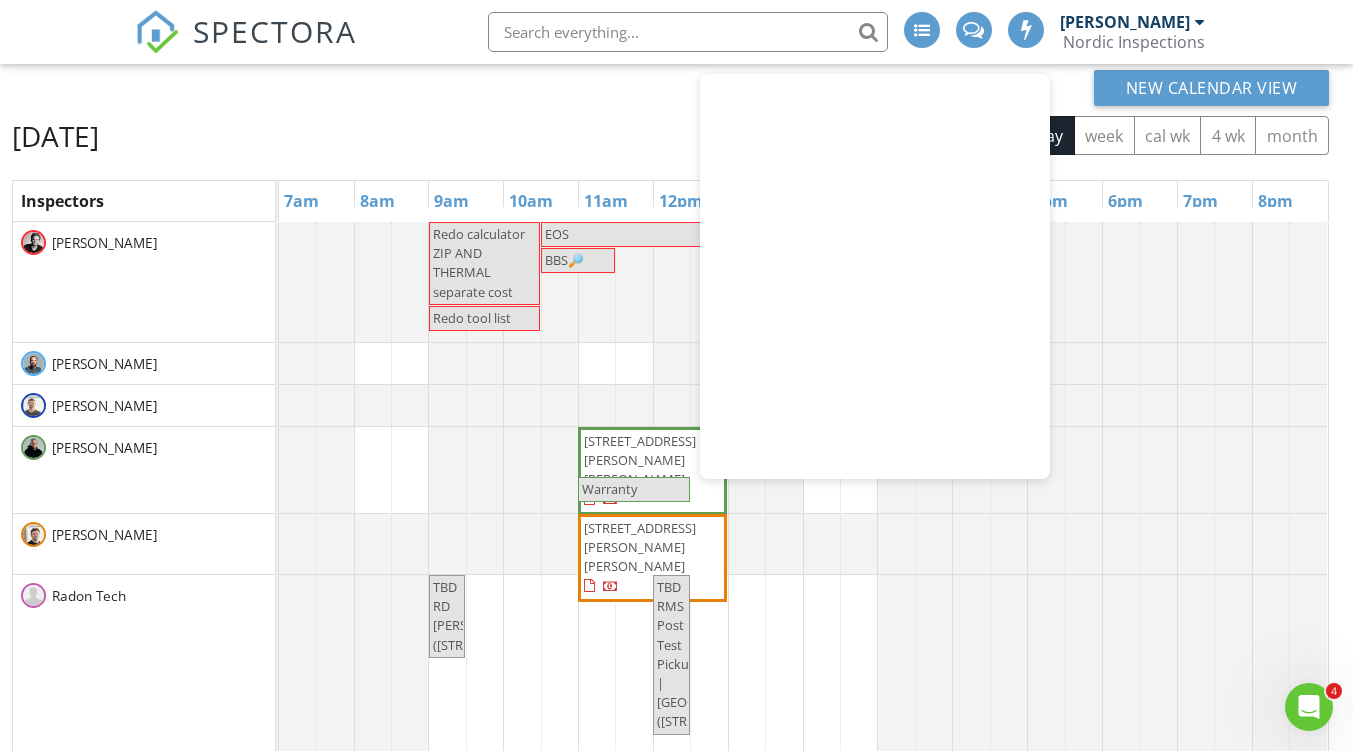 click on "Friday, July 18, 2025 today list day week cal wk 4 wk month" at bounding box center (670, 136) 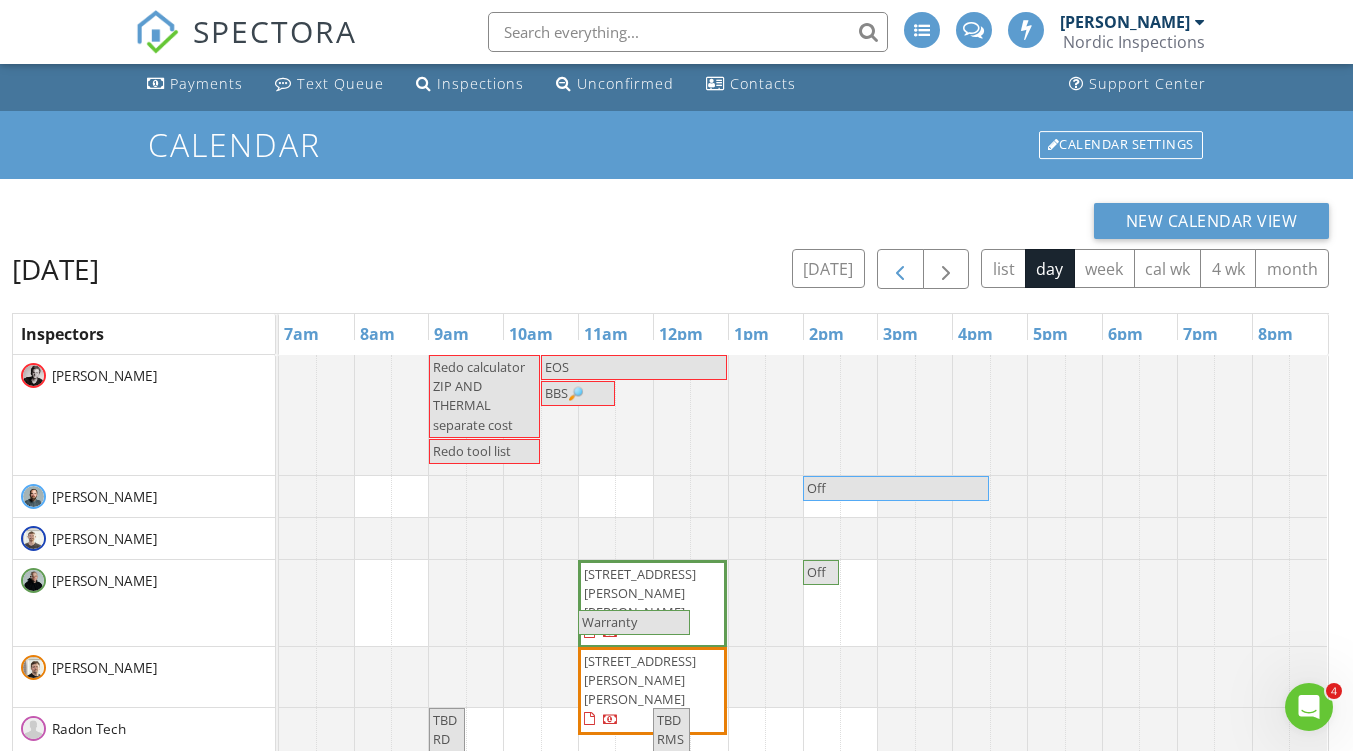 scroll, scrollTop: 0, scrollLeft: 0, axis: both 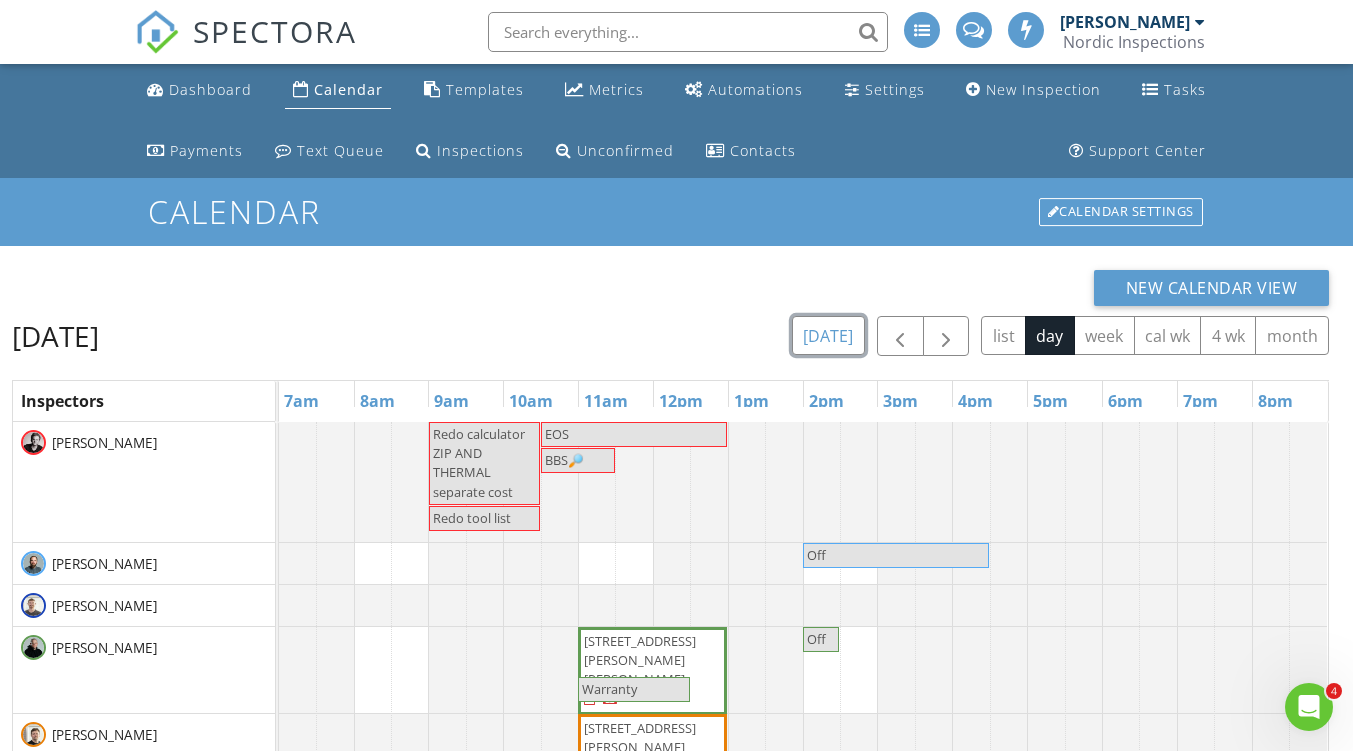click on "today" at bounding box center [828, 335] 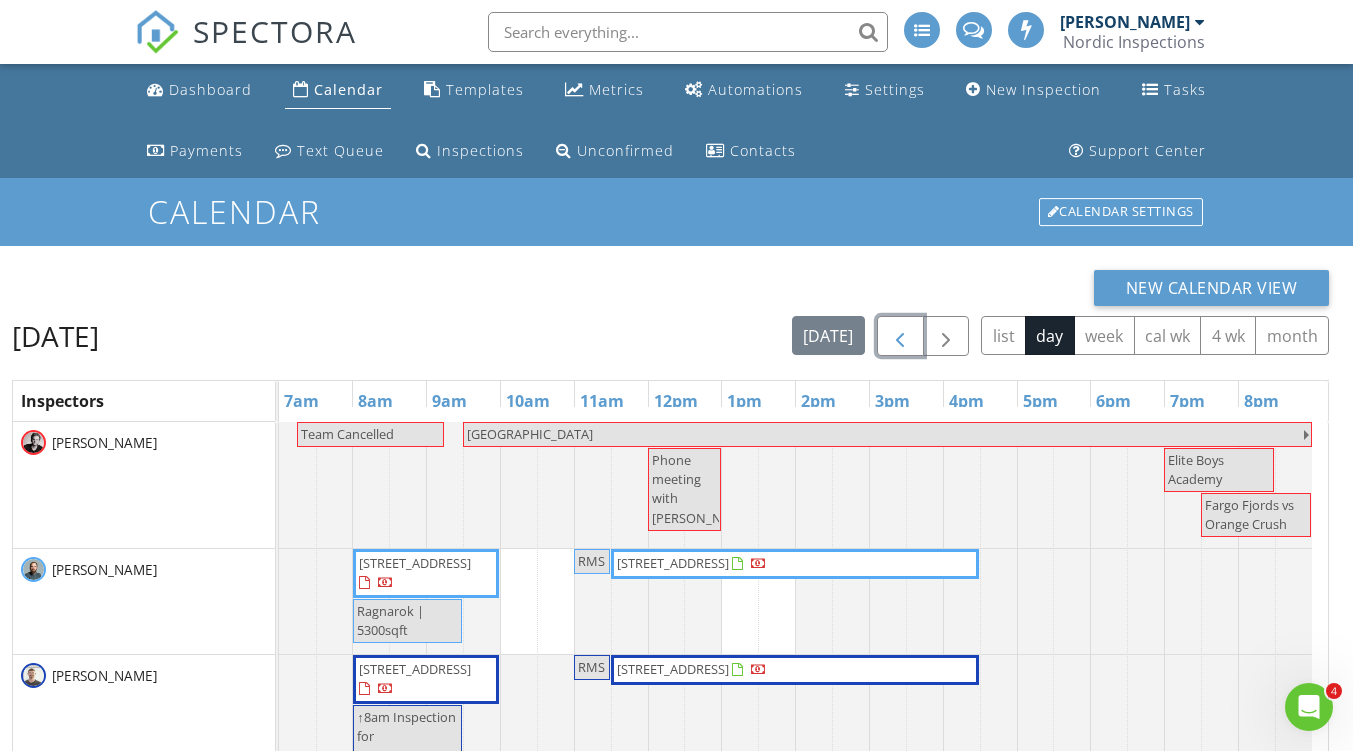 click at bounding box center (900, 336) 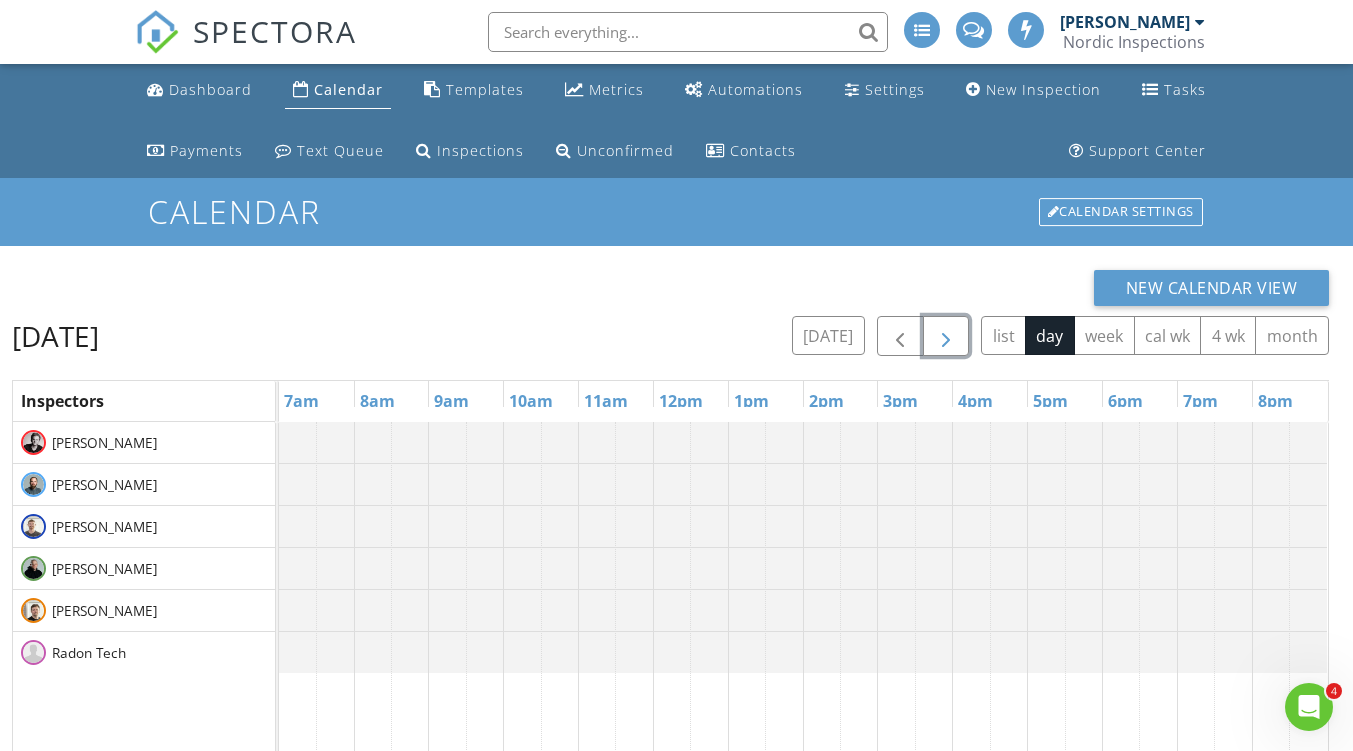 click at bounding box center (946, 337) 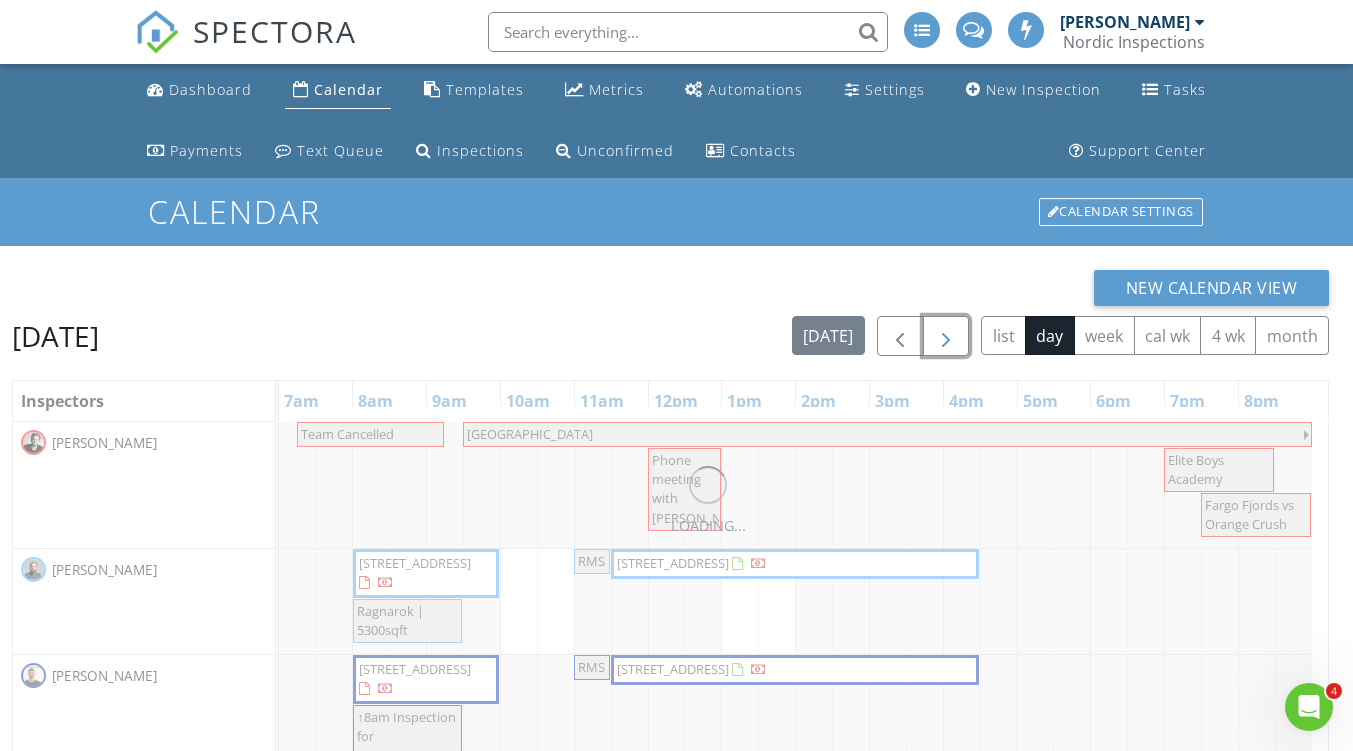 click at bounding box center [946, 337] 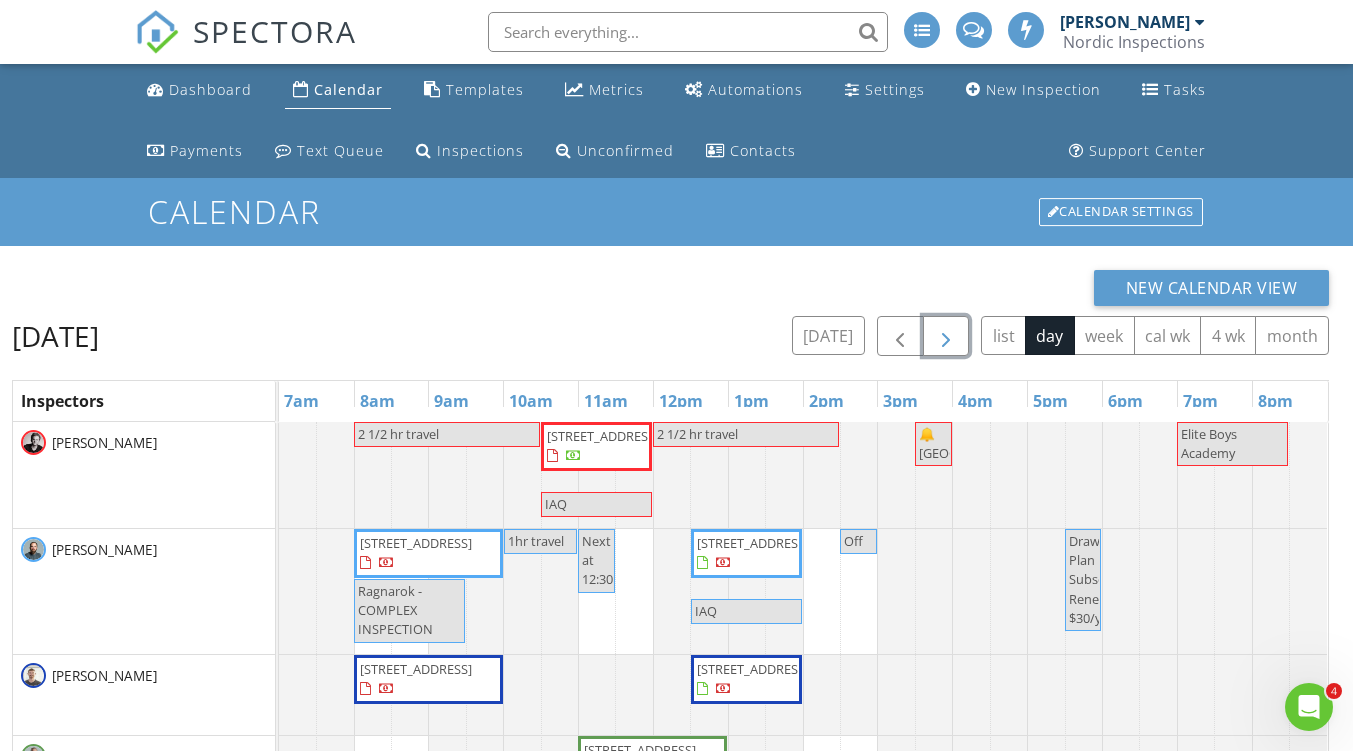 click at bounding box center [946, 337] 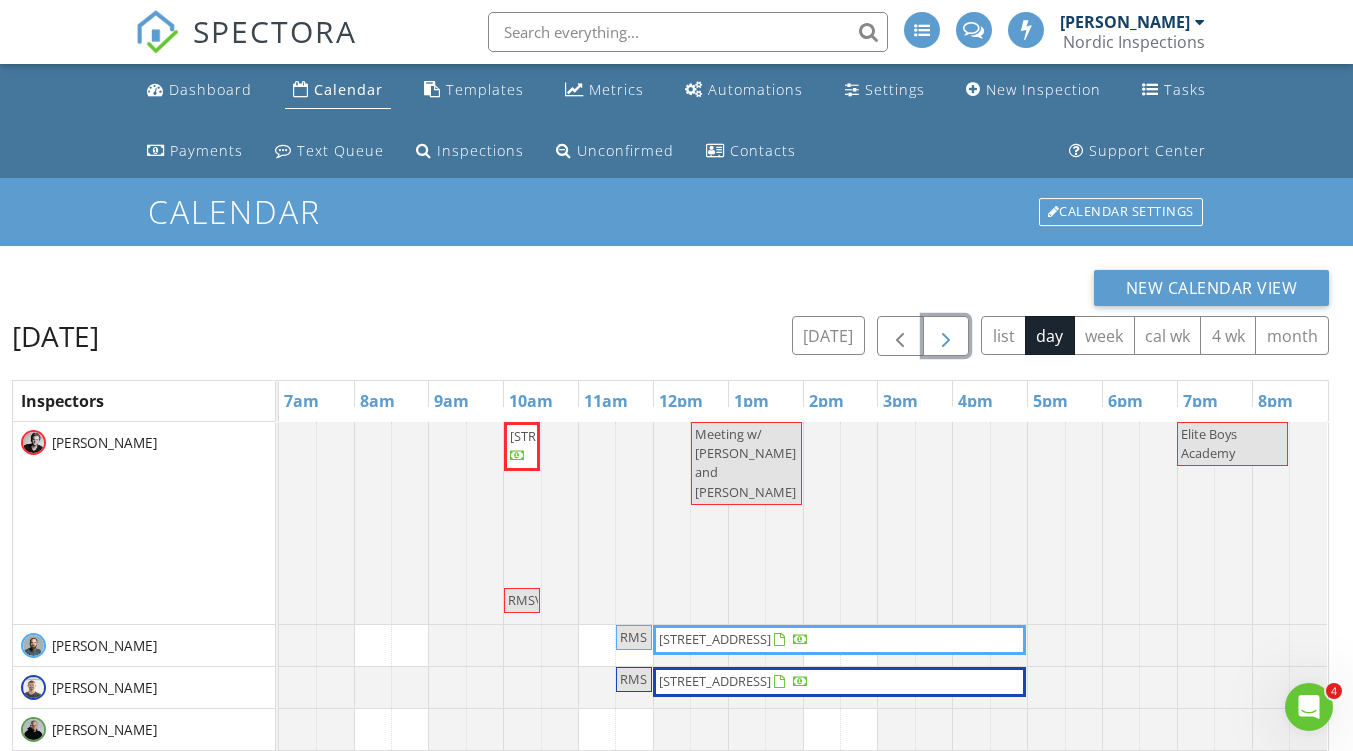 click at bounding box center [946, 337] 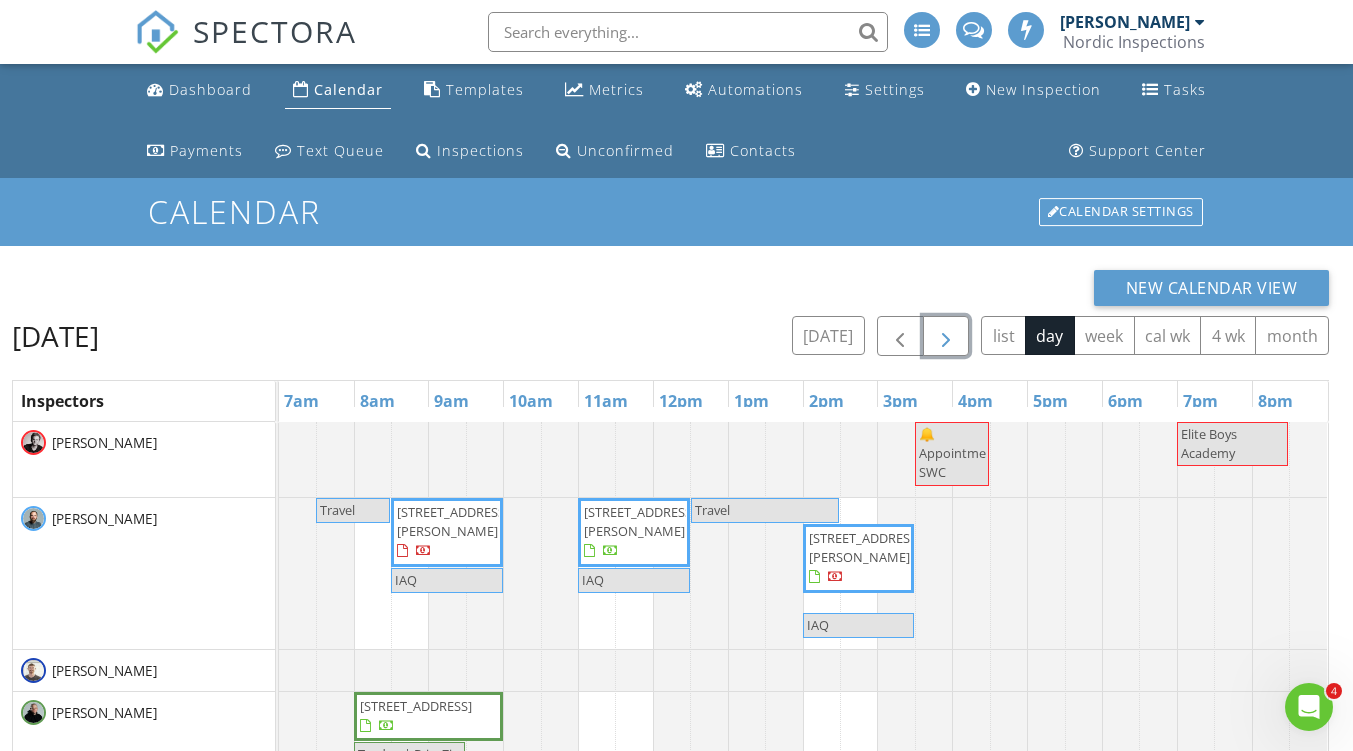 click at bounding box center [946, 337] 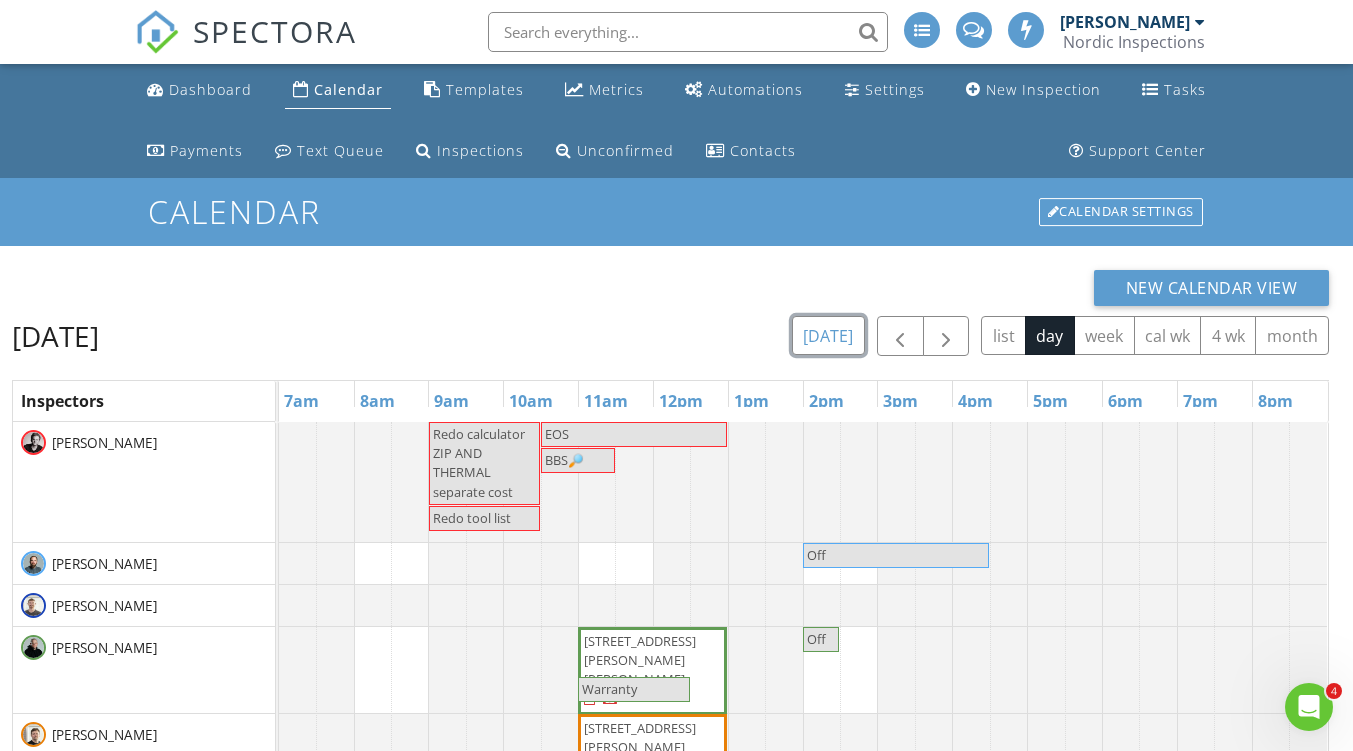 click on "[DATE]" at bounding box center [828, 335] 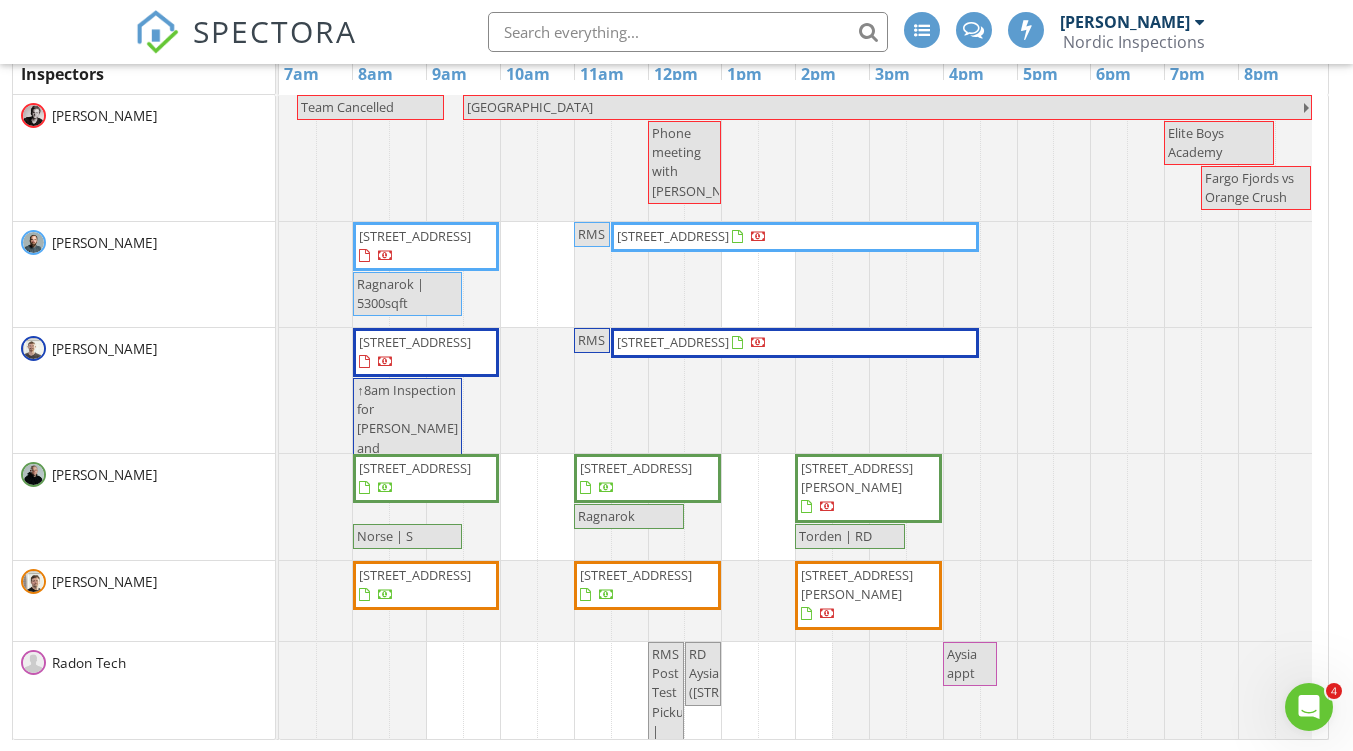 scroll, scrollTop: 0, scrollLeft: 0, axis: both 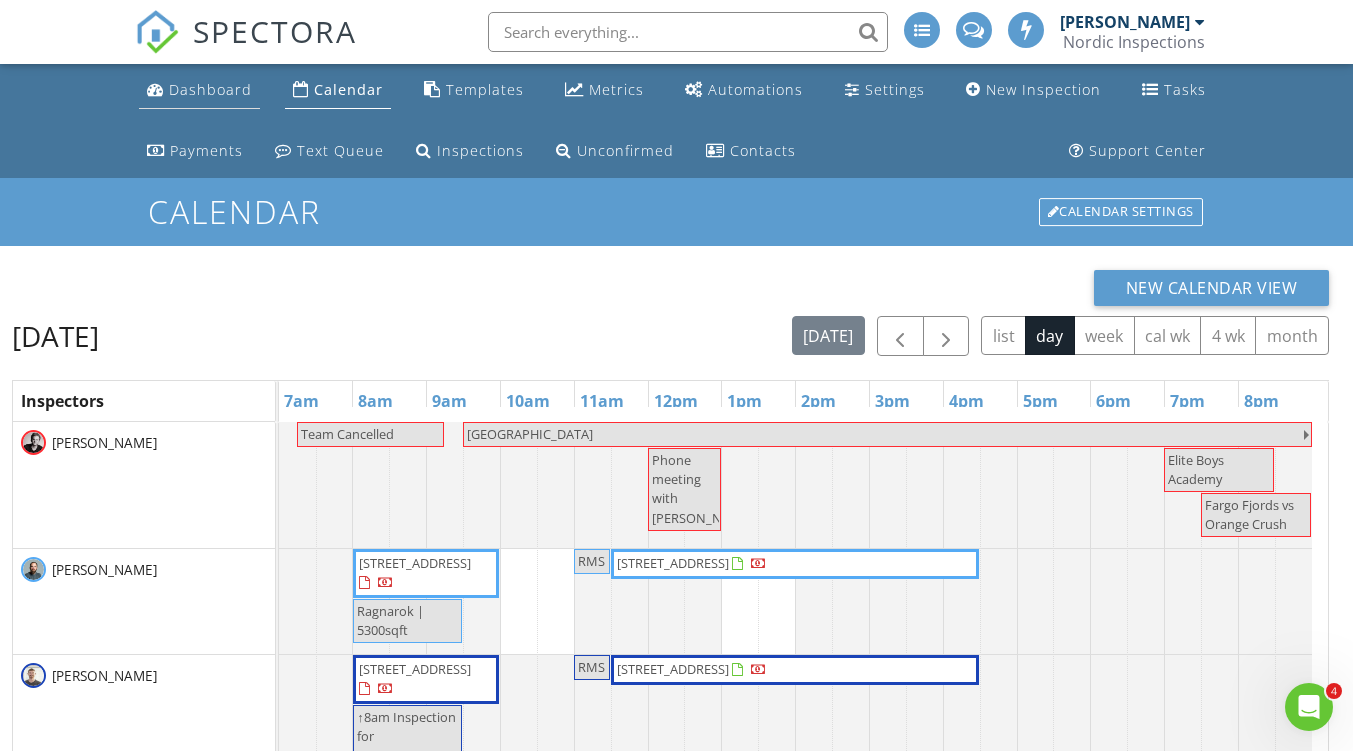 click on "Dashboard" at bounding box center [210, 89] 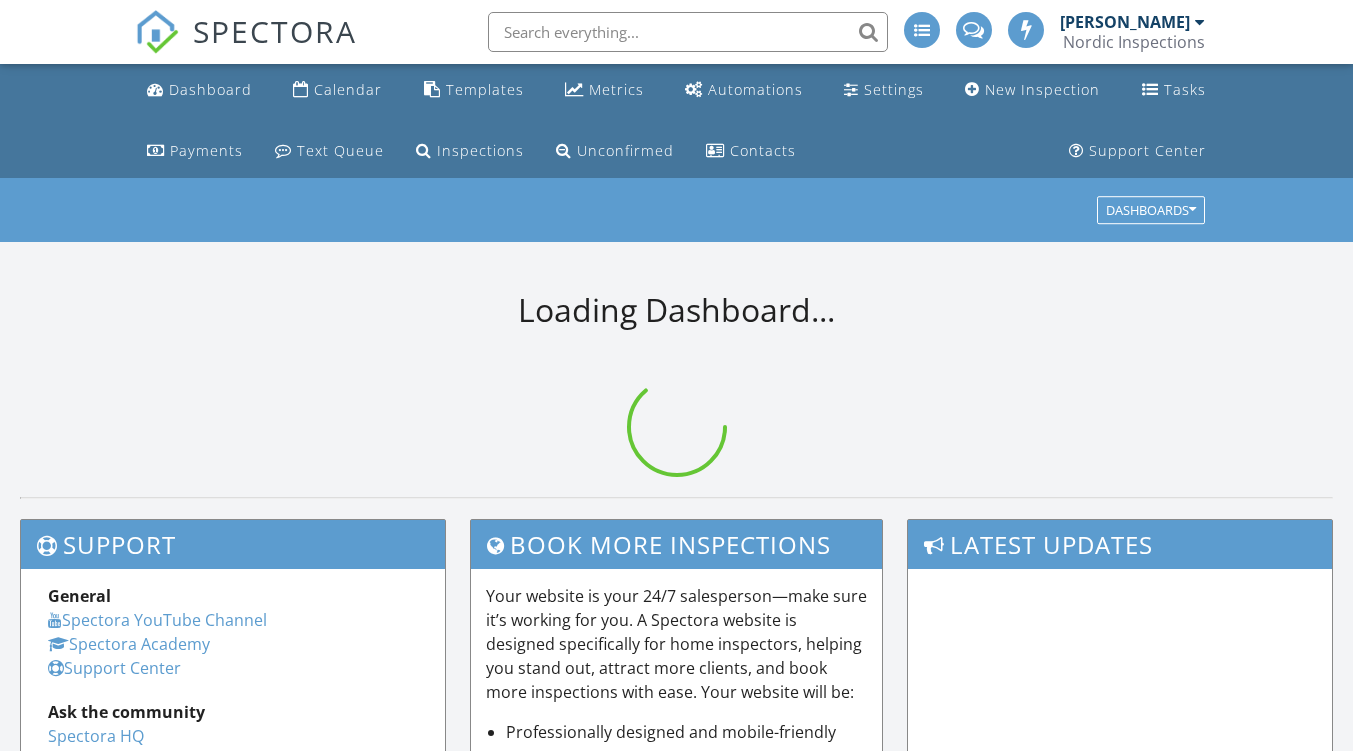 scroll, scrollTop: 0, scrollLeft: 0, axis: both 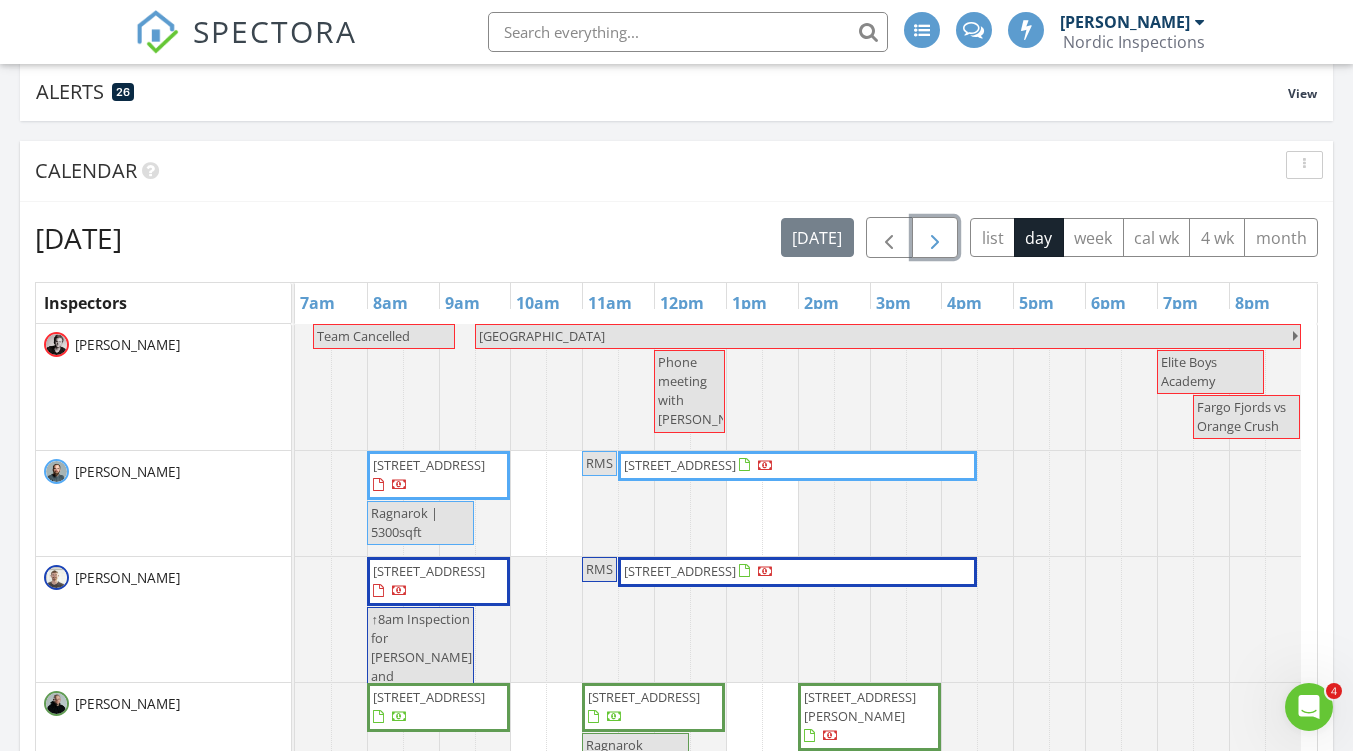 click at bounding box center (935, 238) 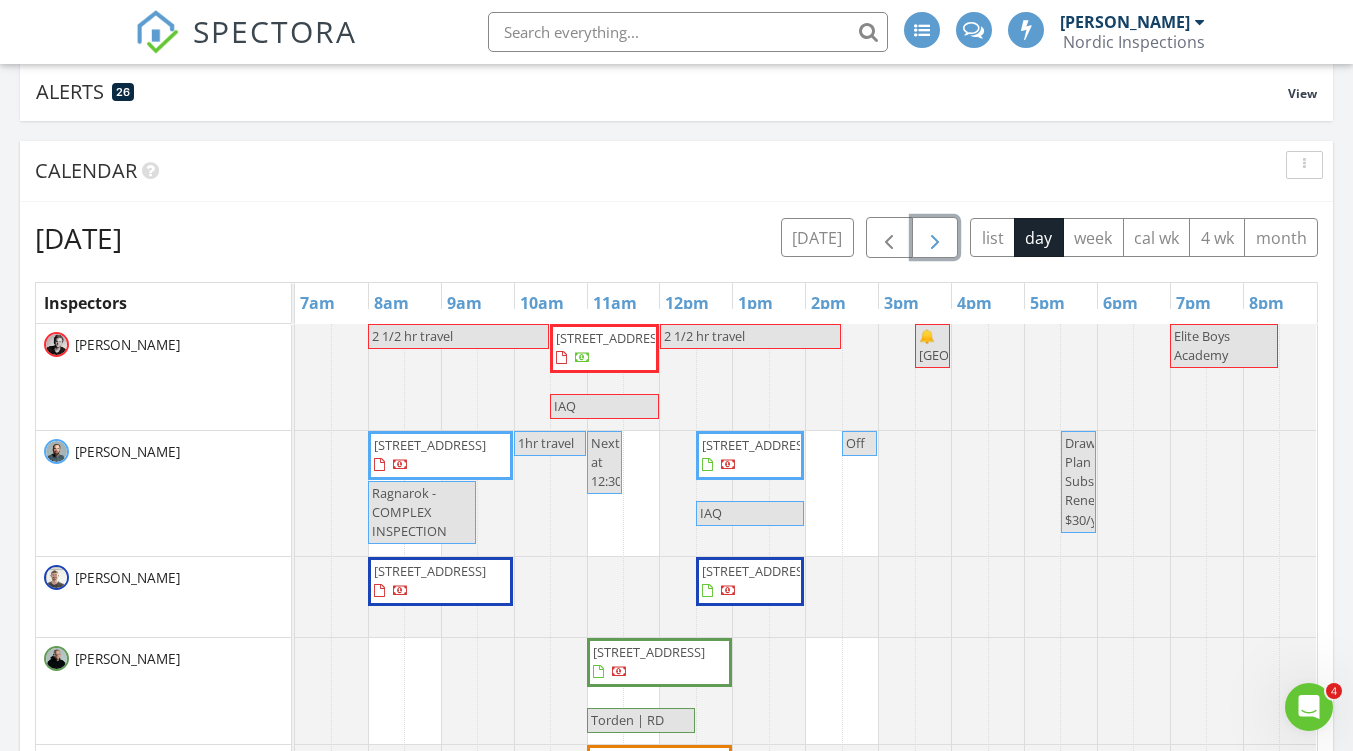 click at bounding box center [935, 238] 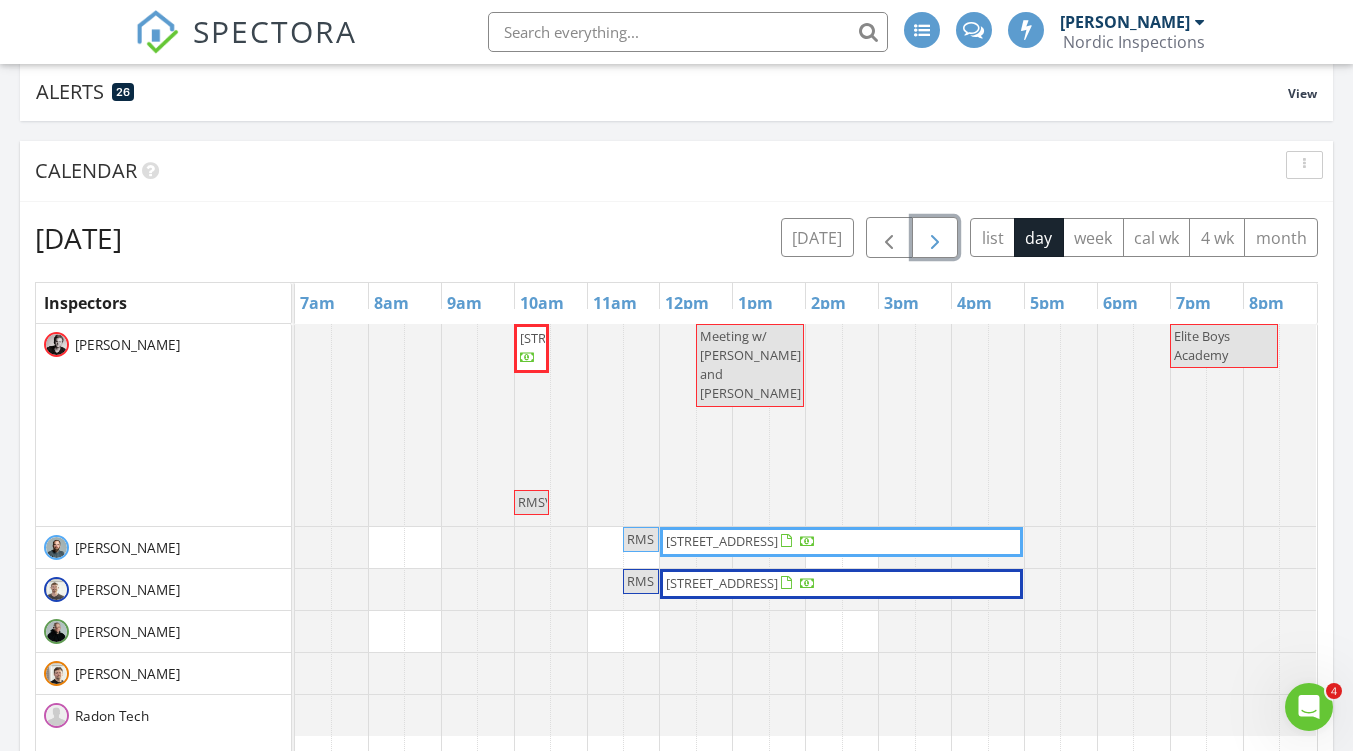 click at bounding box center [935, 238] 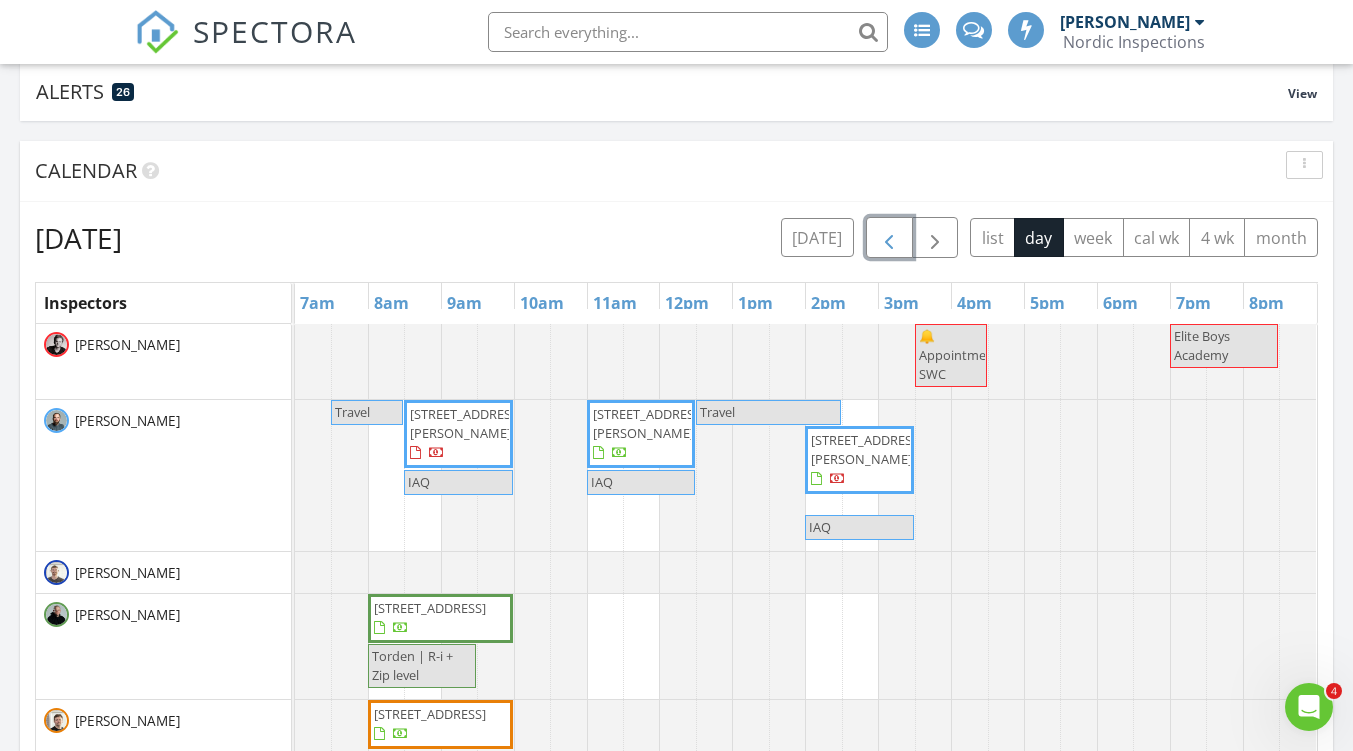 click at bounding box center (889, 238) 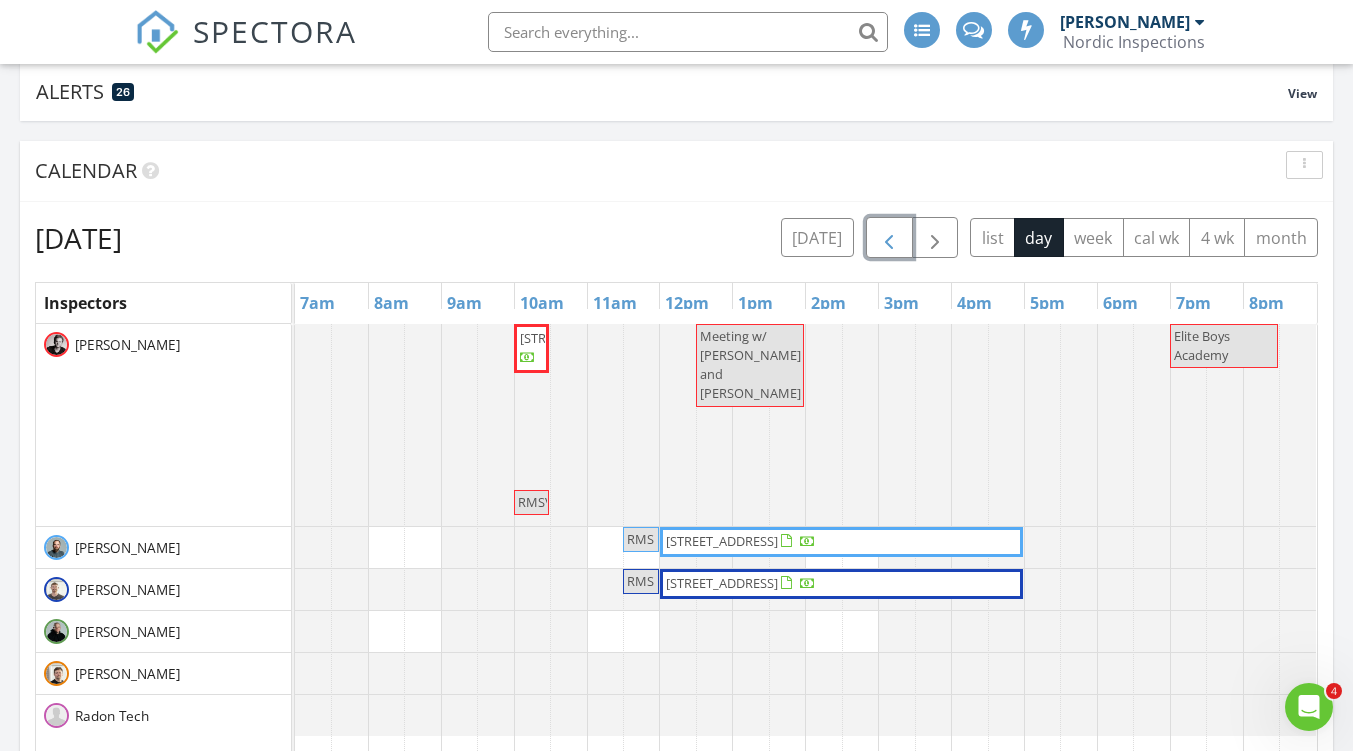 click at bounding box center [889, 238] 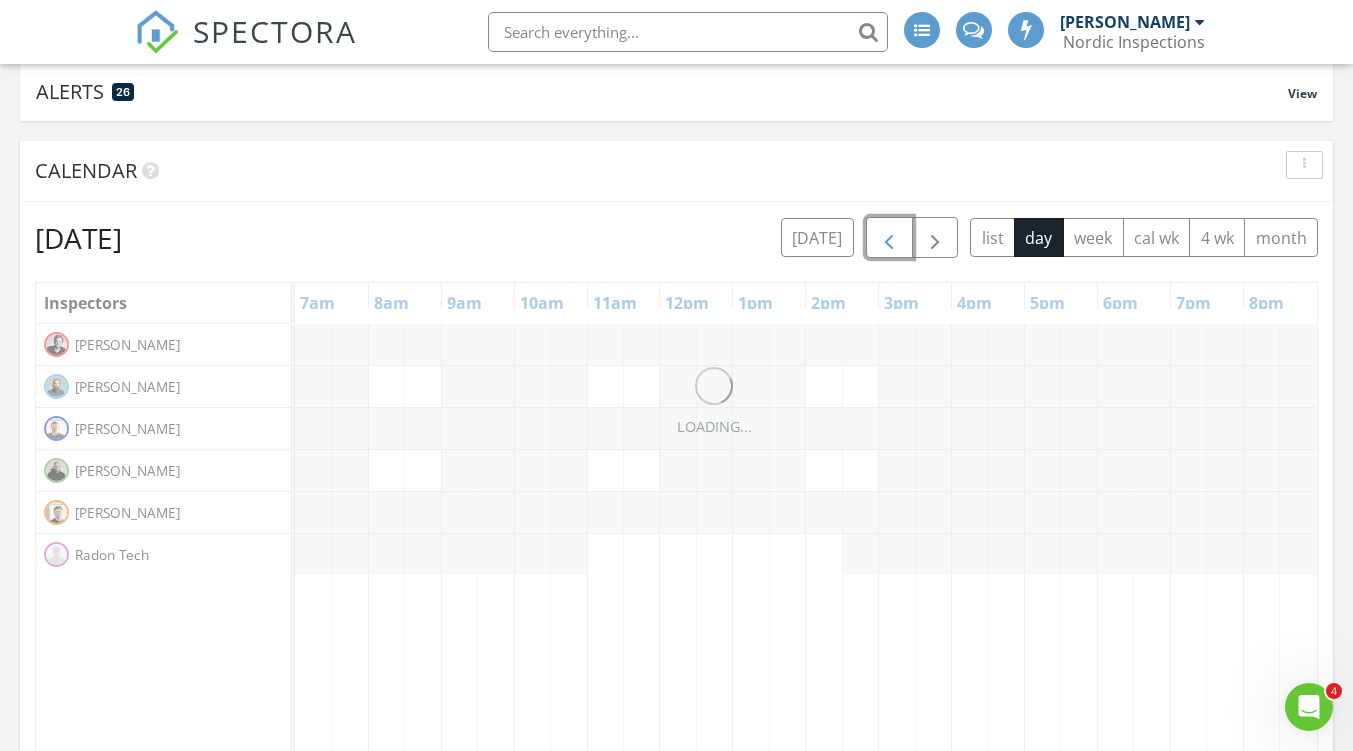 click at bounding box center (889, 238) 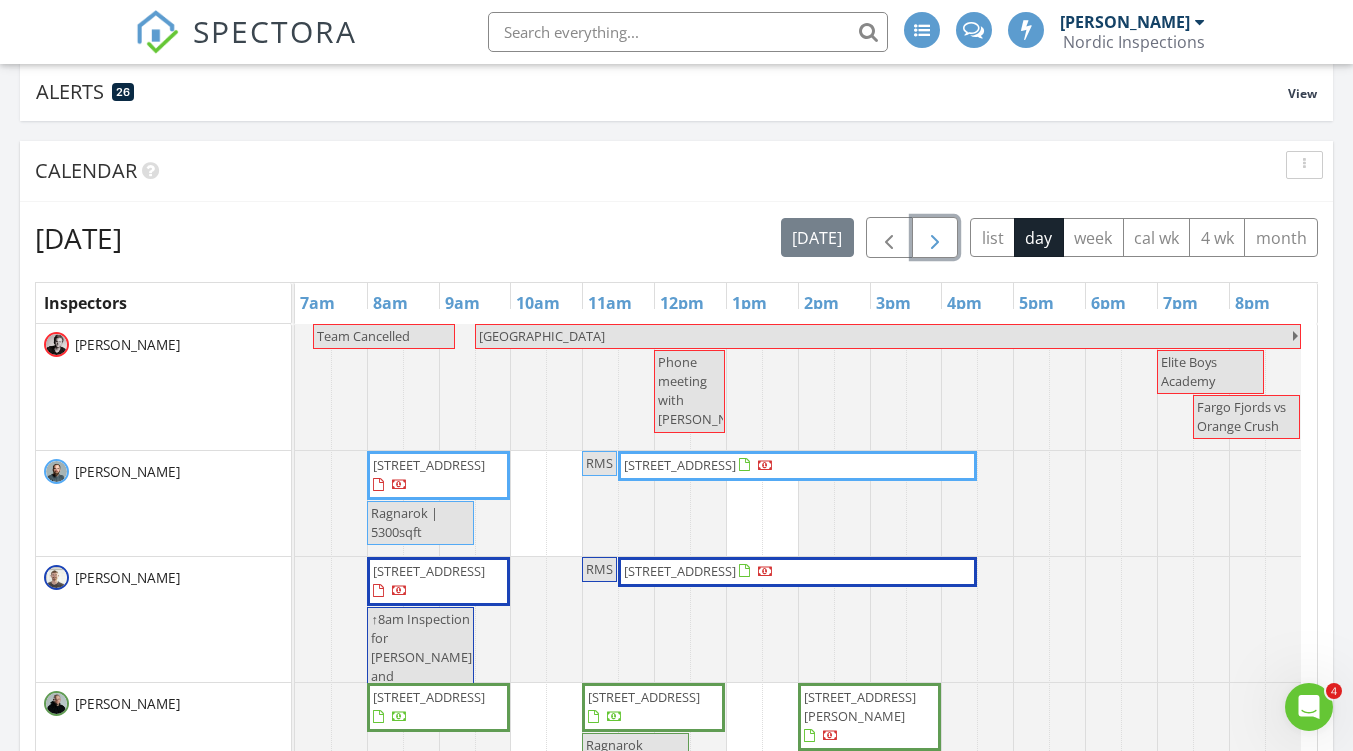 click at bounding box center (935, 238) 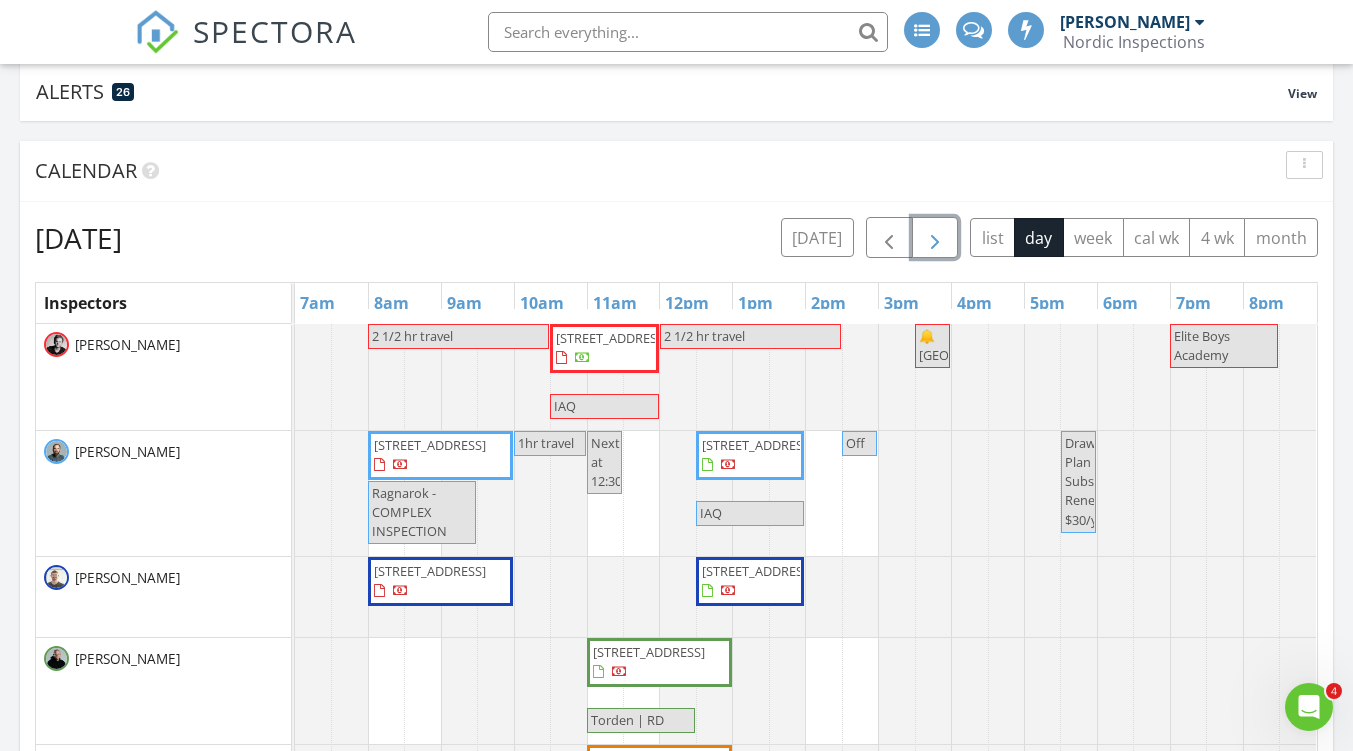 click at bounding box center (935, 238) 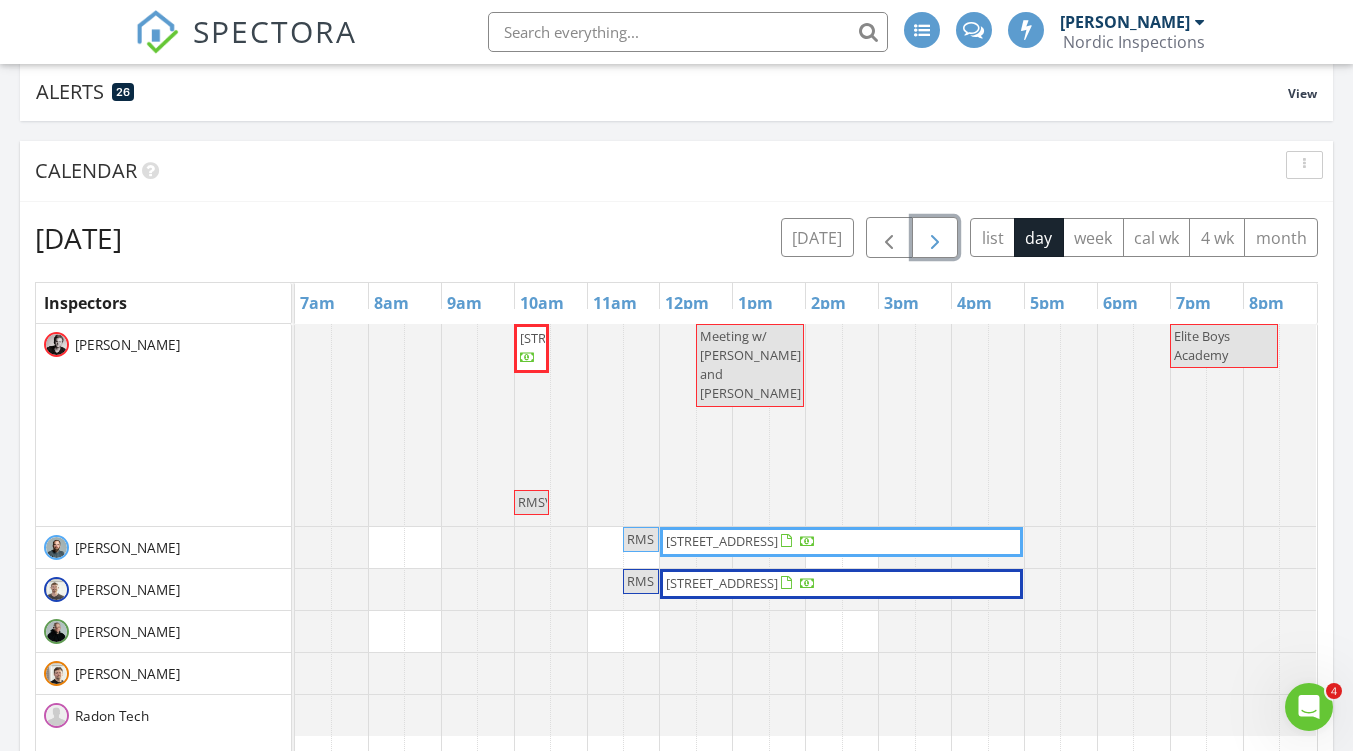 click at bounding box center (935, 238) 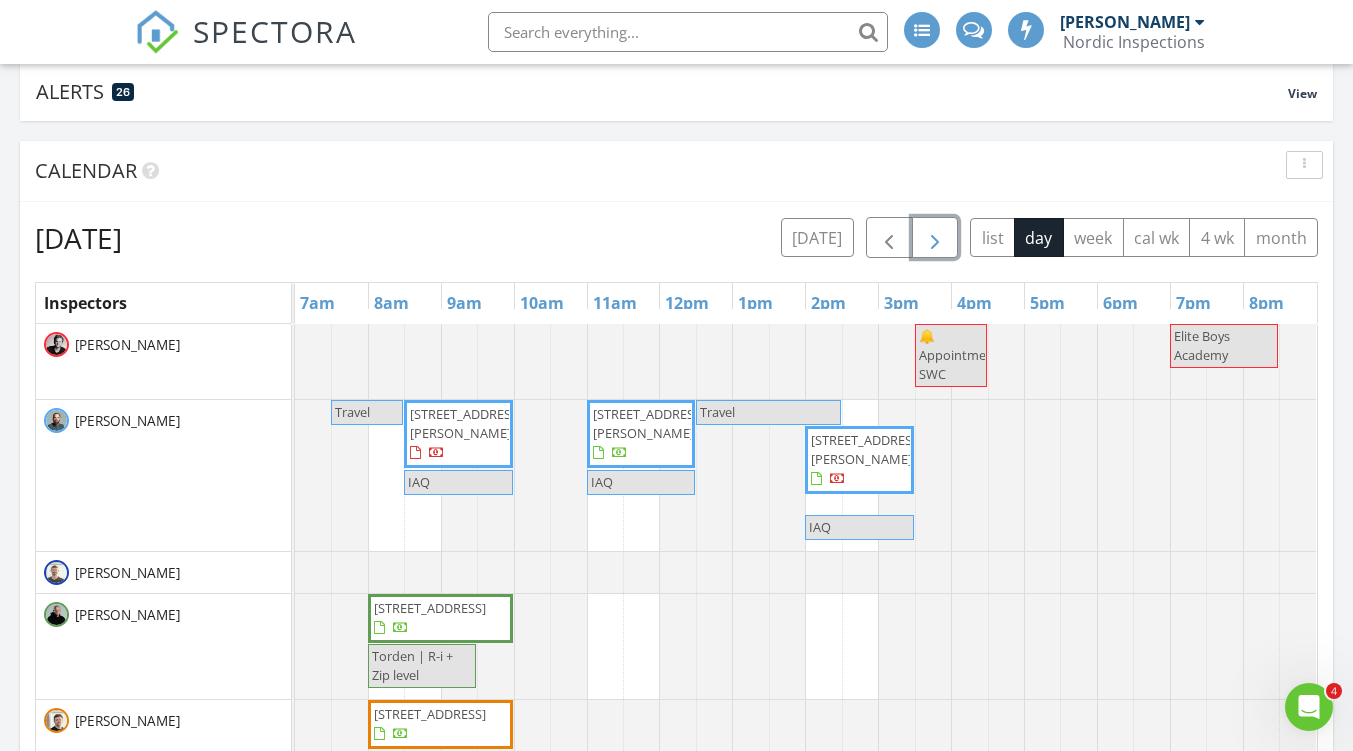 click at bounding box center (935, 238) 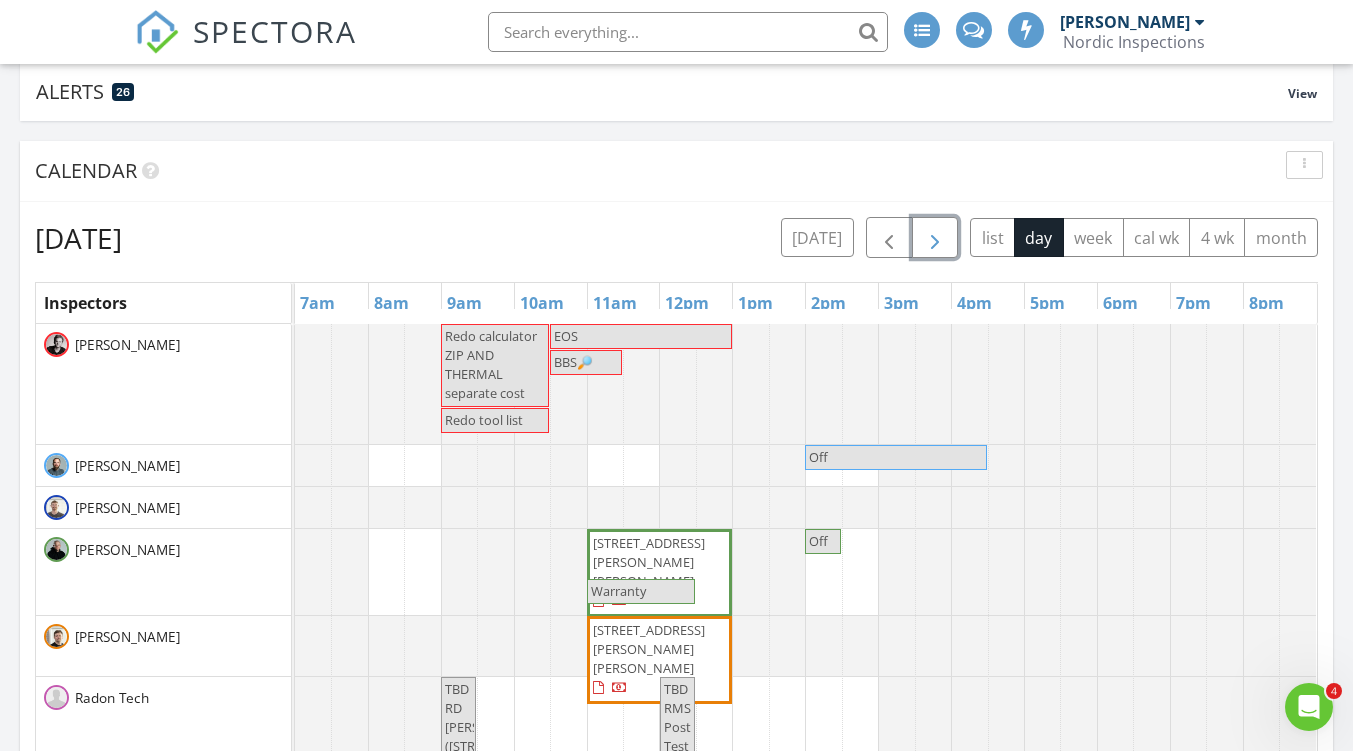 click at bounding box center [935, 238] 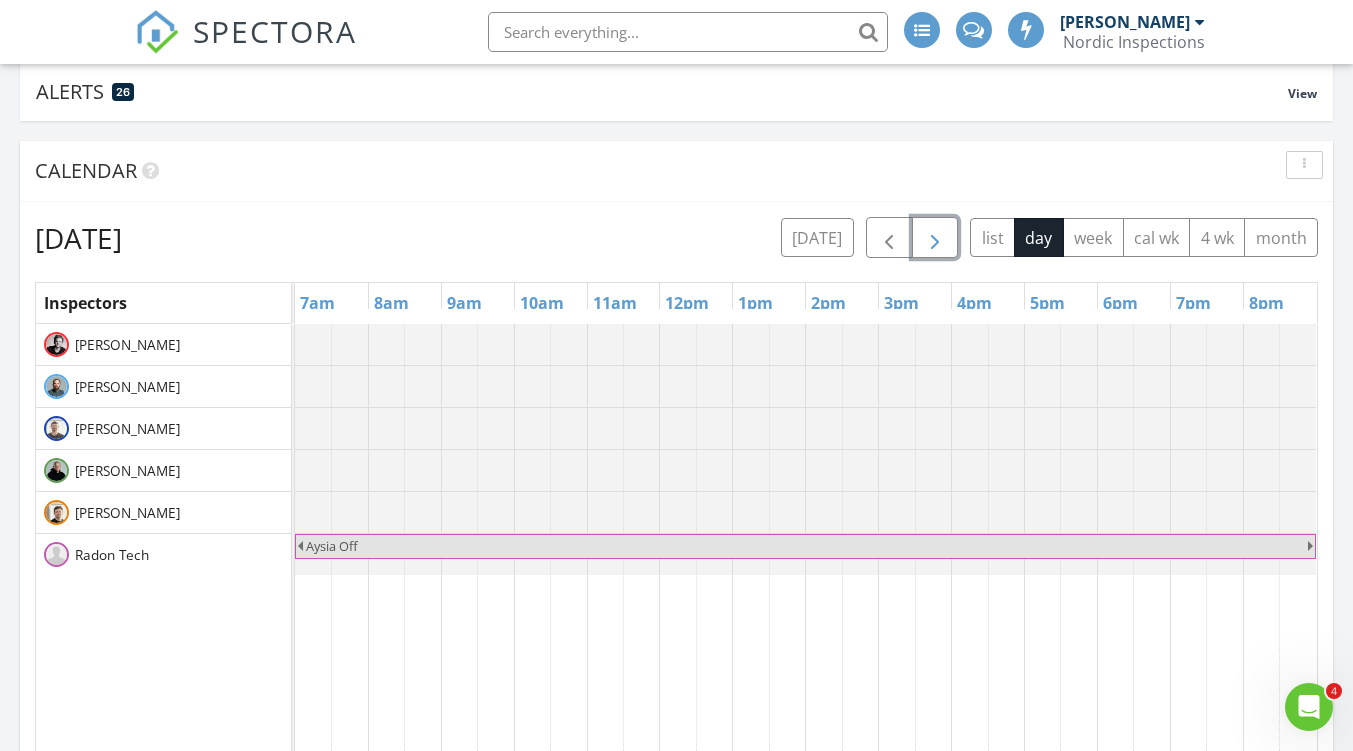 click at bounding box center [935, 238] 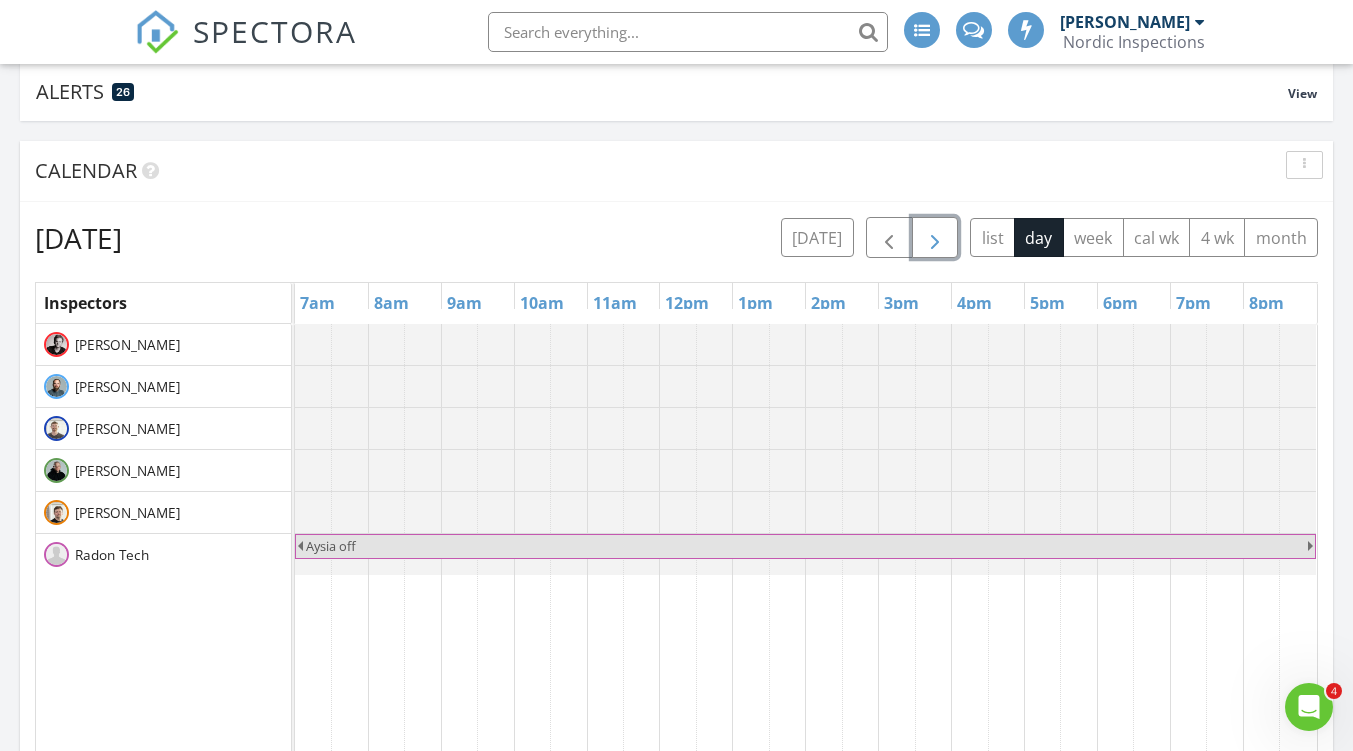 click at bounding box center [935, 238] 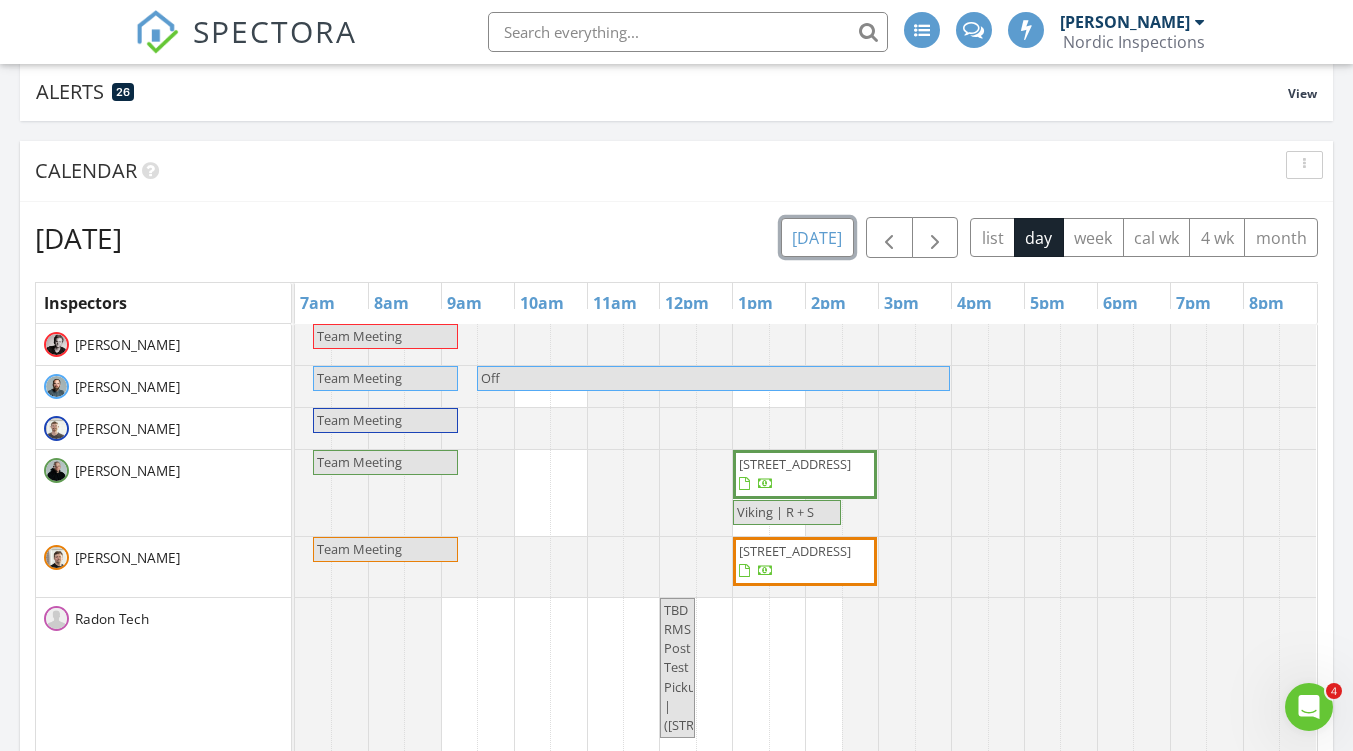 click on "[DATE]" at bounding box center (817, 237) 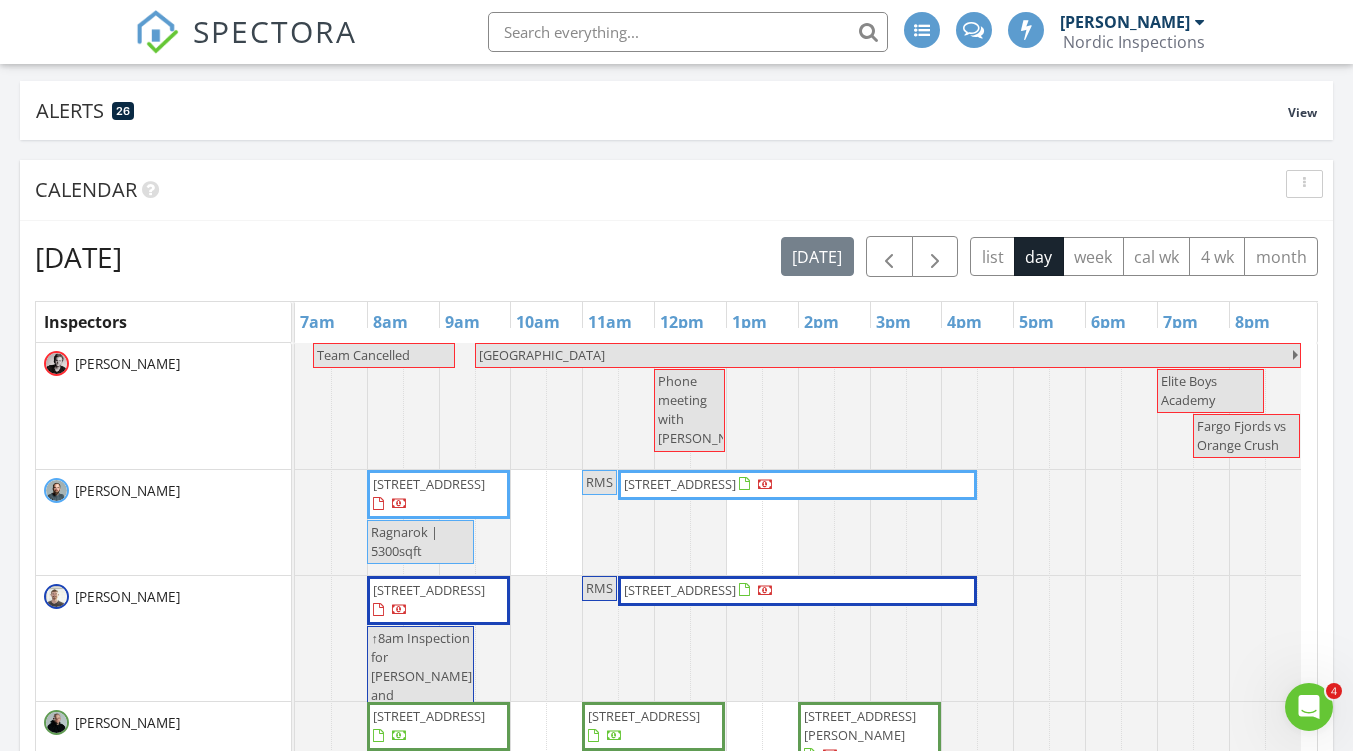 scroll, scrollTop: 200, scrollLeft: 0, axis: vertical 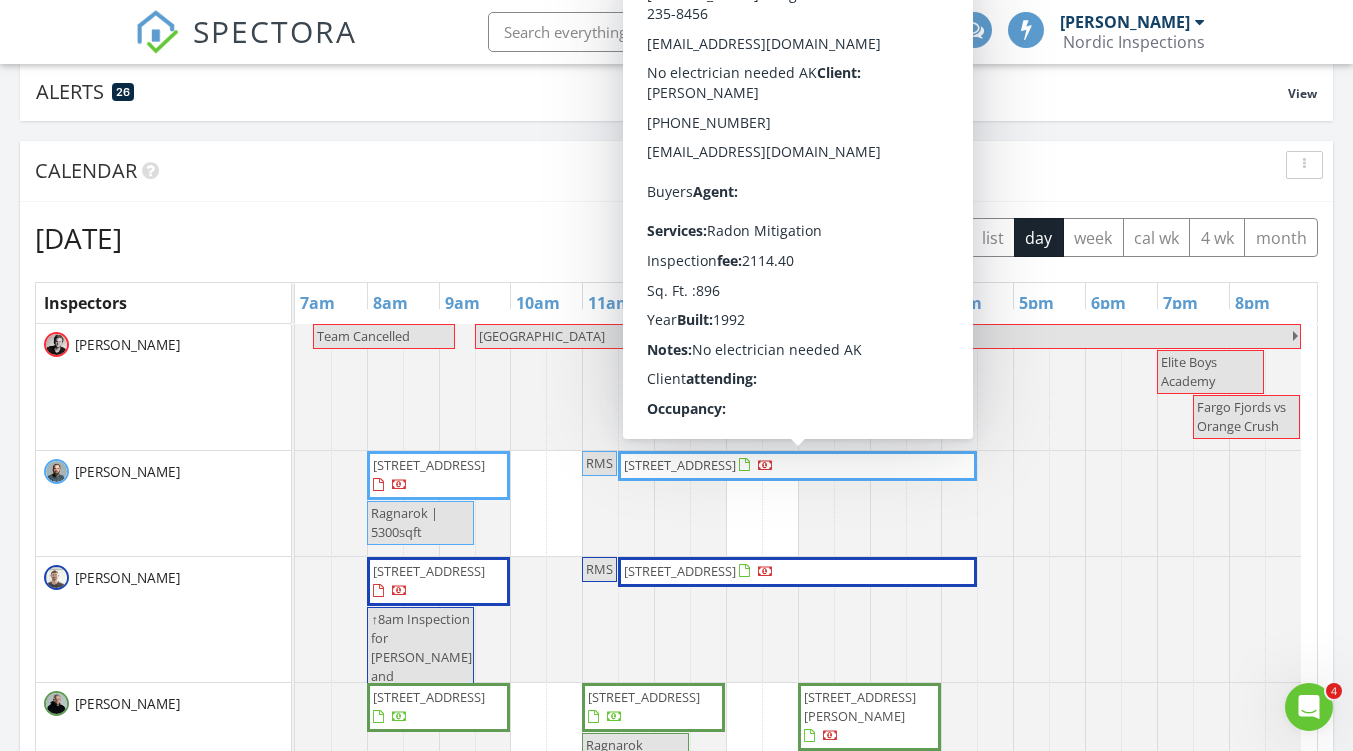 click on "Calendar" at bounding box center [661, 171] 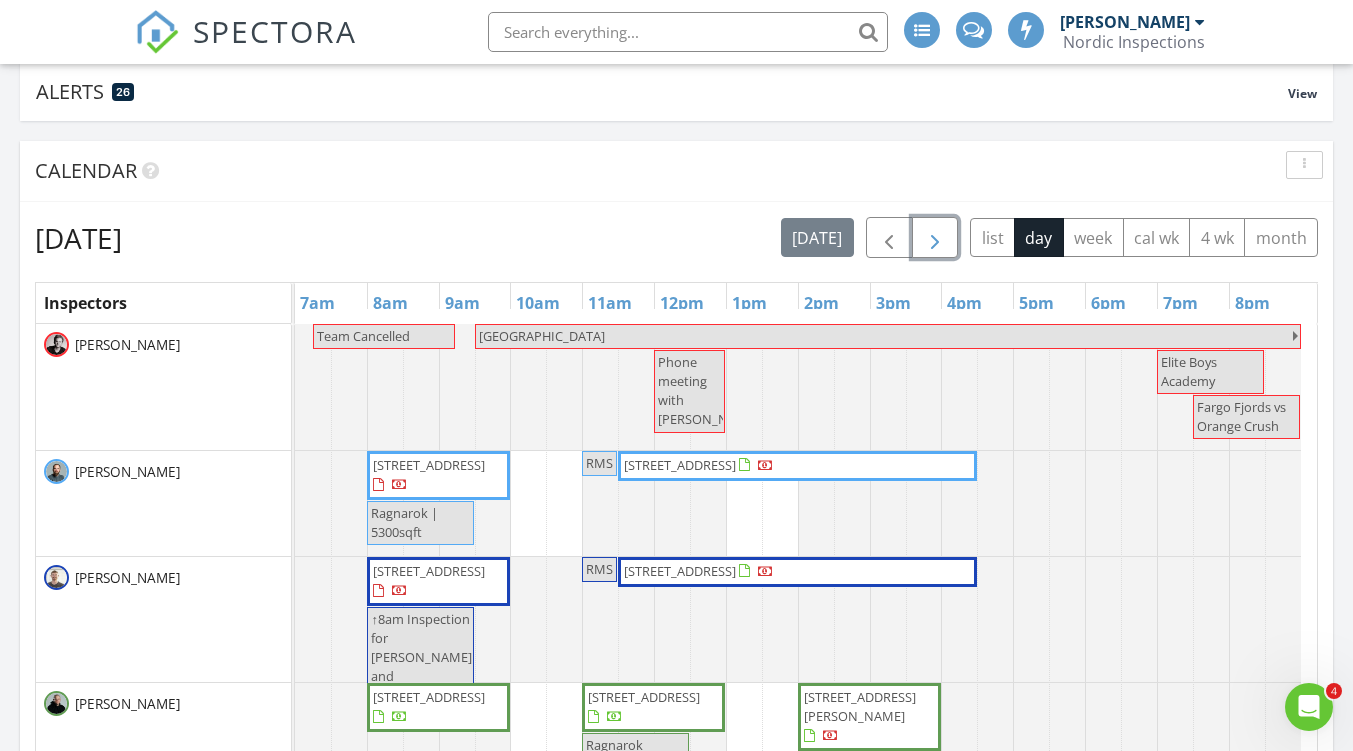 click at bounding box center (935, 238) 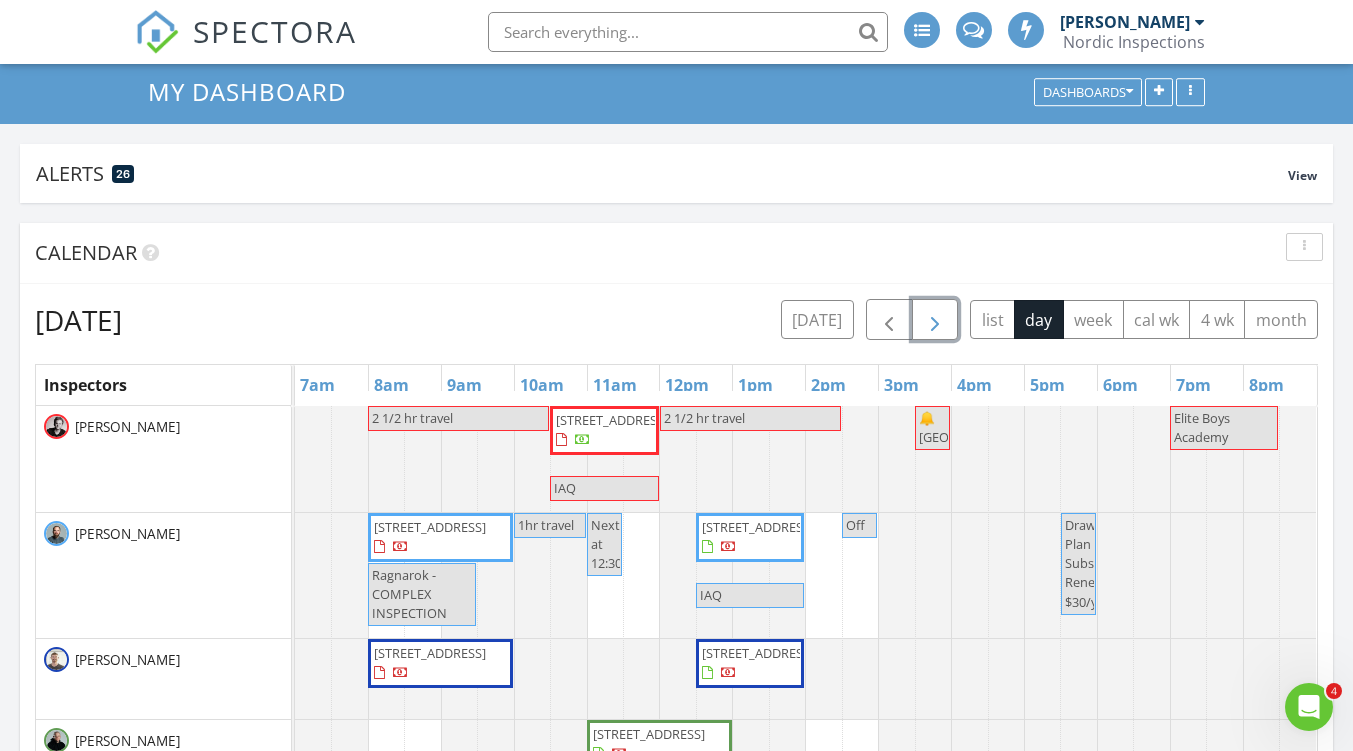 scroll, scrollTop: 200, scrollLeft: 0, axis: vertical 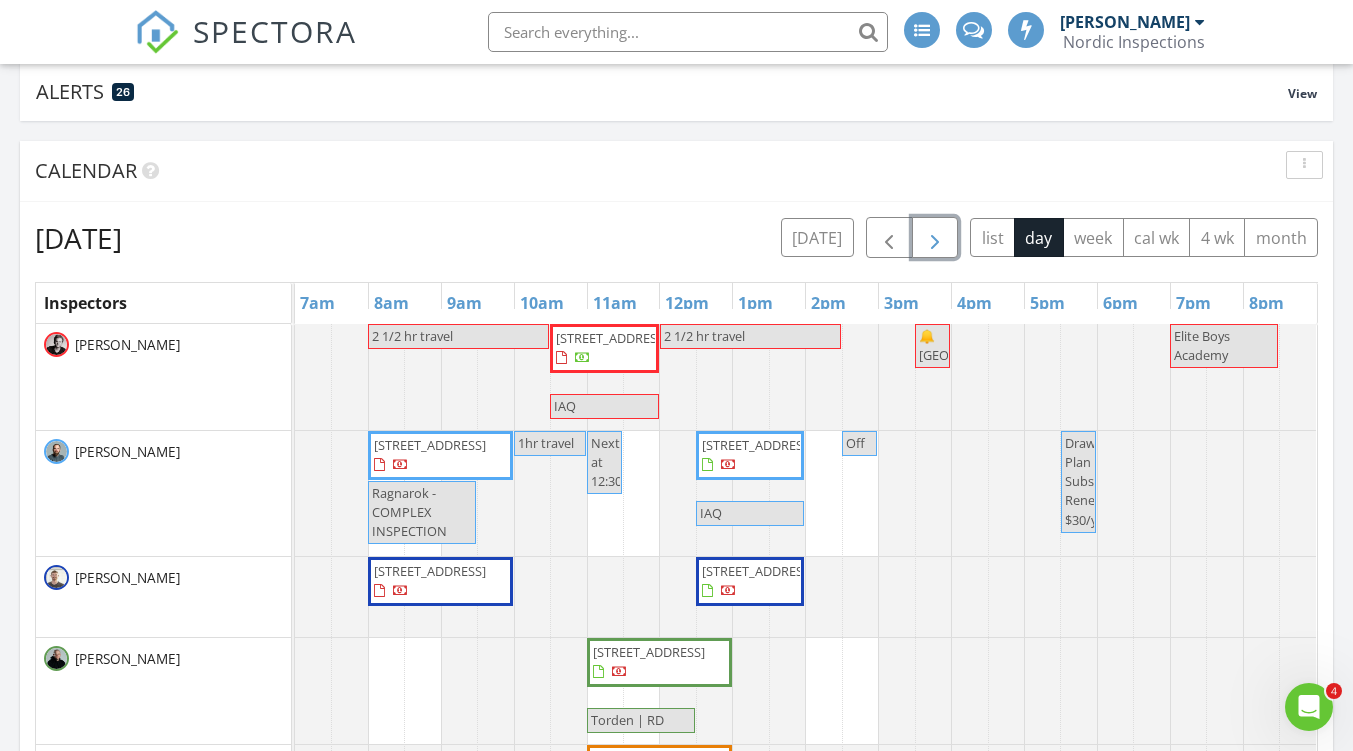 click at bounding box center (935, 237) 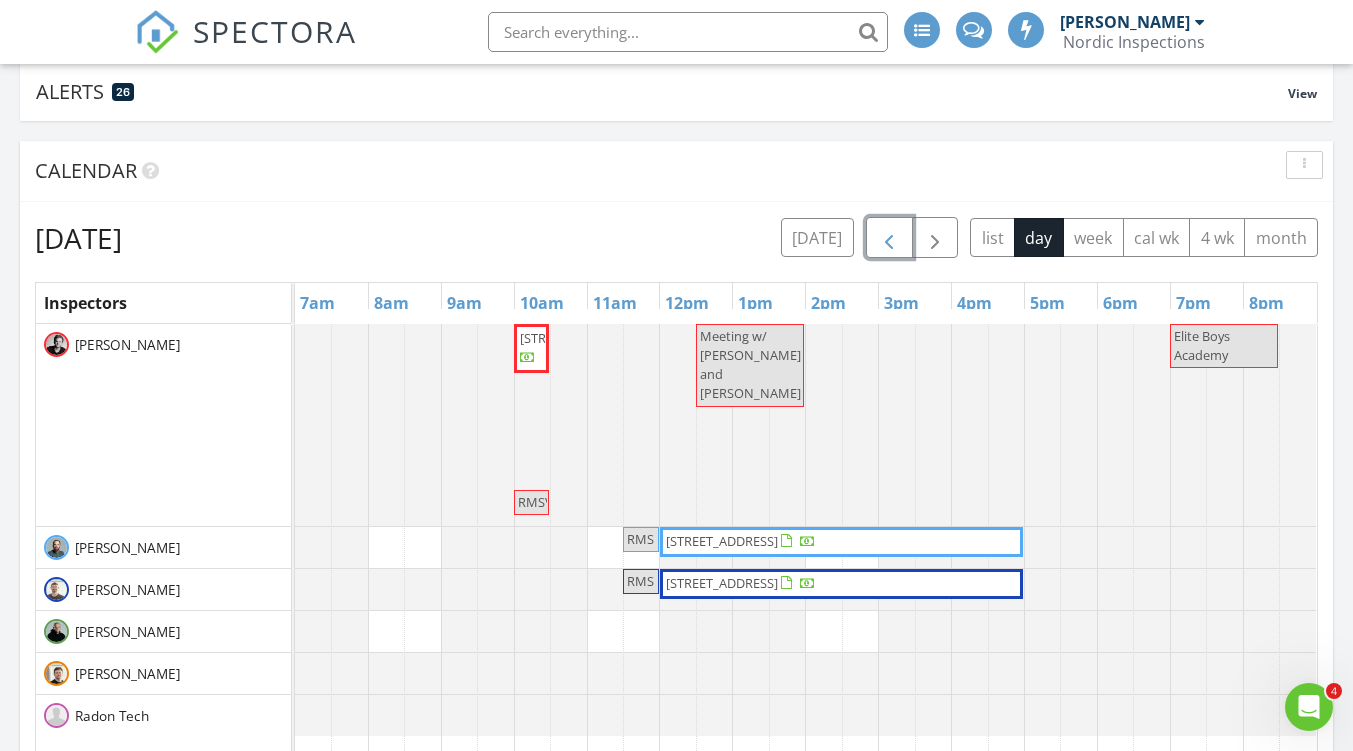 click at bounding box center [889, 238] 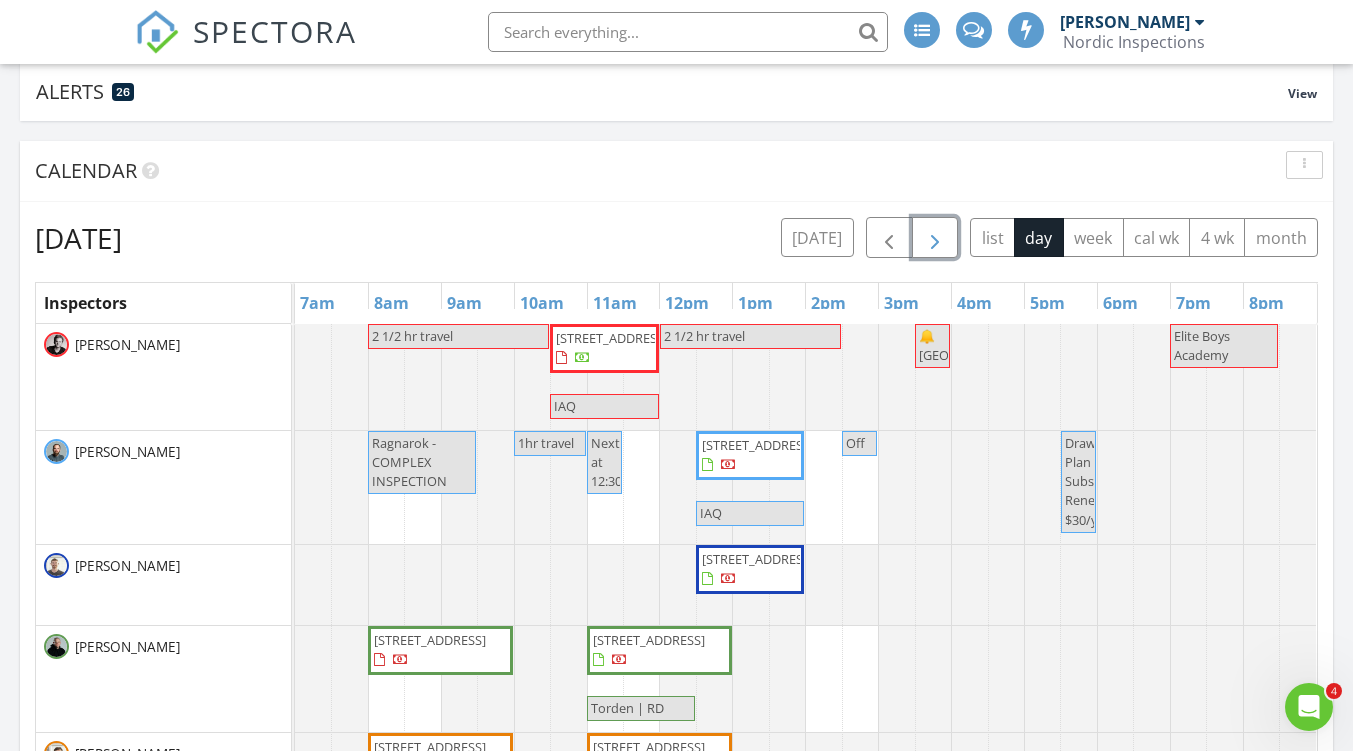 click at bounding box center (935, 238) 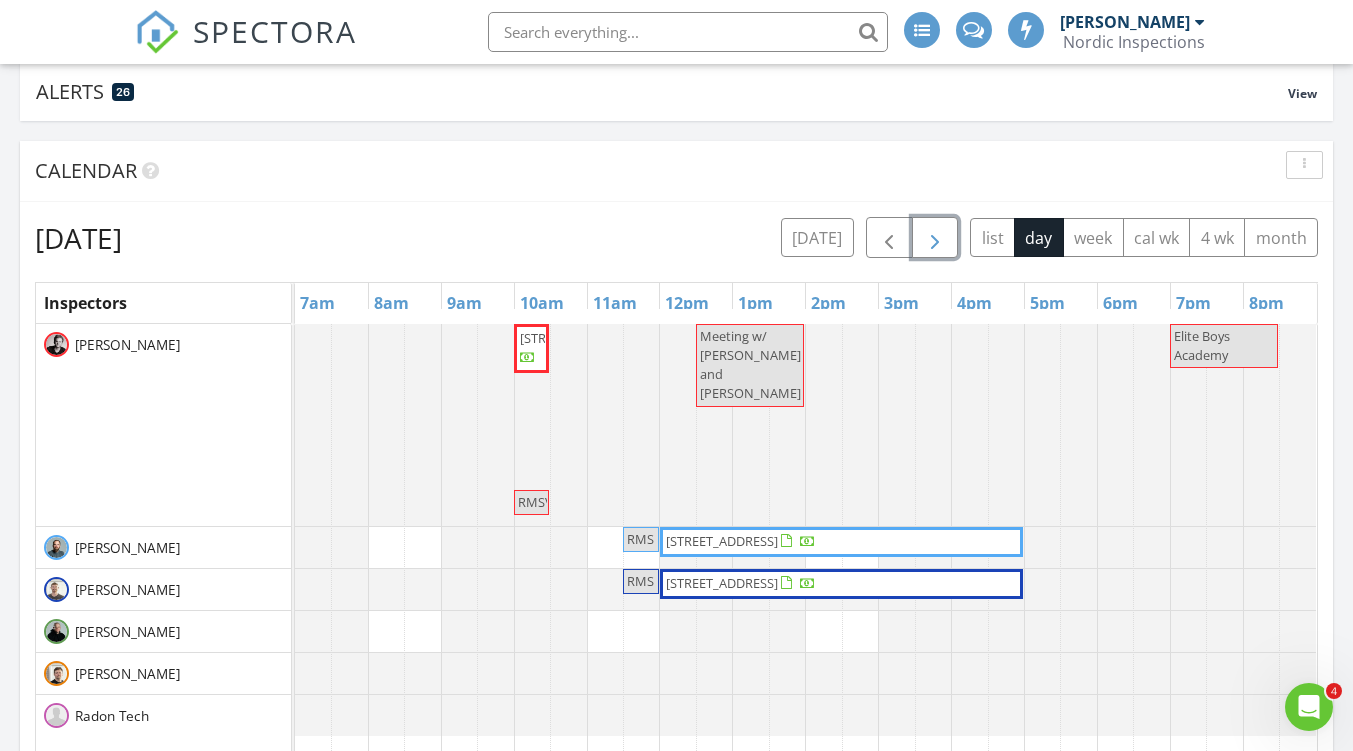 click at bounding box center [935, 238] 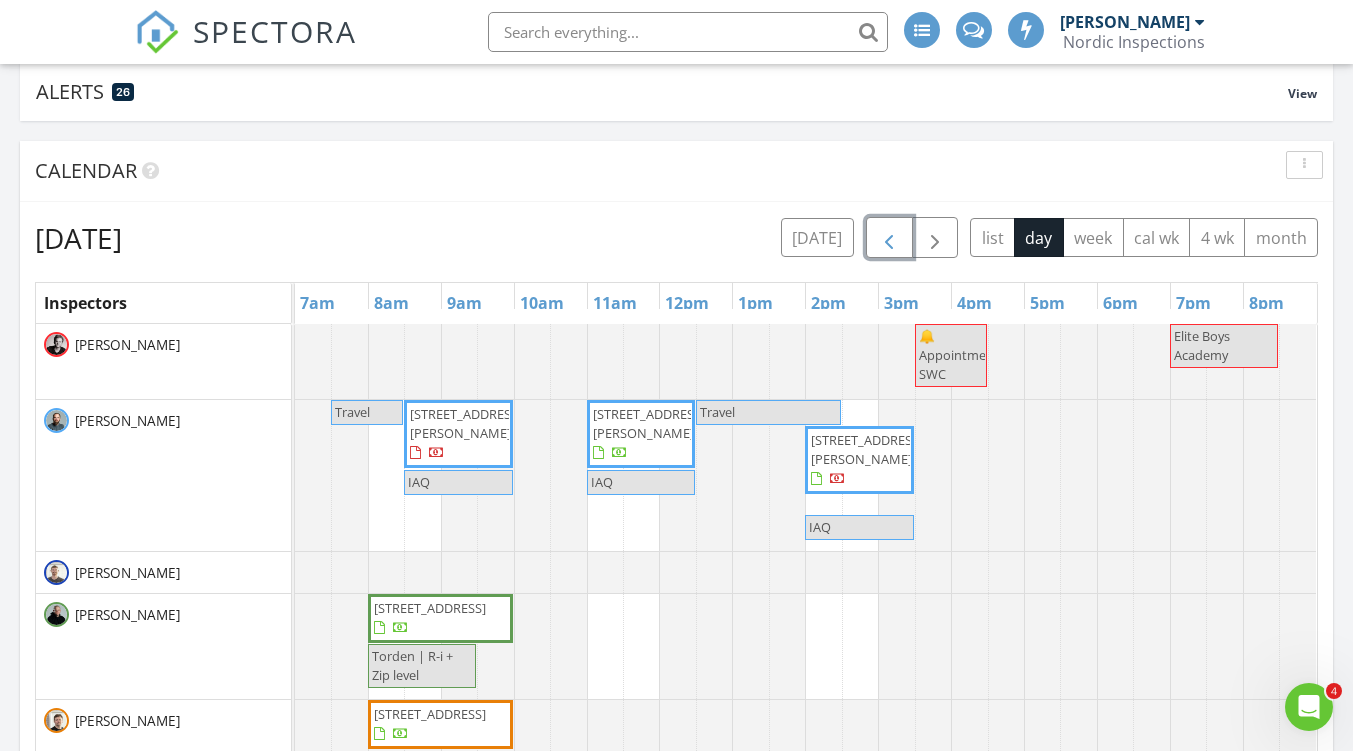 click at bounding box center (889, 238) 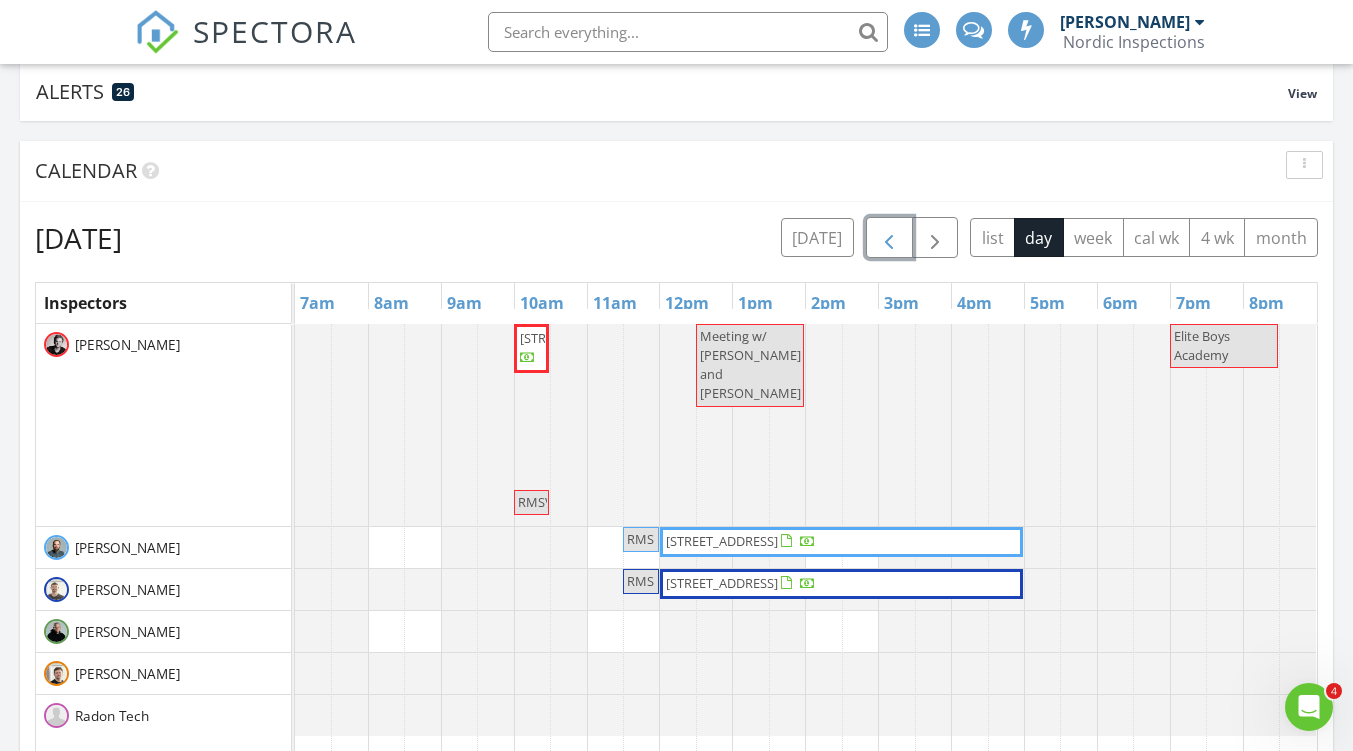 click at bounding box center (889, 237) 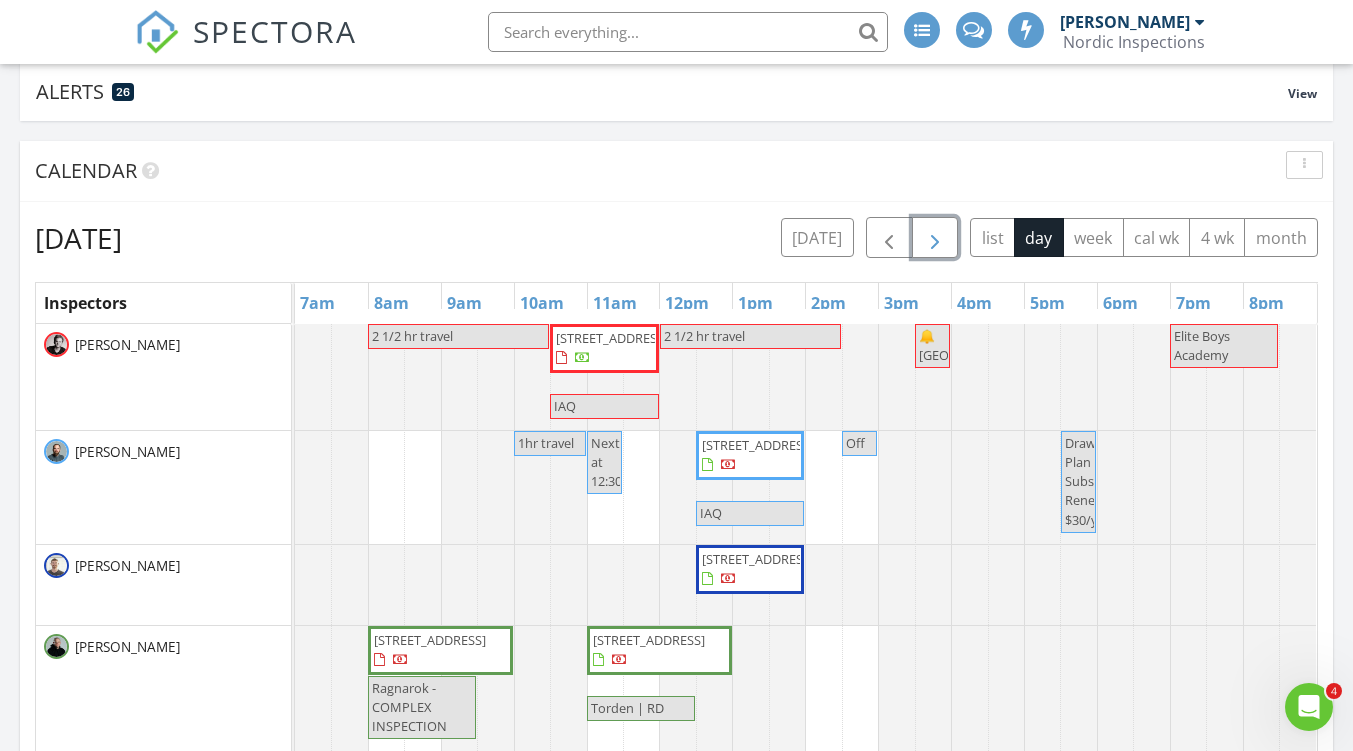 click at bounding box center [935, 238] 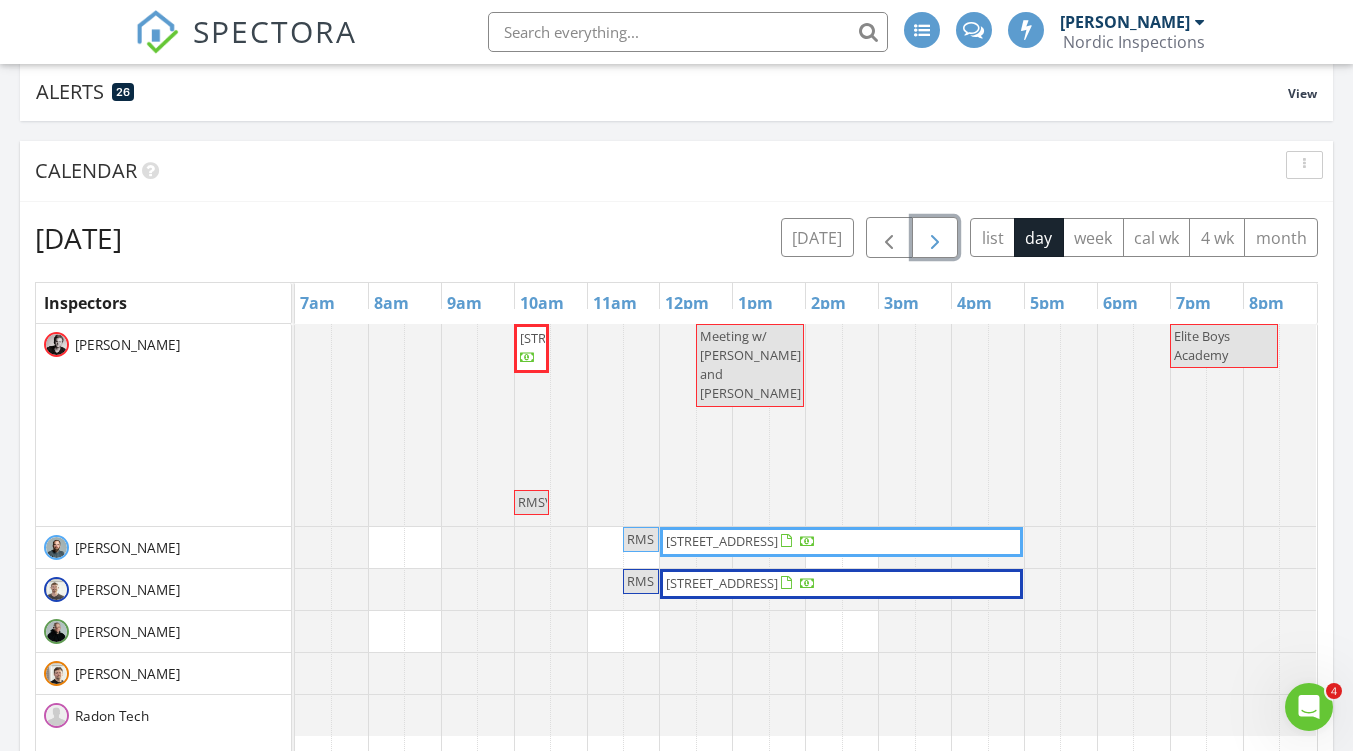drag, startPoint x: 935, startPoint y: 242, endPoint x: 951, endPoint y: 231, distance: 19.416489 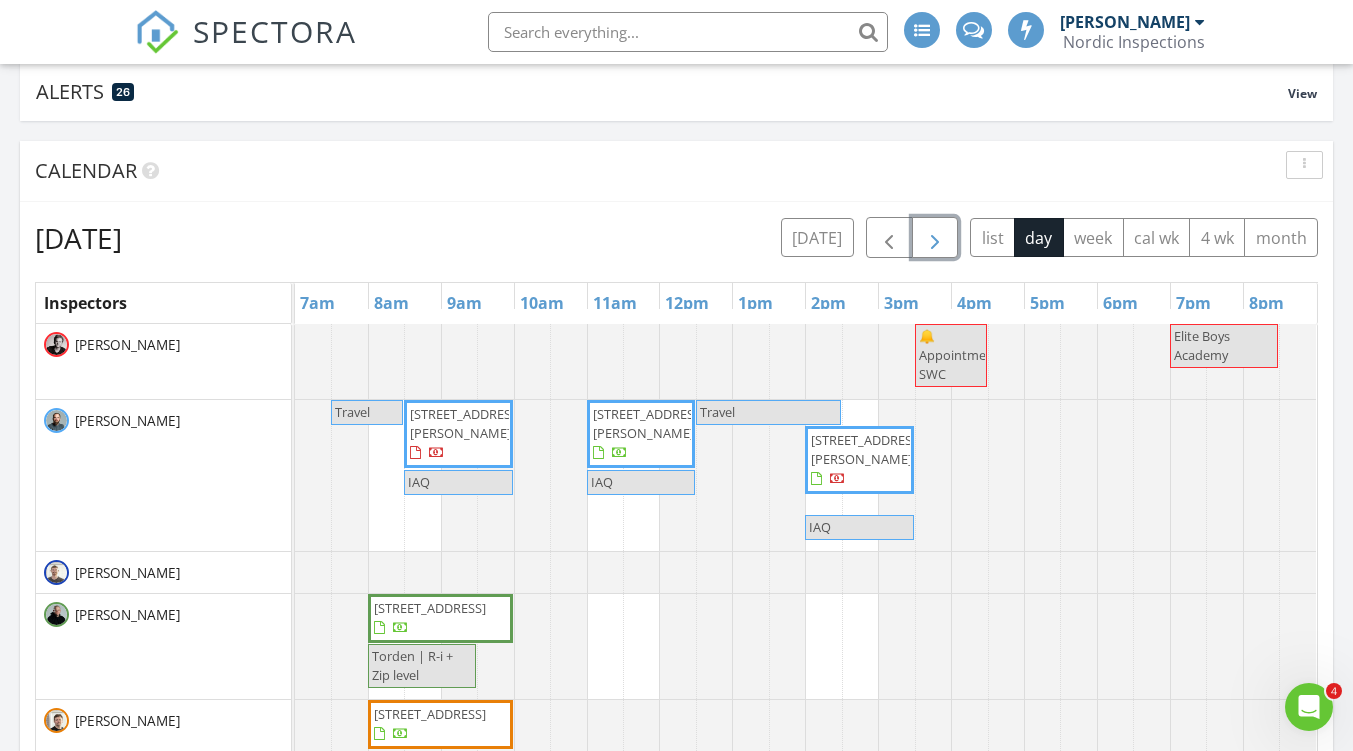 click at bounding box center (935, 238) 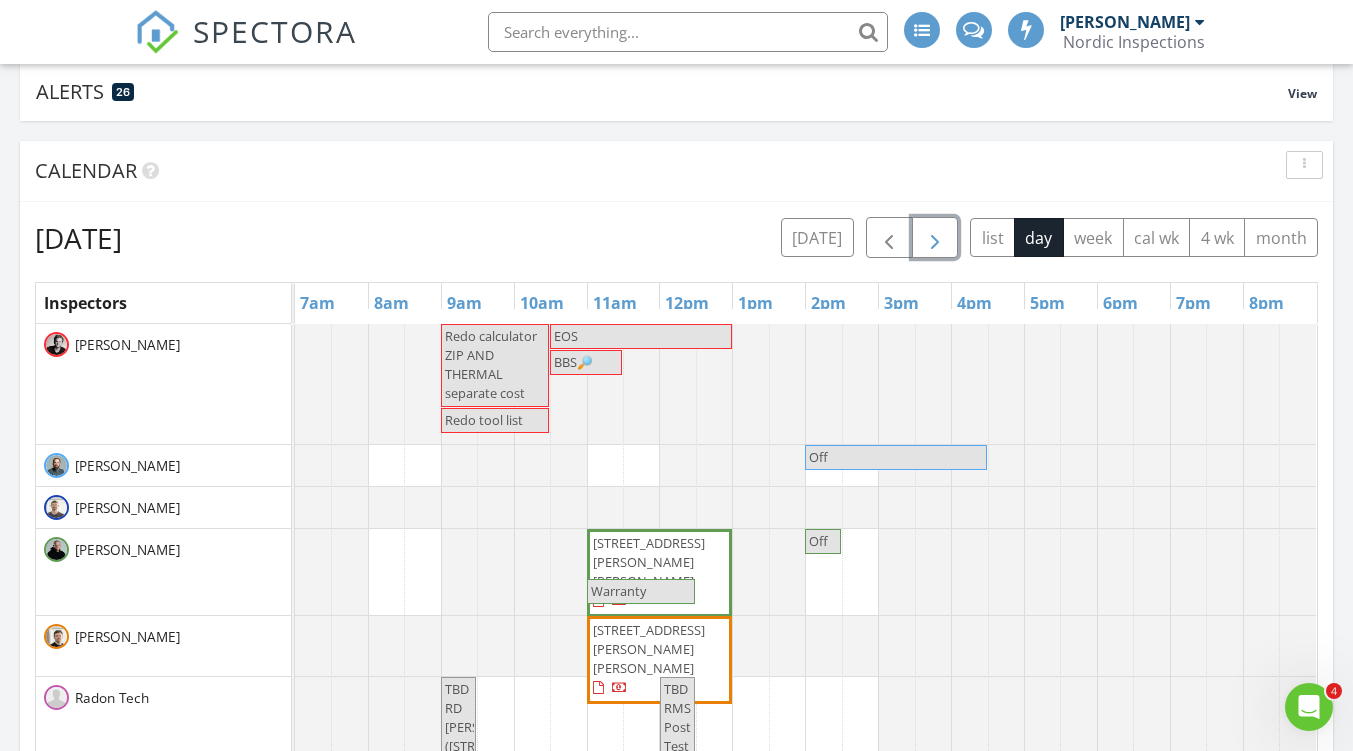 click at bounding box center [935, 238] 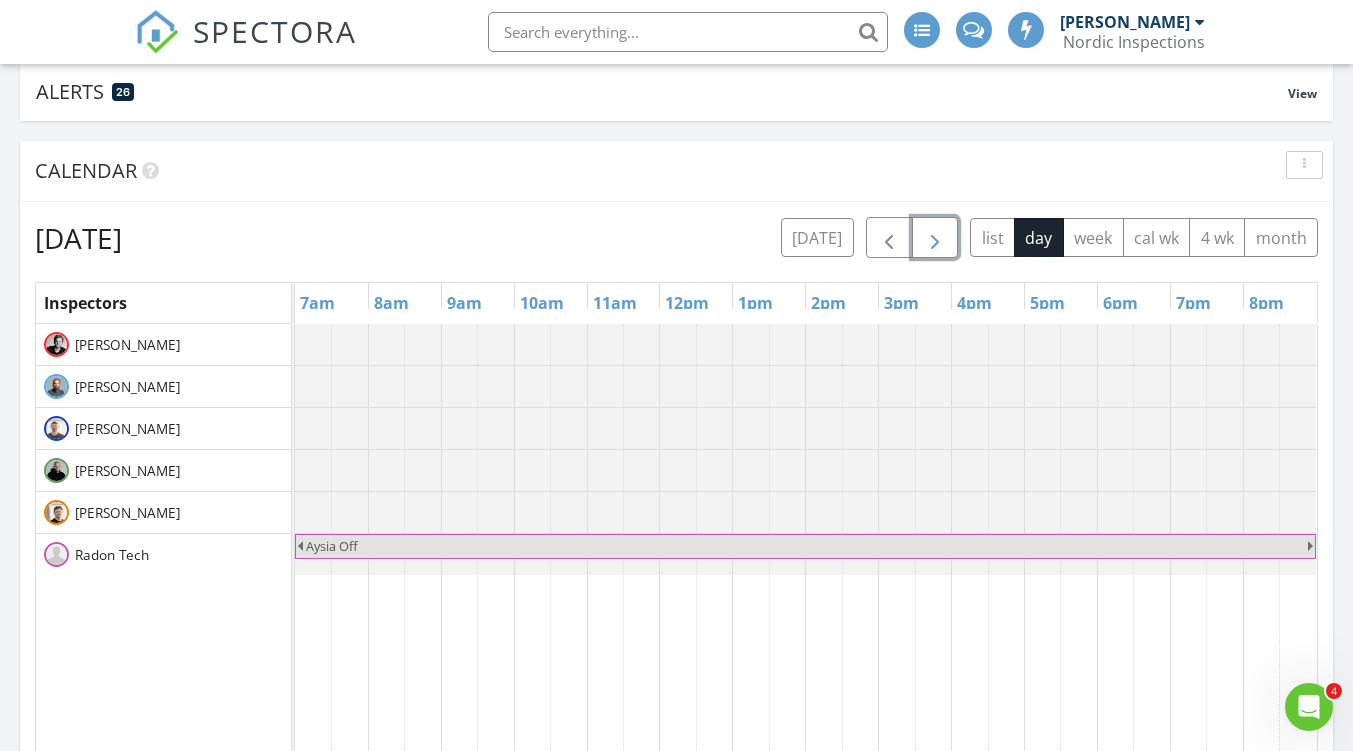 click at bounding box center [935, 238] 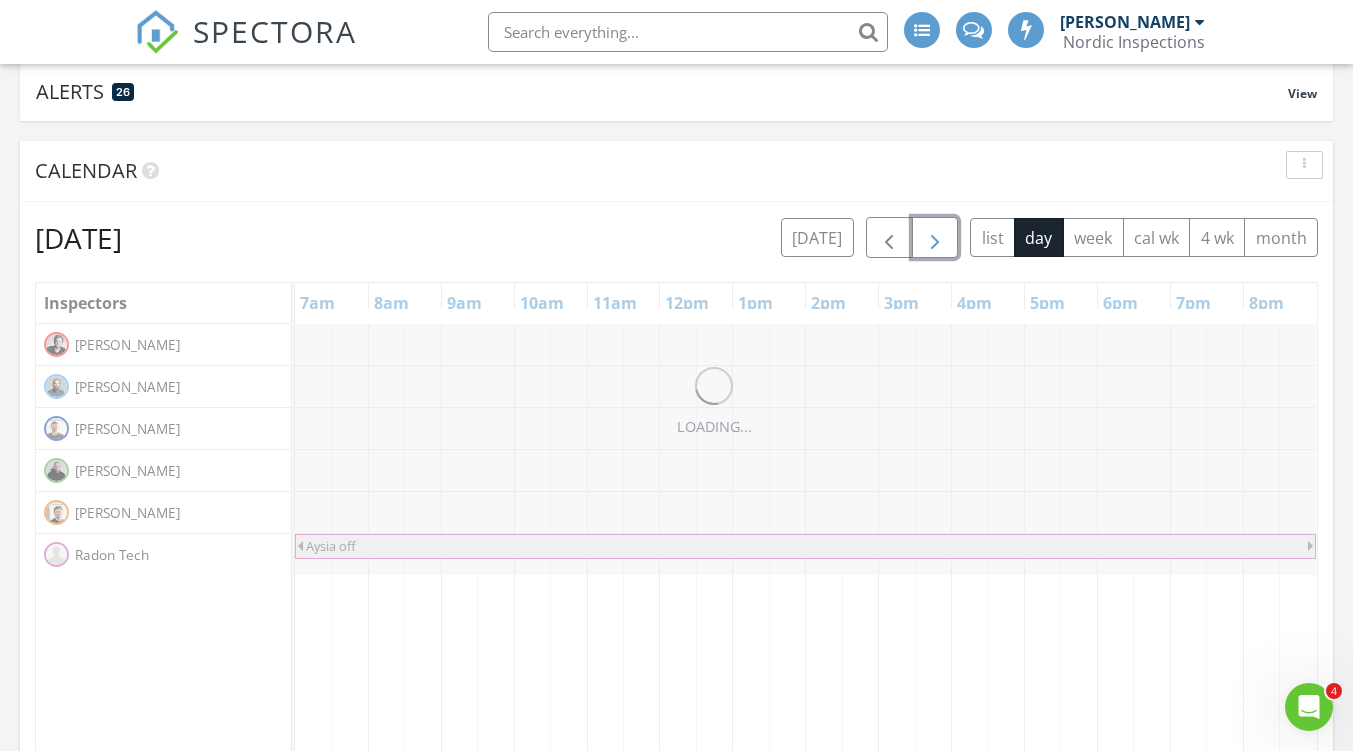 click at bounding box center (935, 238) 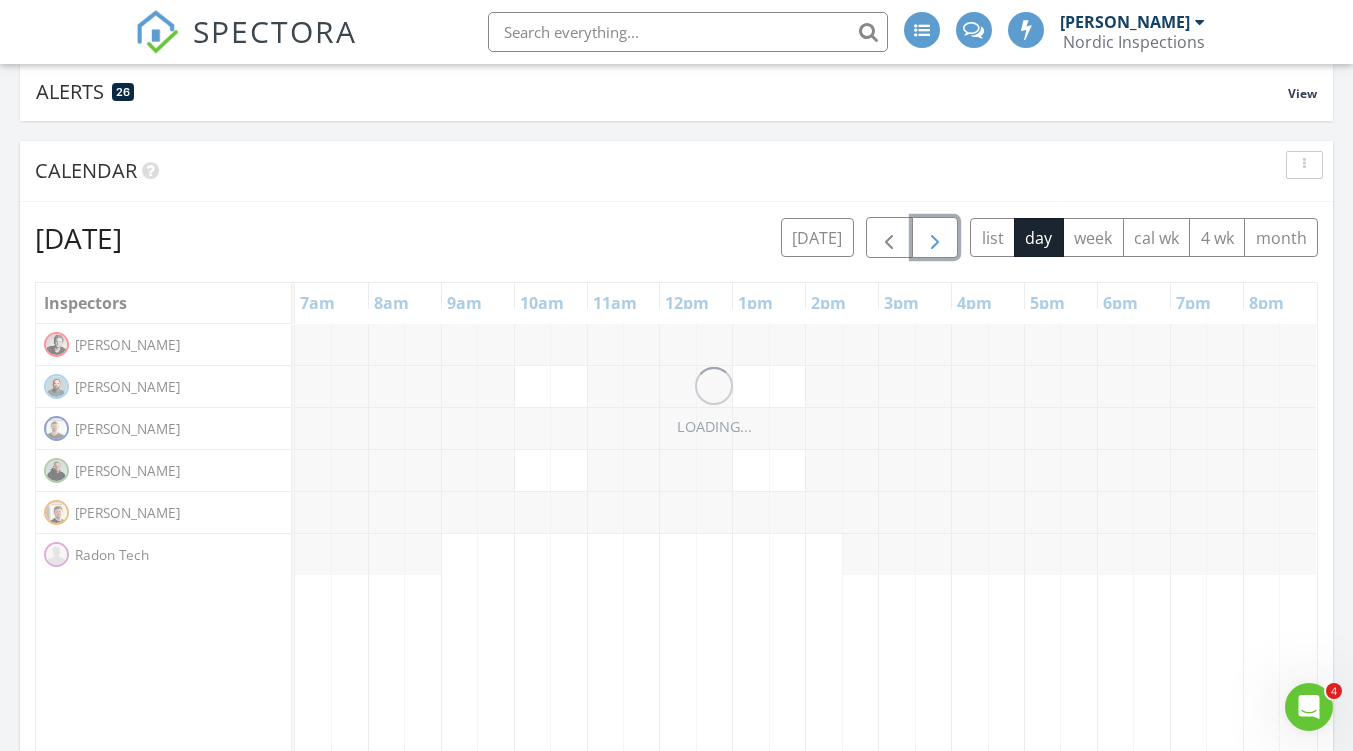 click at bounding box center (935, 238) 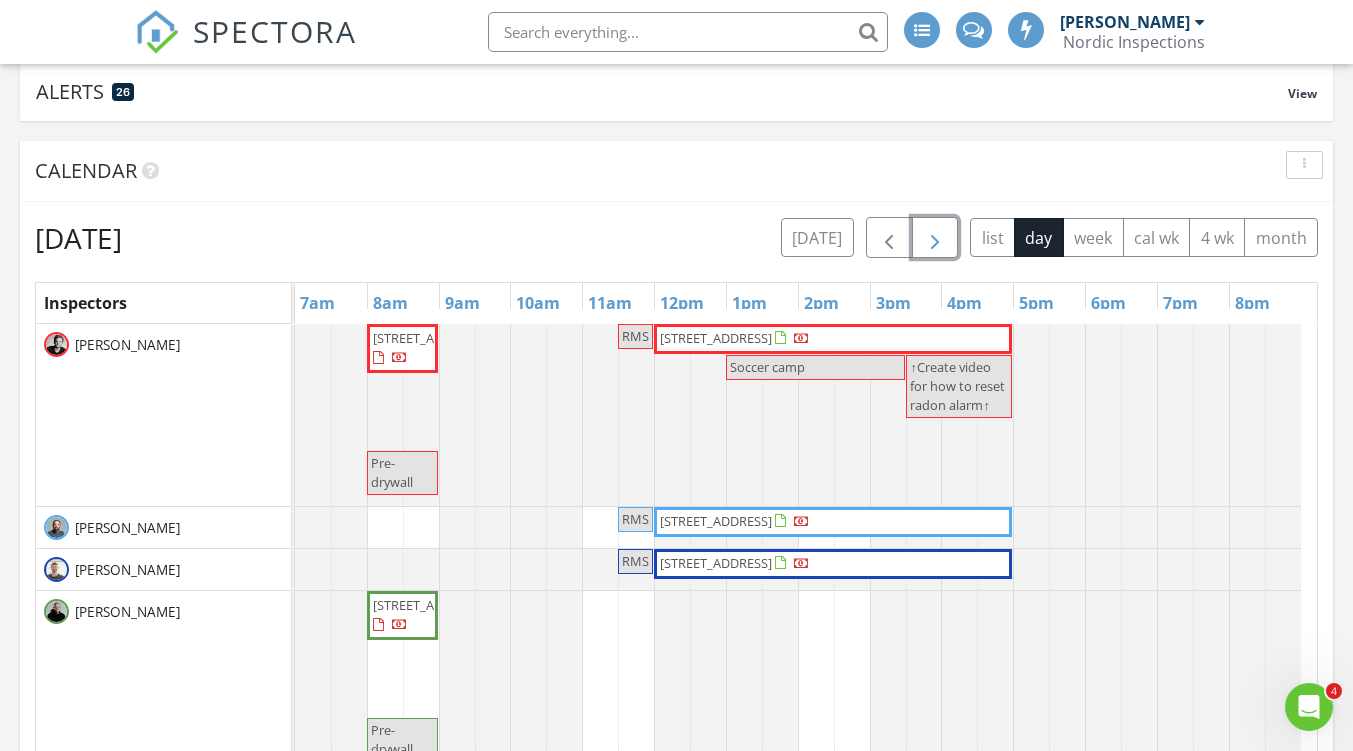 click at bounding box center (935, 238) 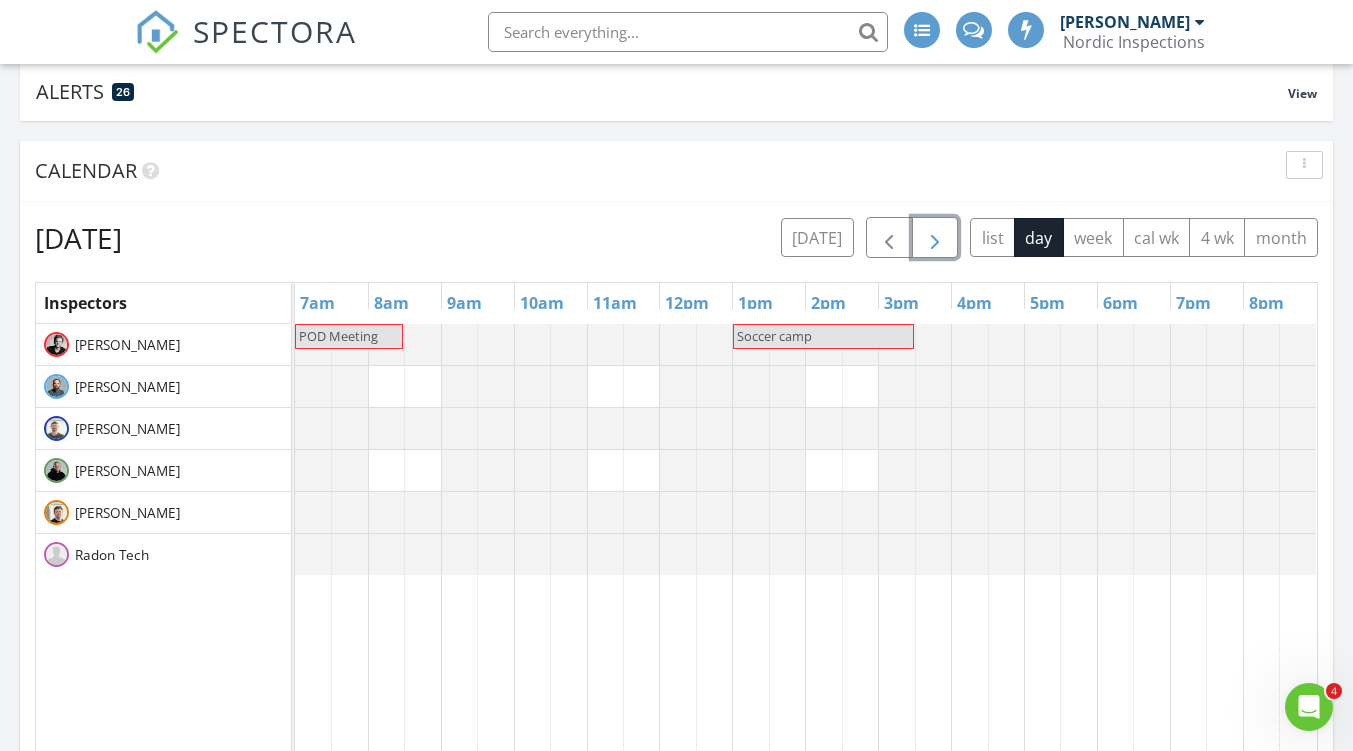 click at bounding box center (935, 237) 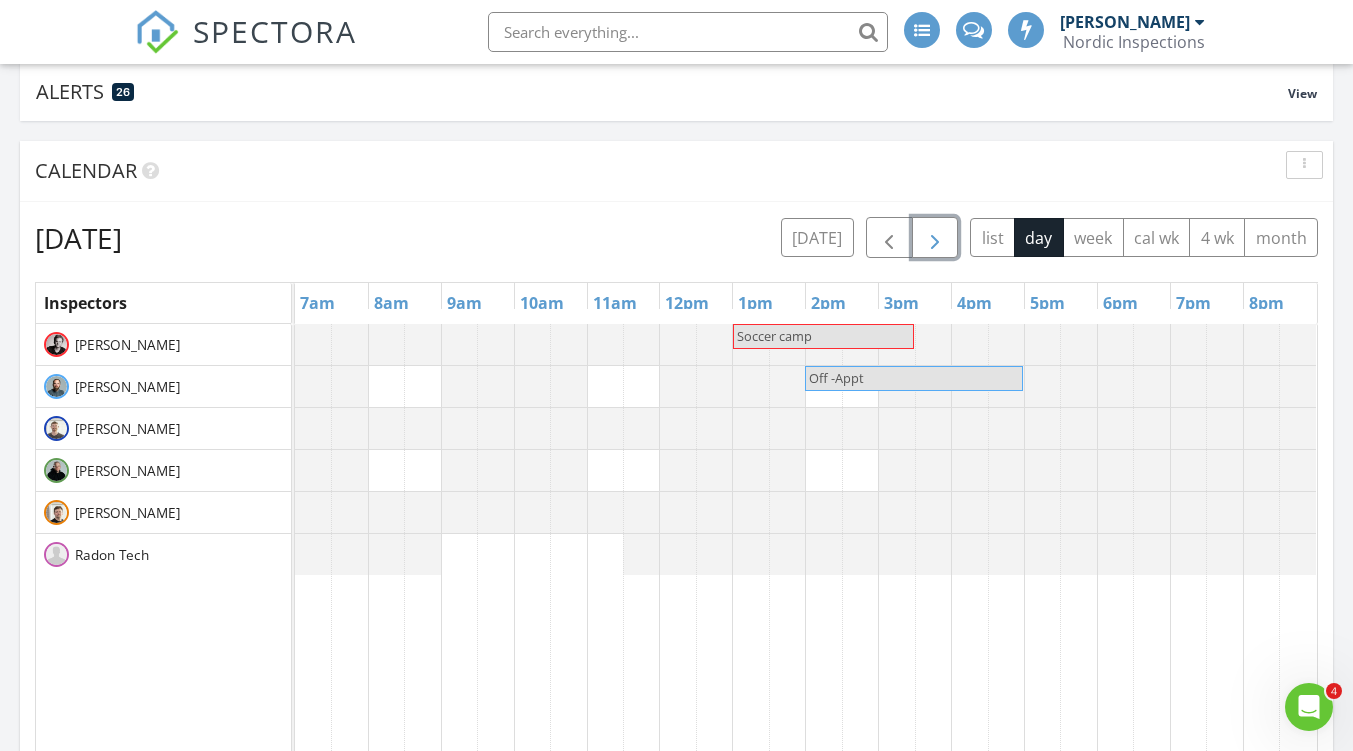 click at bounding box center [935, 237] 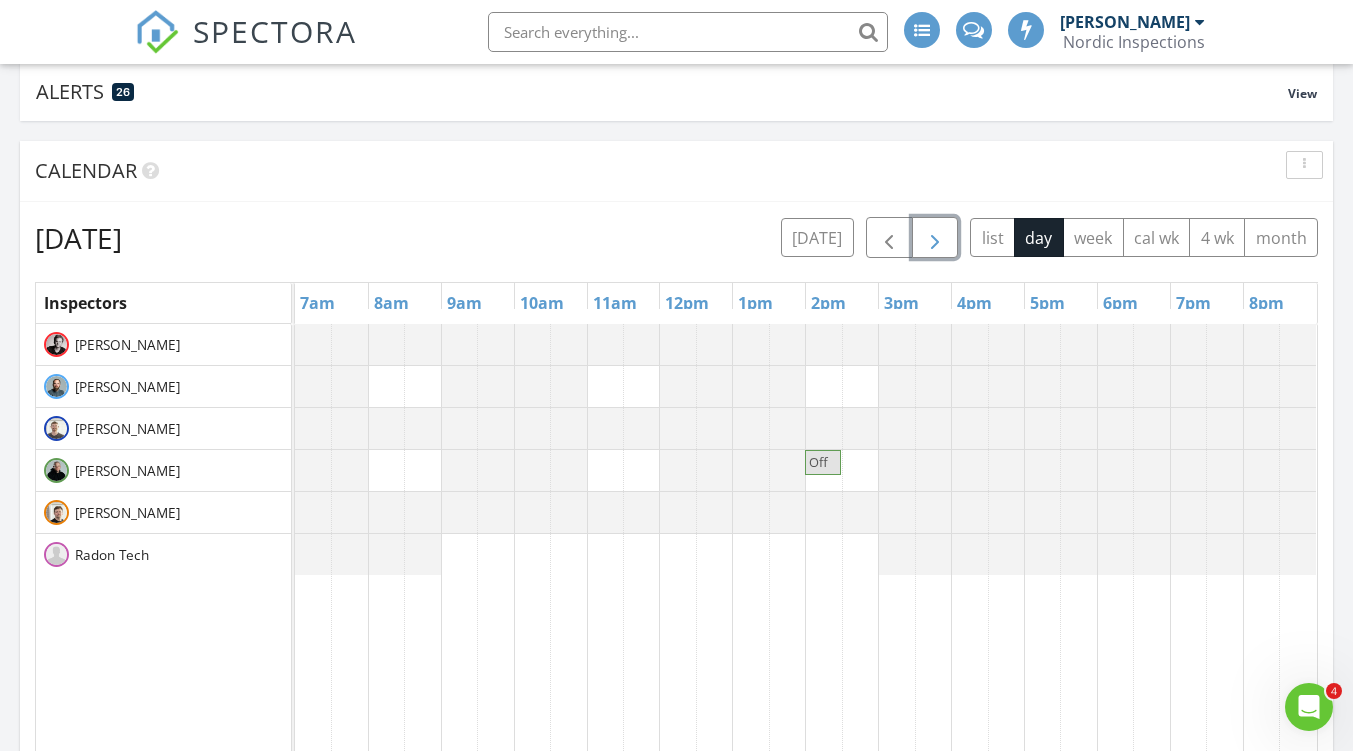 click at bounding box center (935, 237) 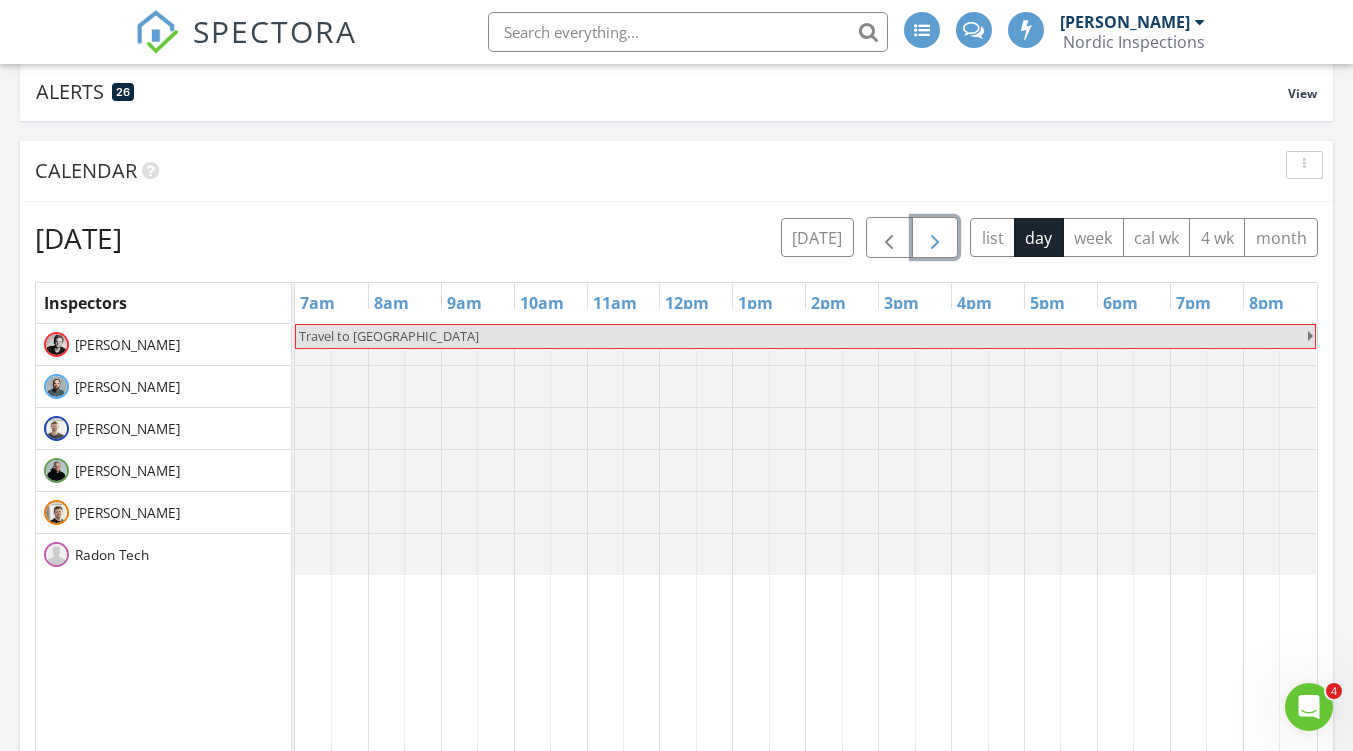 click at bounding box center [935, 237] 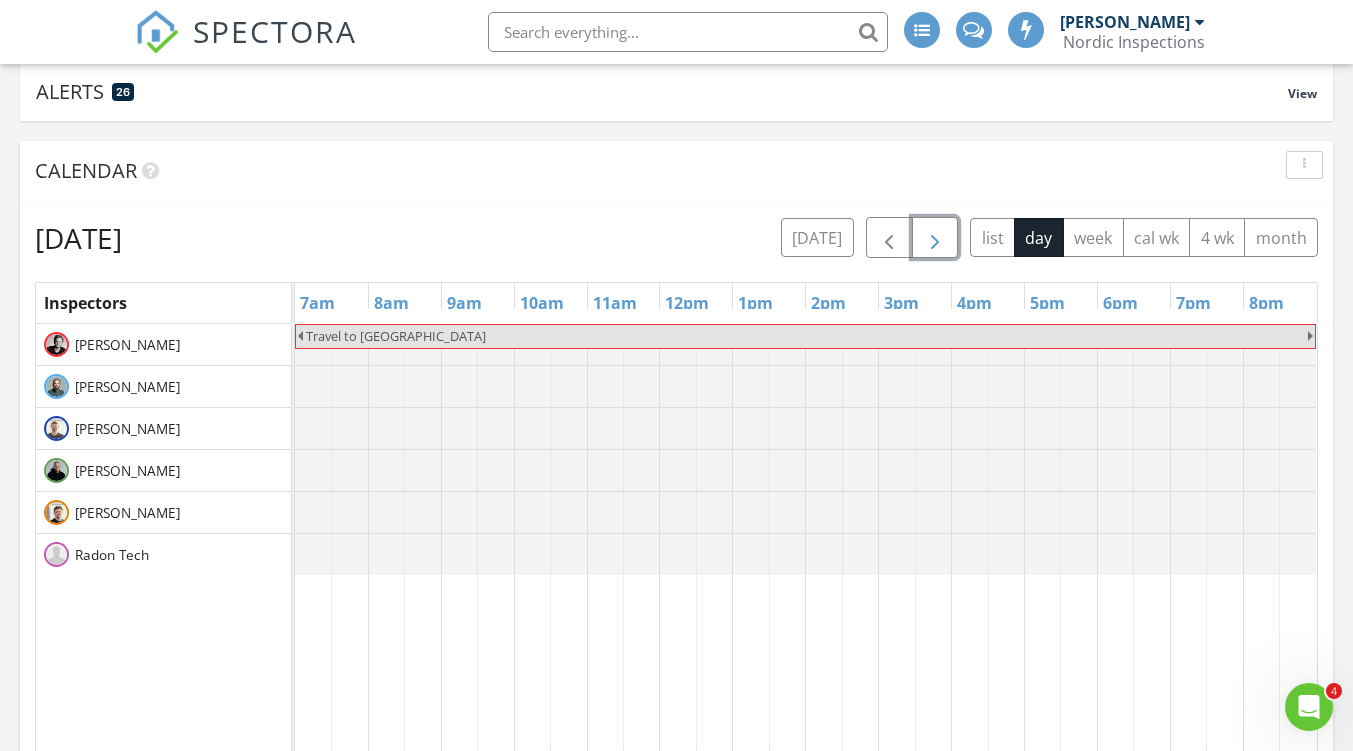 click at bounding box center [935, 237] 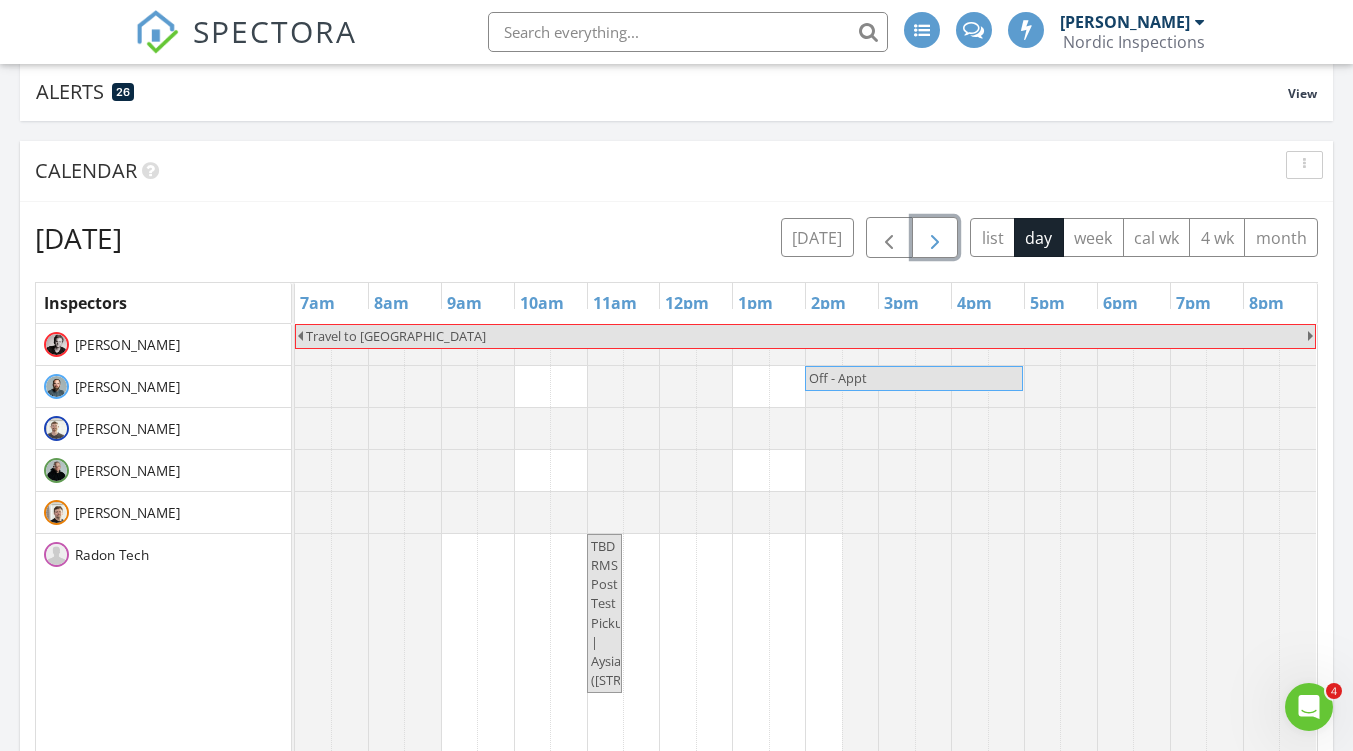 click at bounding box center [935, 237] 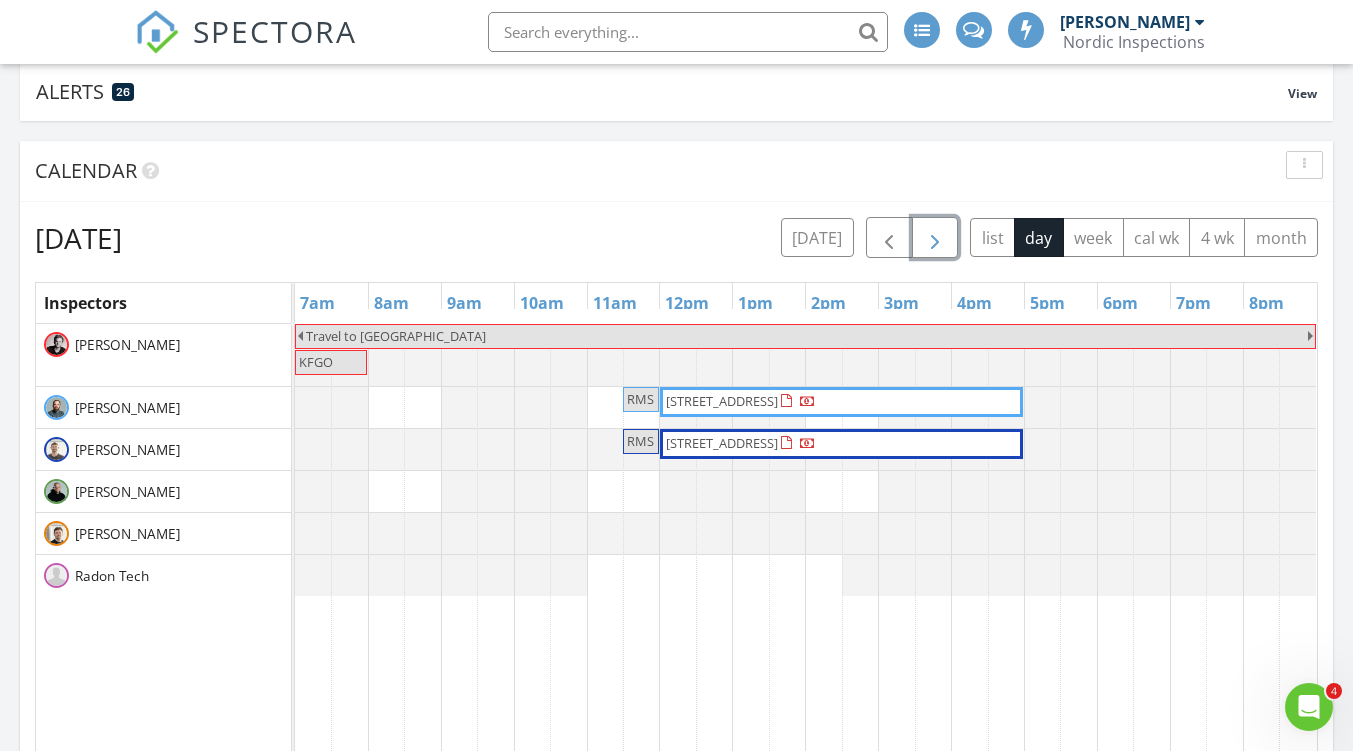 click at bounding box center [935, 237] 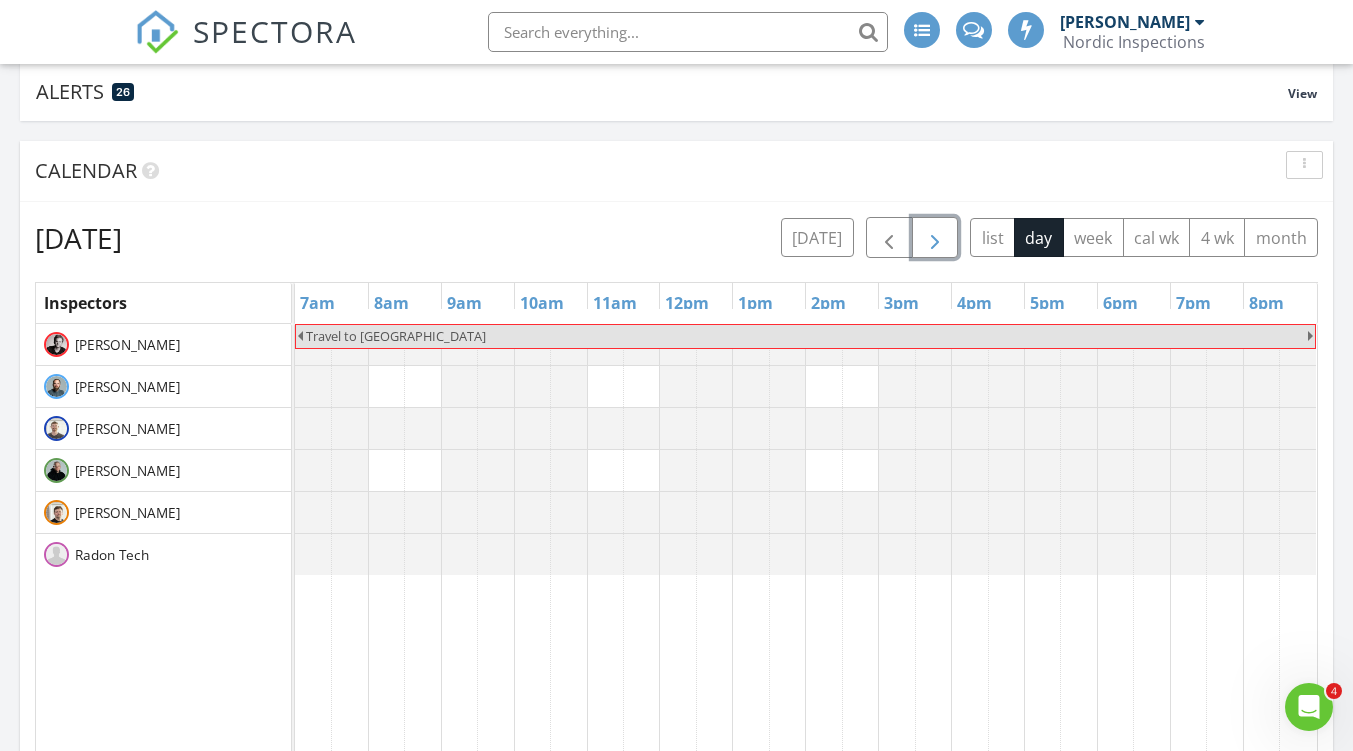 click at bounding box center (935, 237) 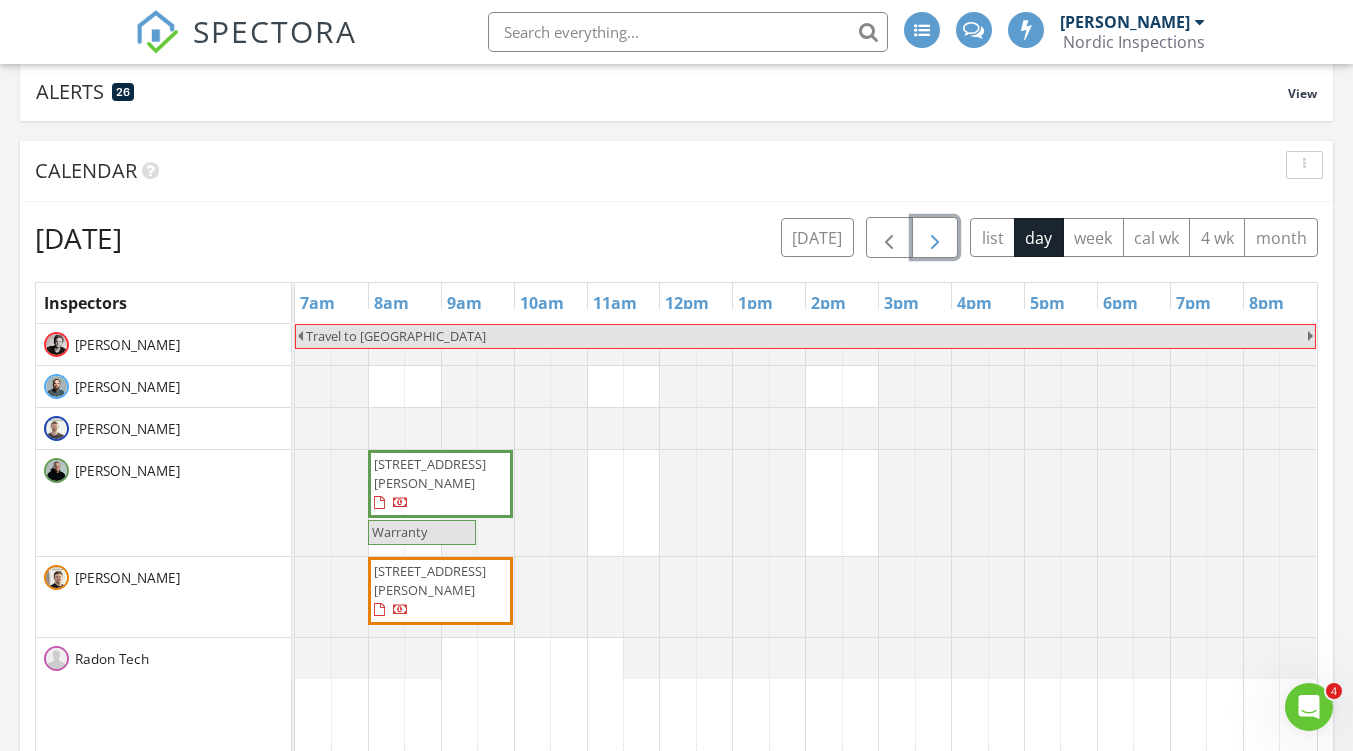 click at bounding box center (935, 237) 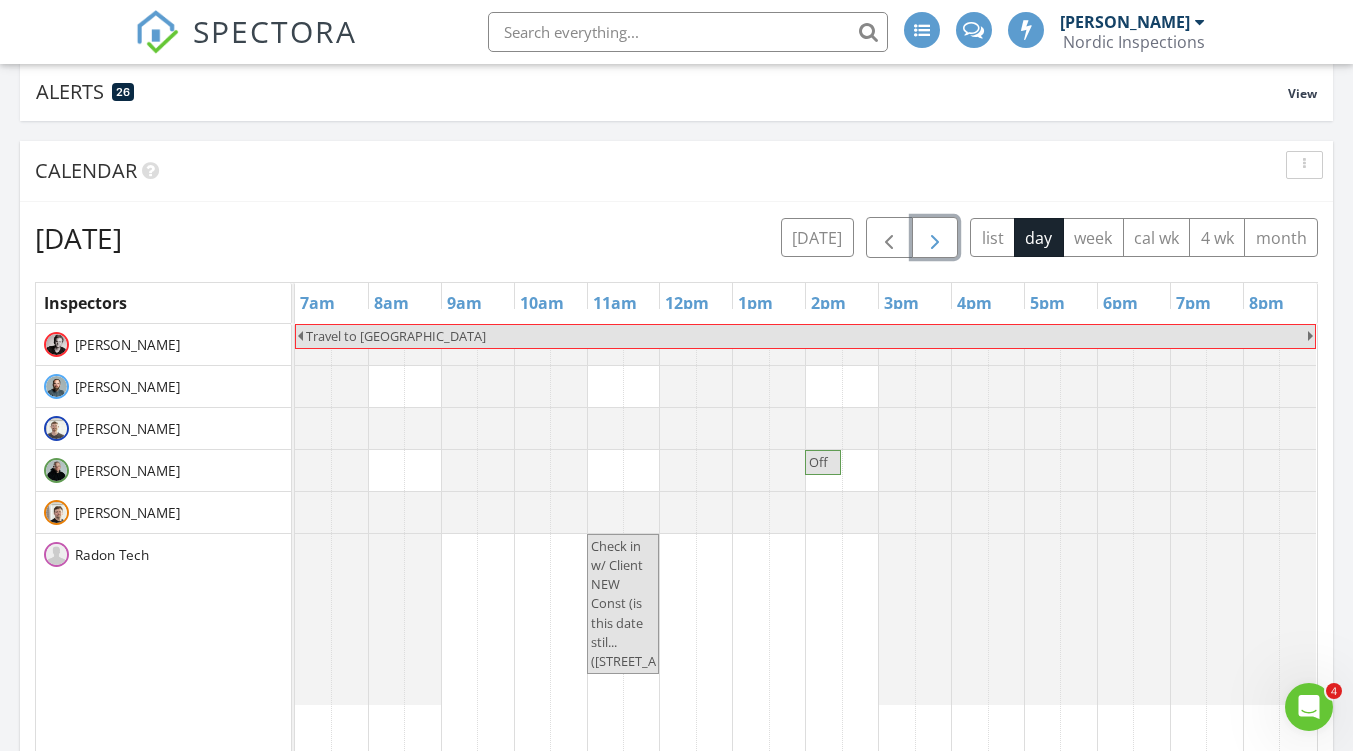 click at bounding box center (935, 237) 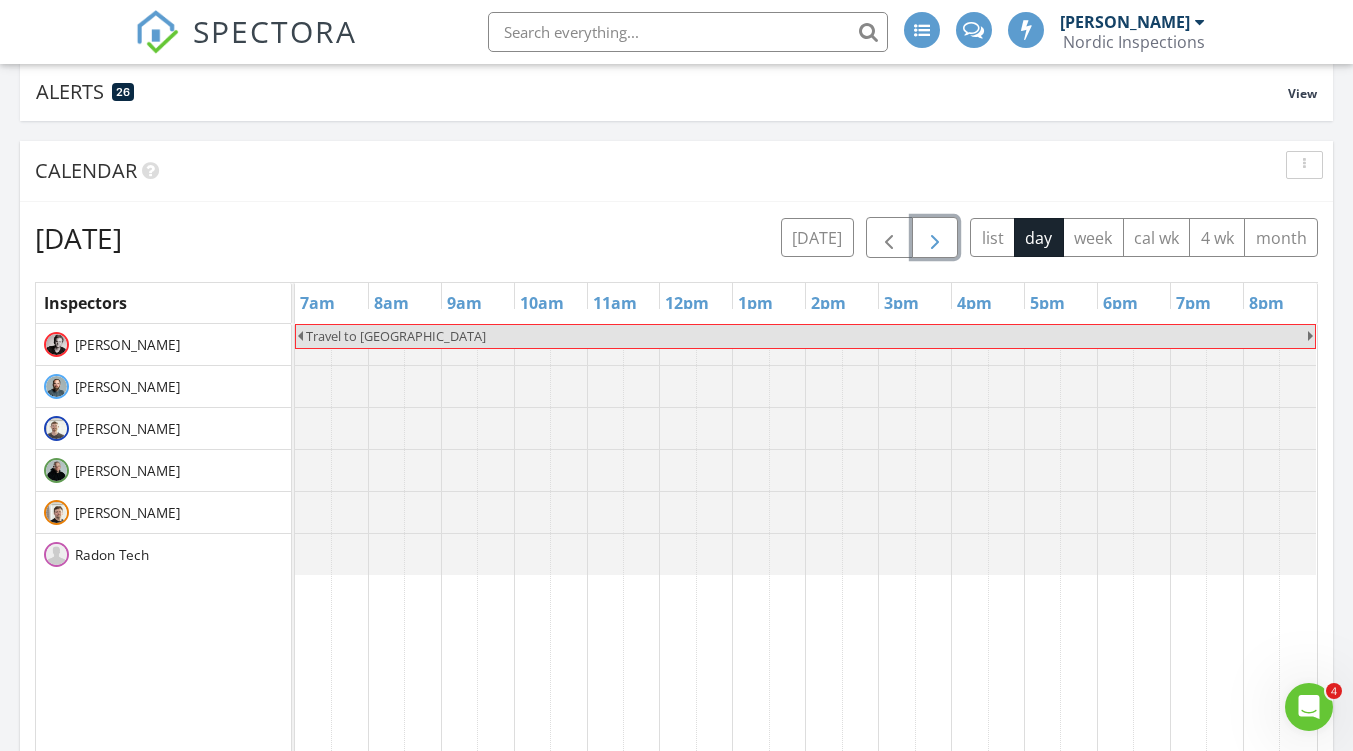 click at bounding box center (935, 237) 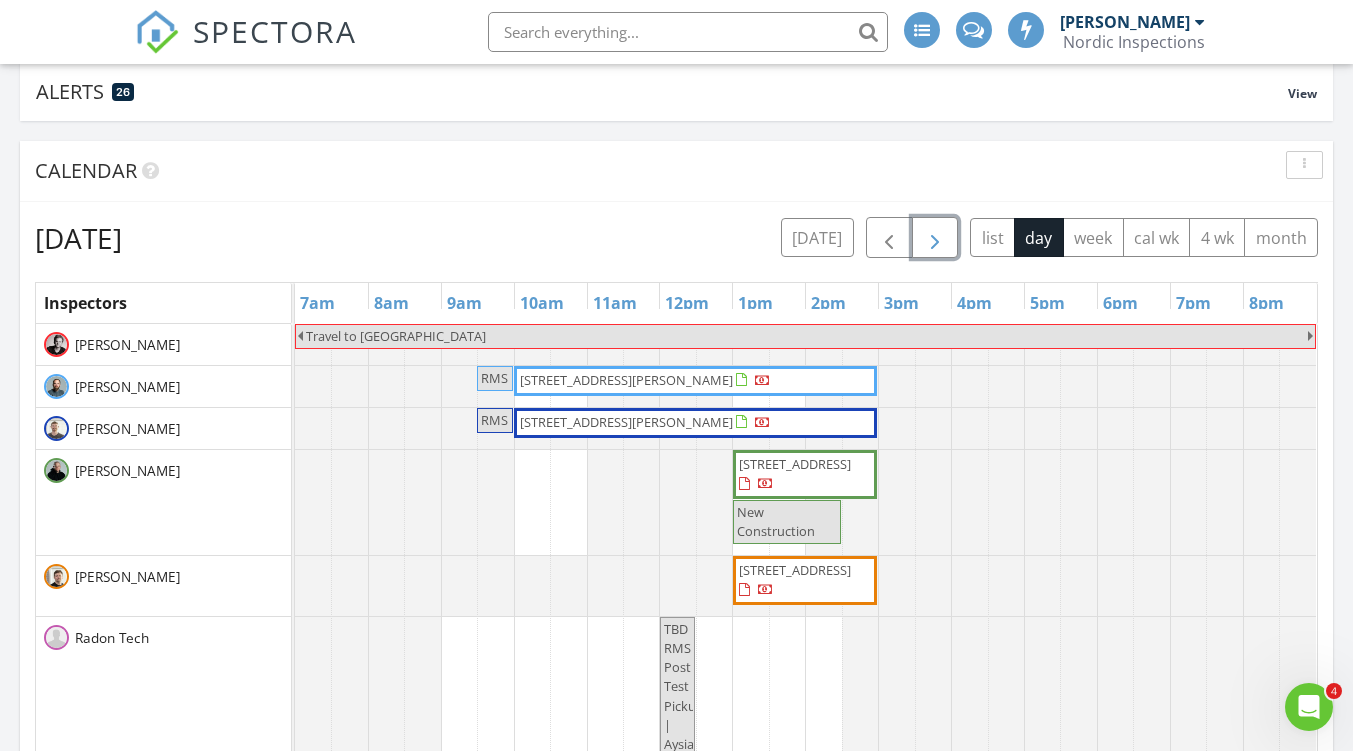 click at bounding box center (935, 237) 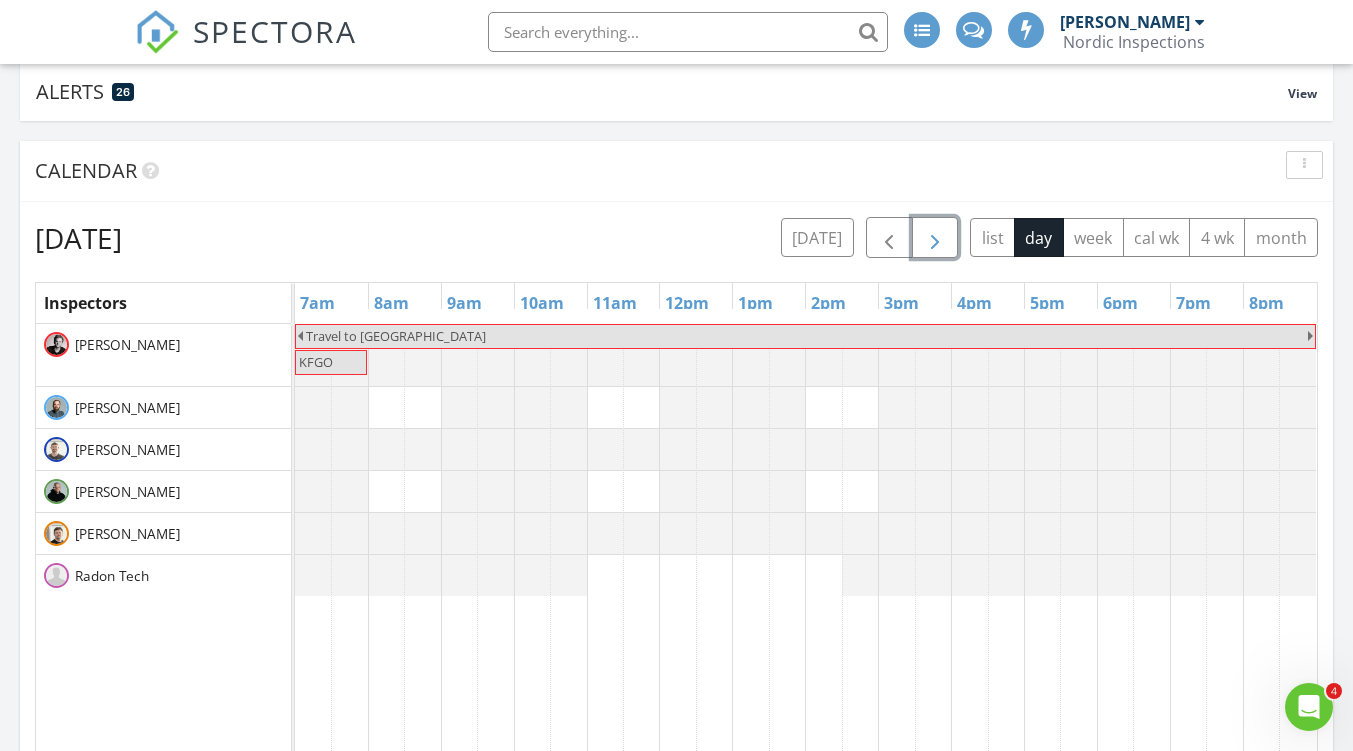 click at bounding box center [935, 237] 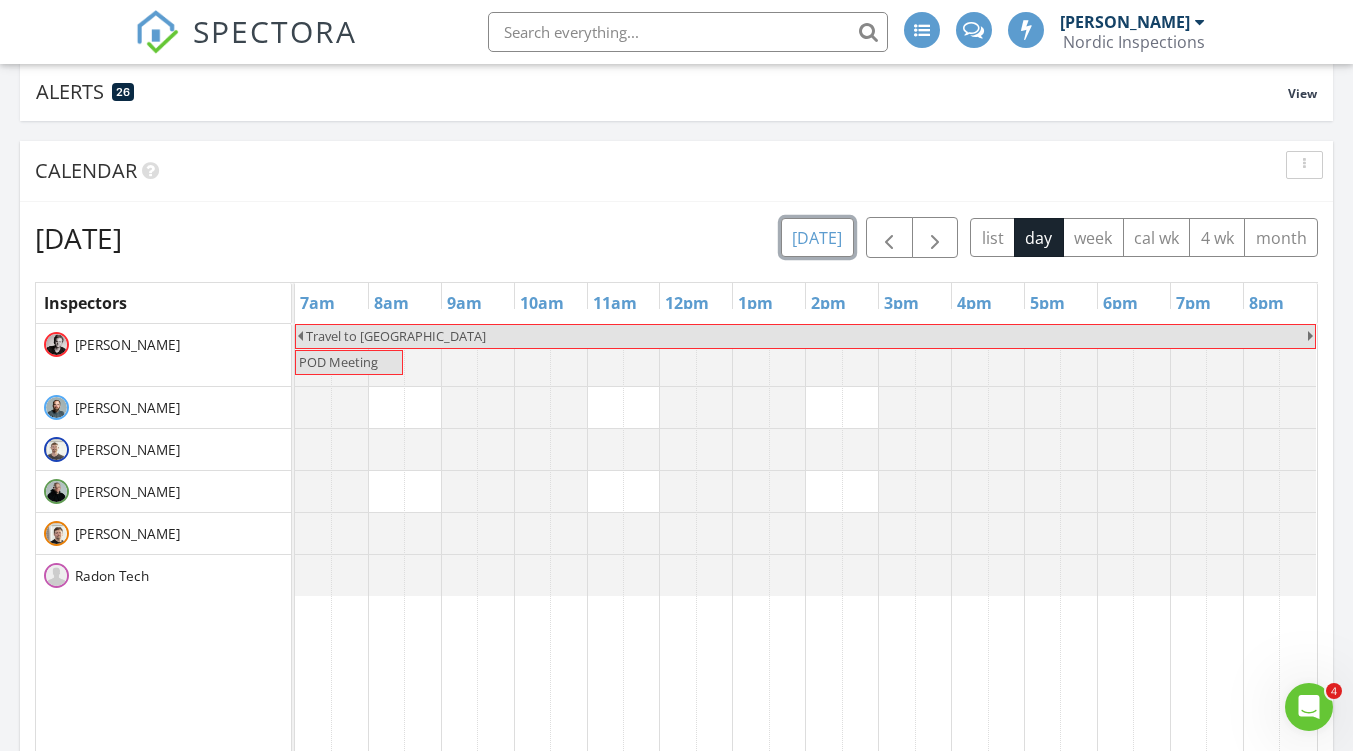 click on "[DATE]" at bounding box center (817, 237) 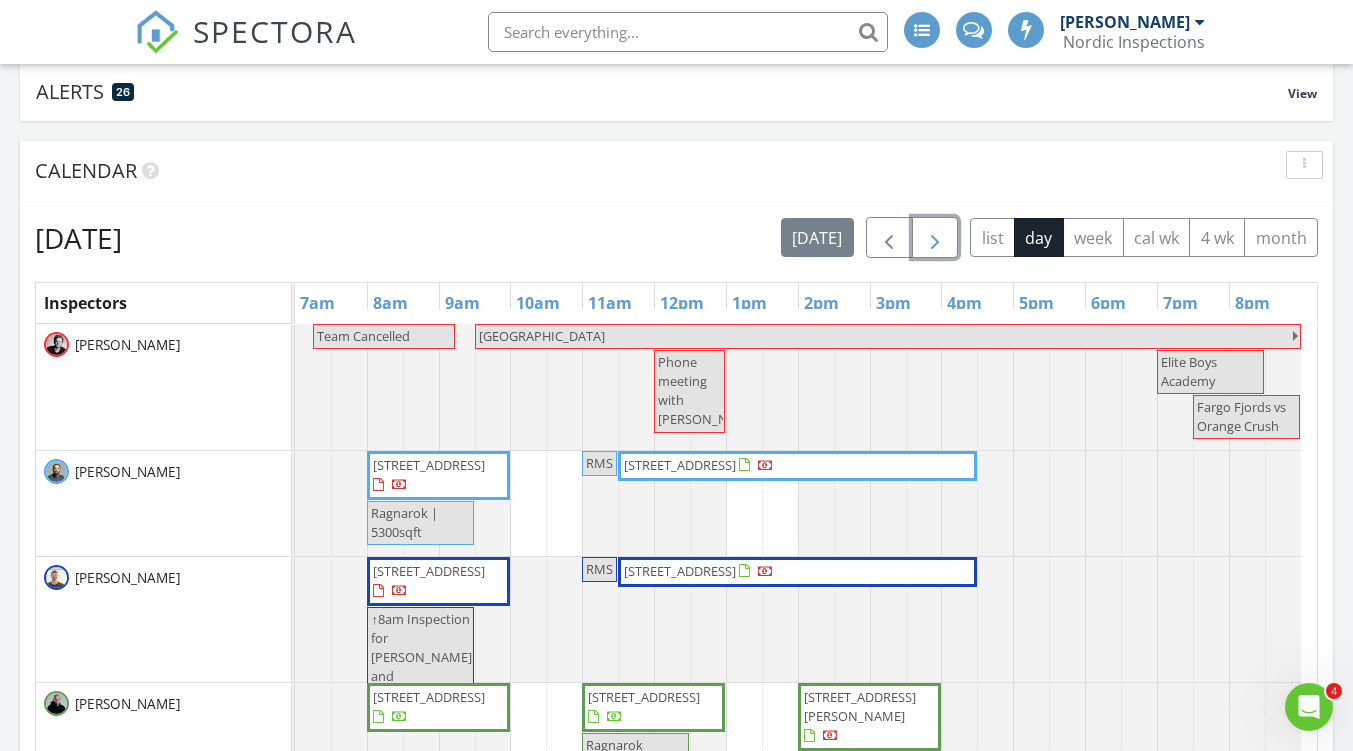 click at bounding box center [935, 238] 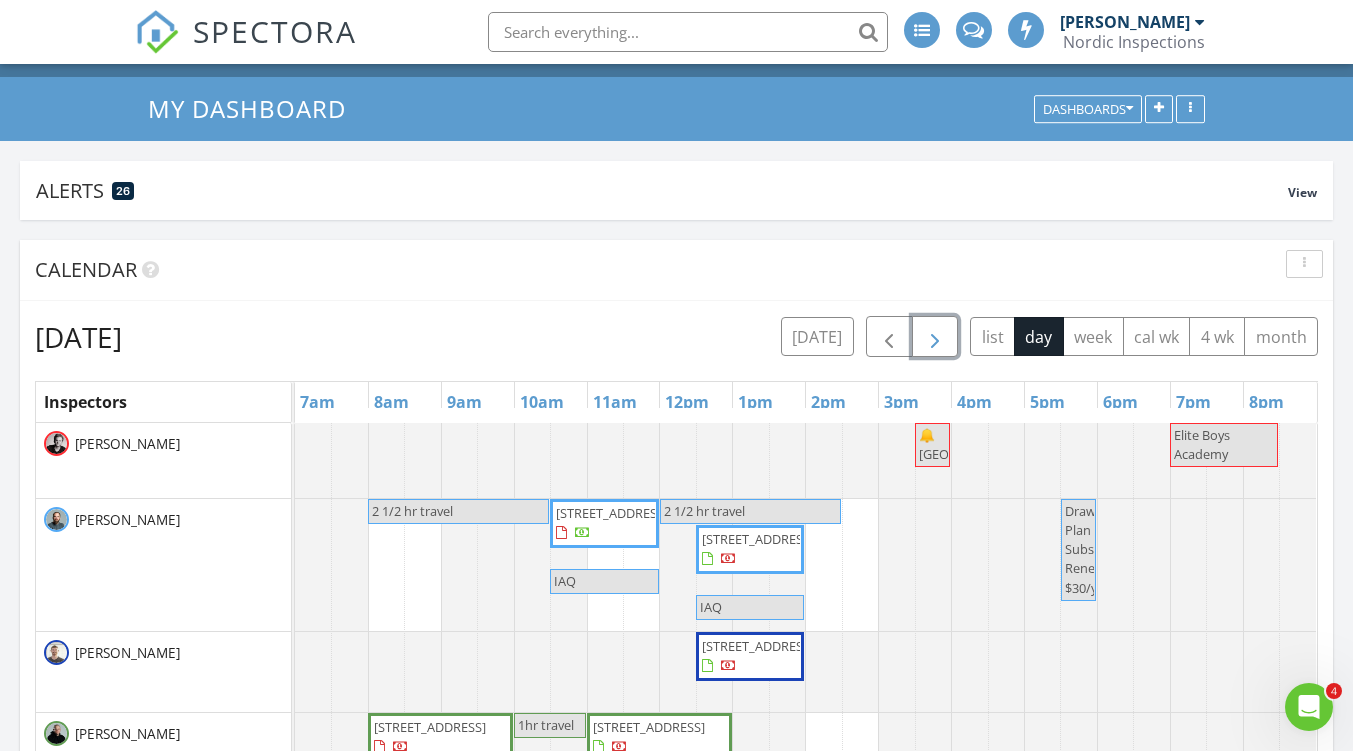 scroll, scrollTop: 0, scrollLeft: 0, axis: both 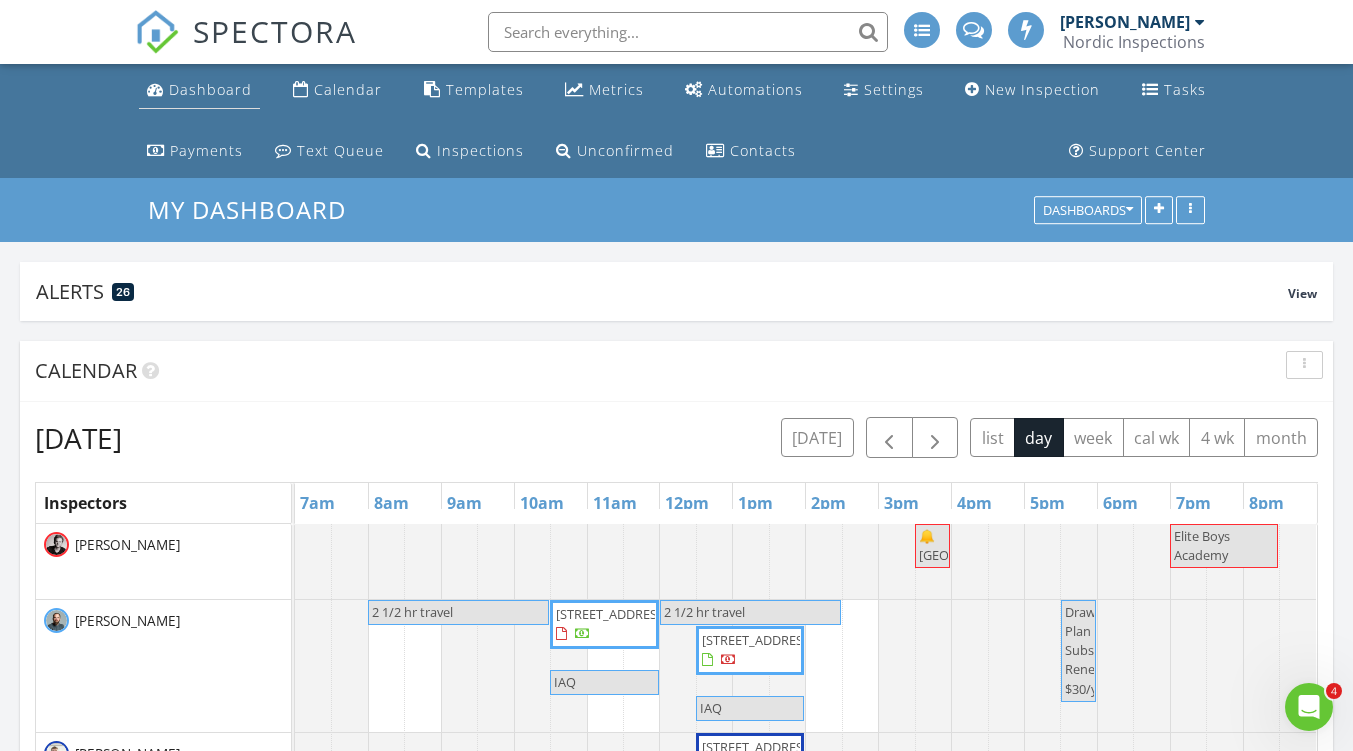 click on "Dashboard" at bounding box center (210, 89) 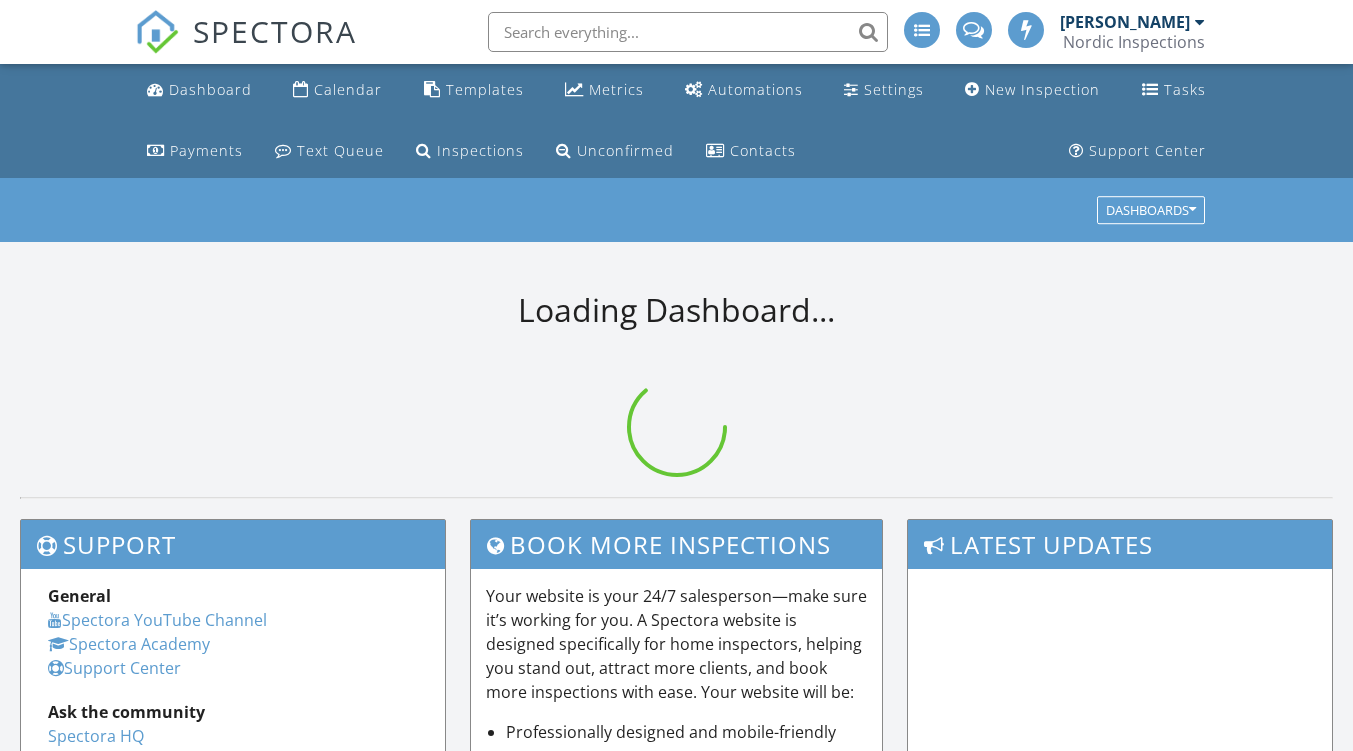 scroll, scrollTop: 0, scrollLeft: 0, axis: both 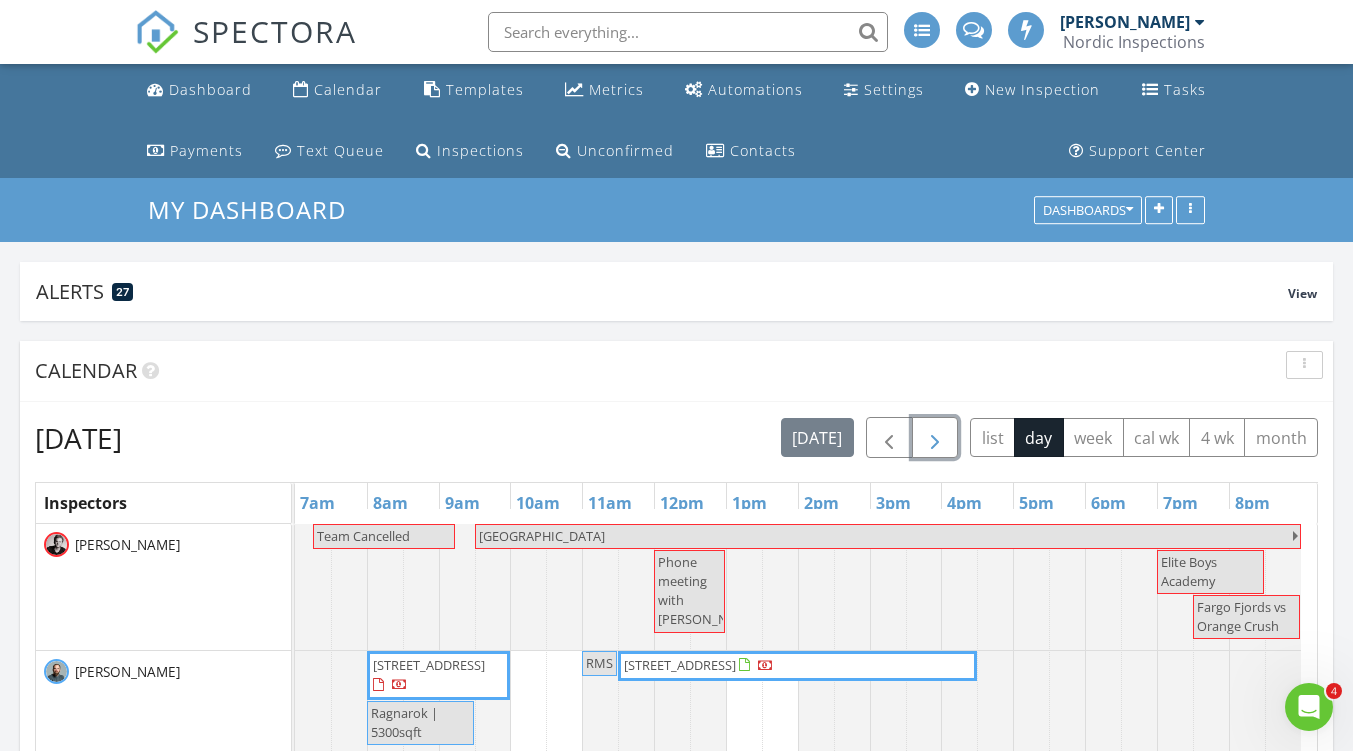 click at bounding box center [935, 438] 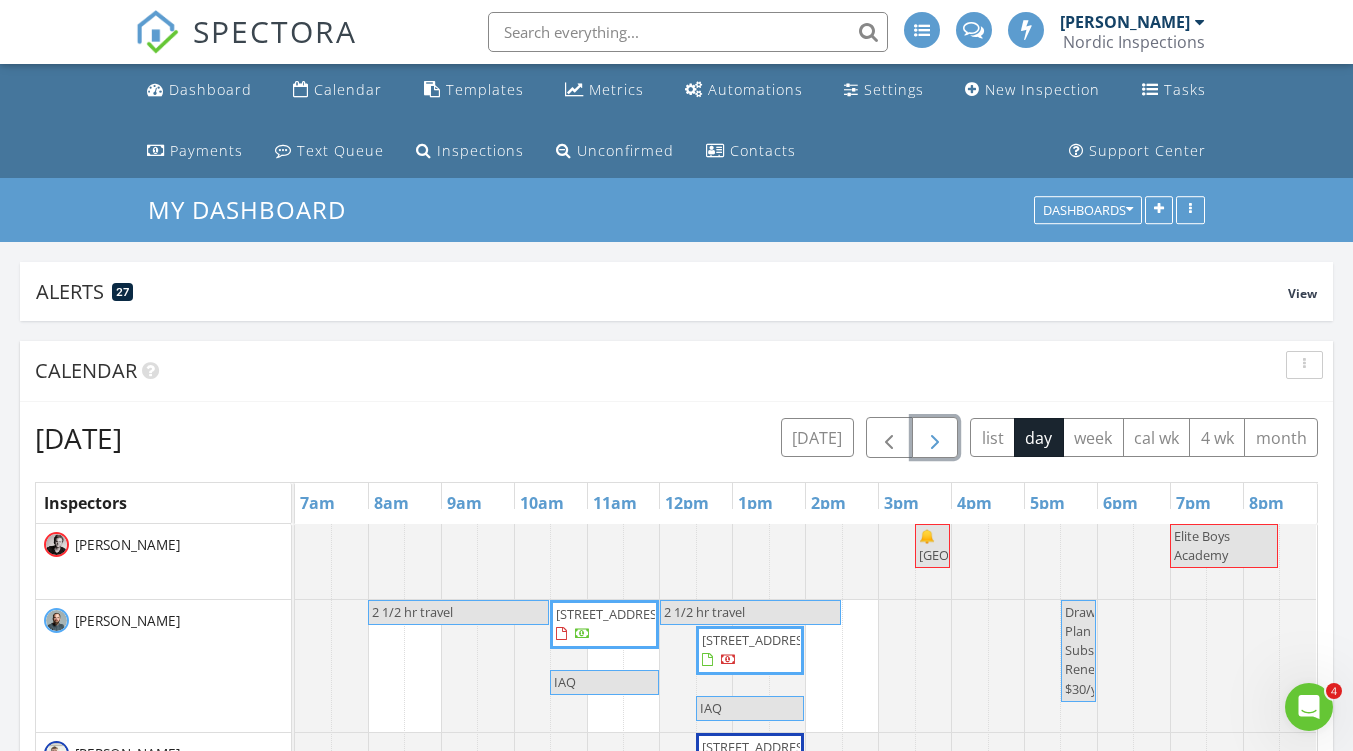 click at bounding box center [935, 438] 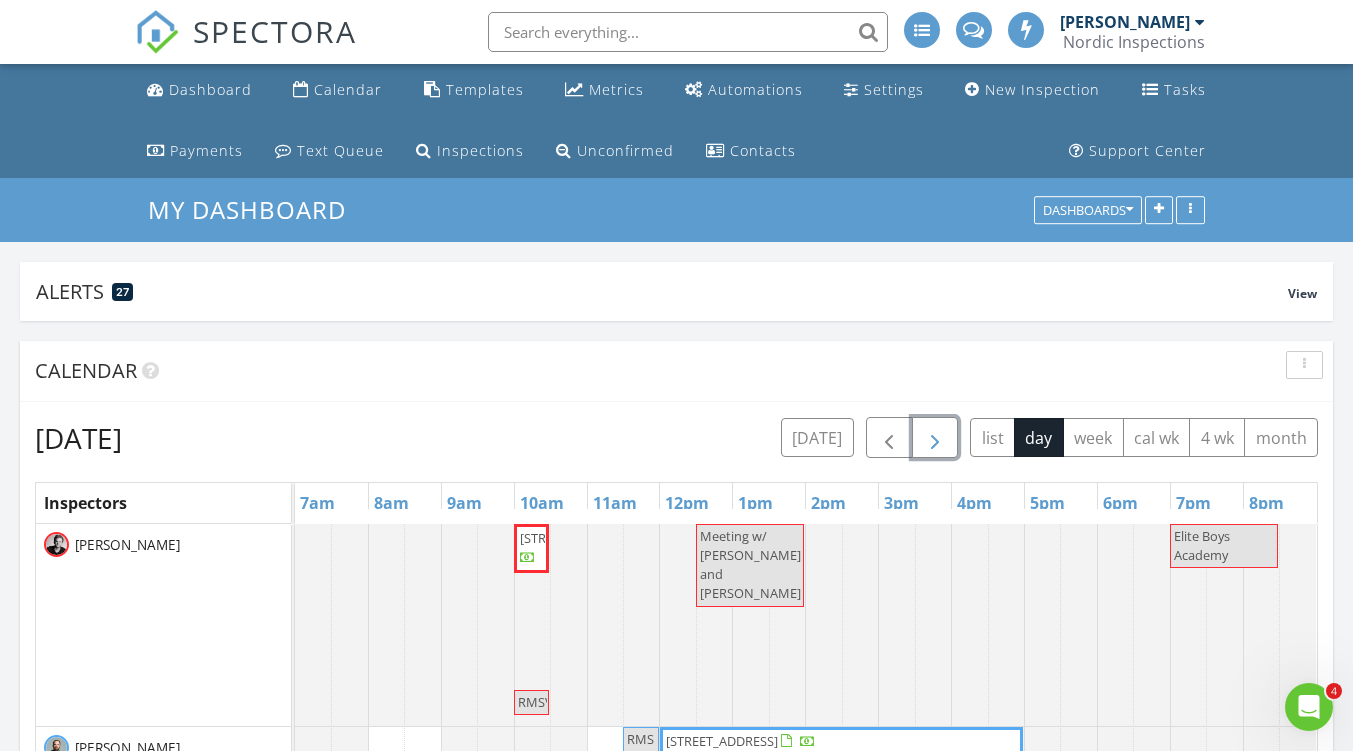 click at bounding box center (935, 438) 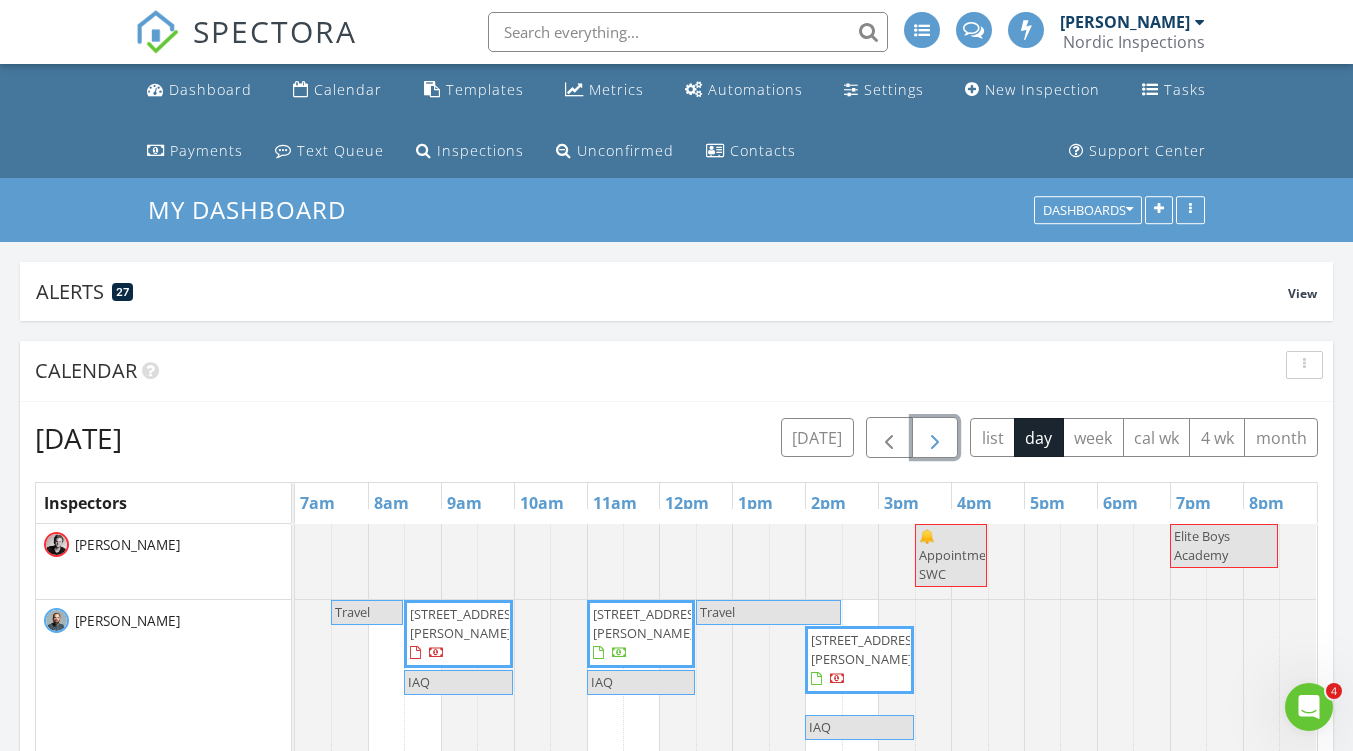 click at bounding box center [935, 438] 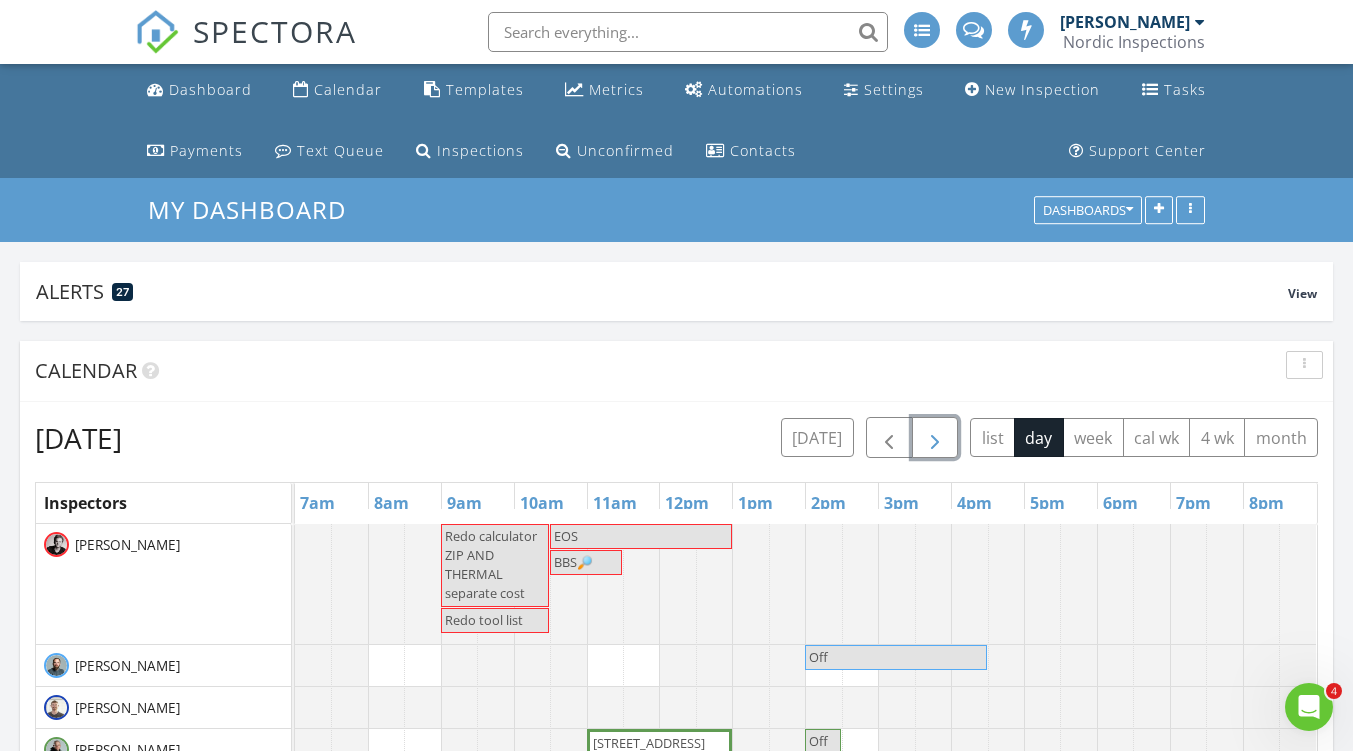 click at bounding box center [935, 438] 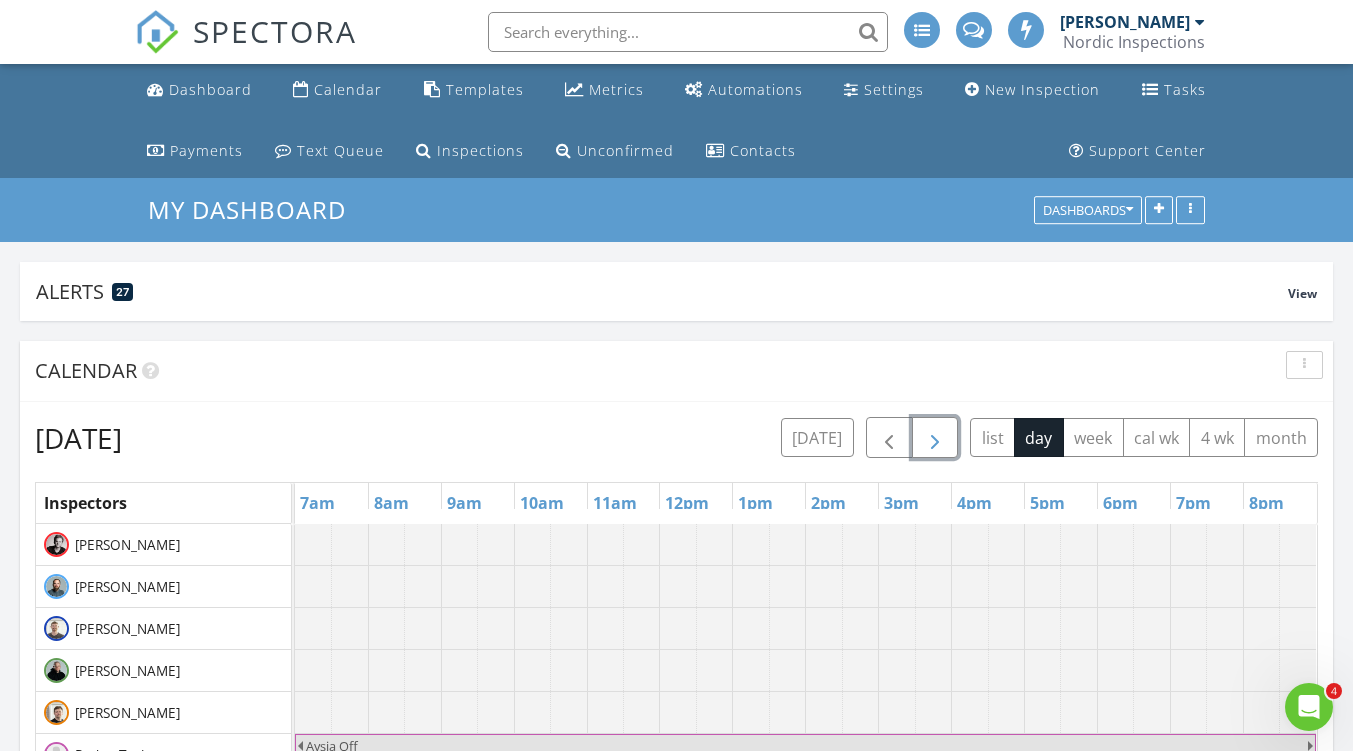 click at bounding box center (935, 438) 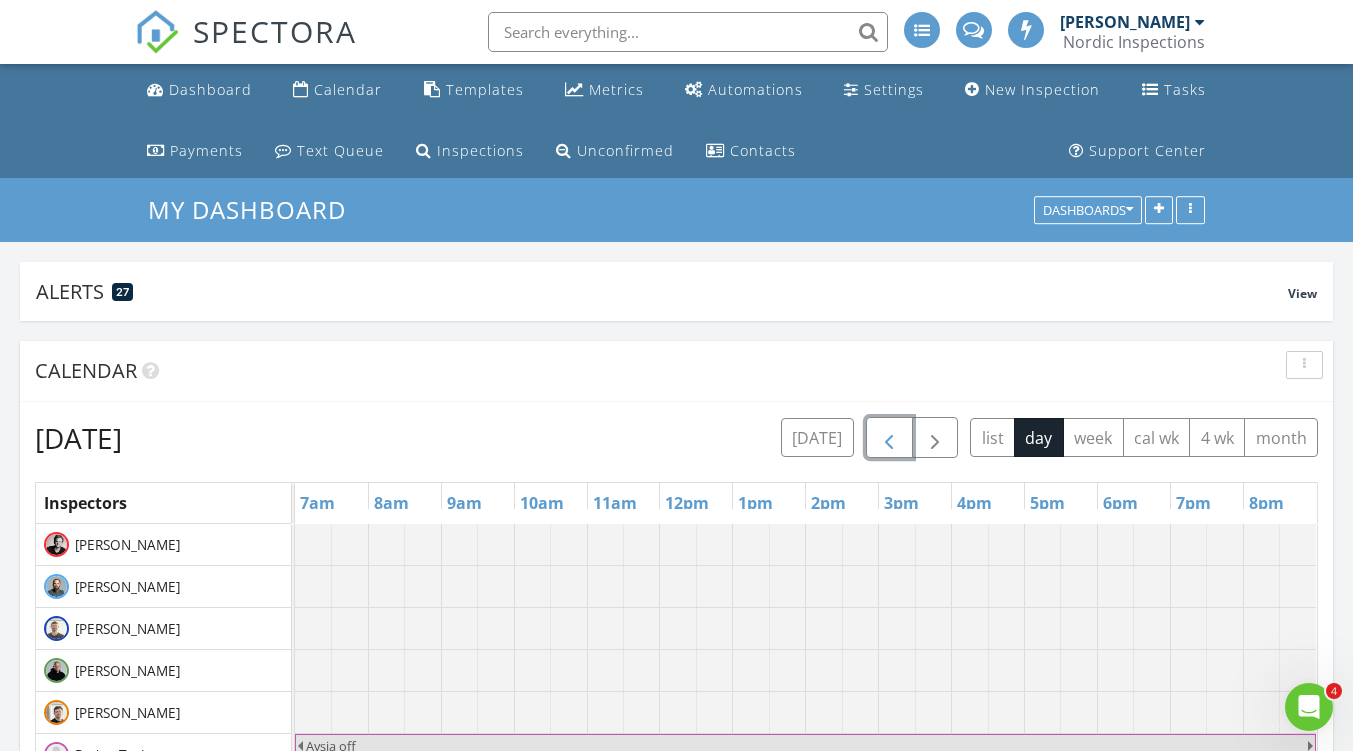 click at bounding box center [889, 438] 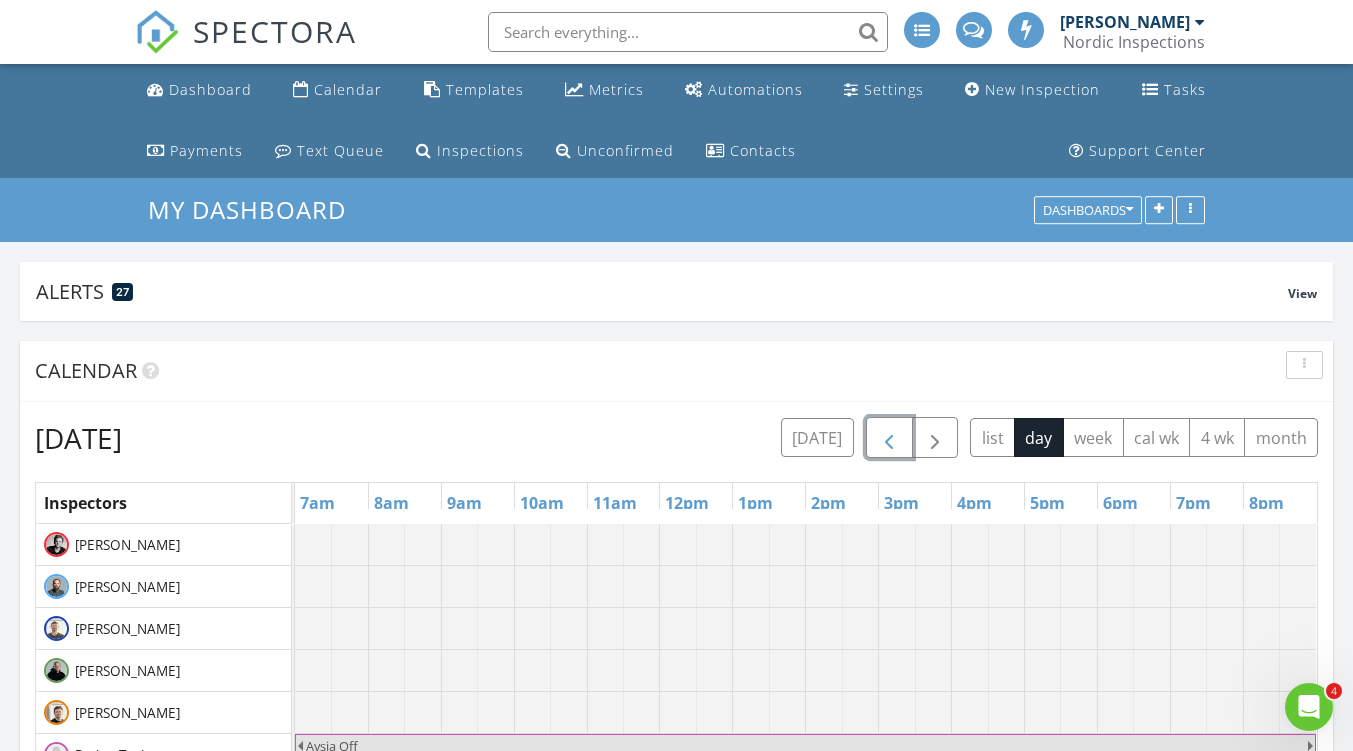 click at bounding box center [889, 438] 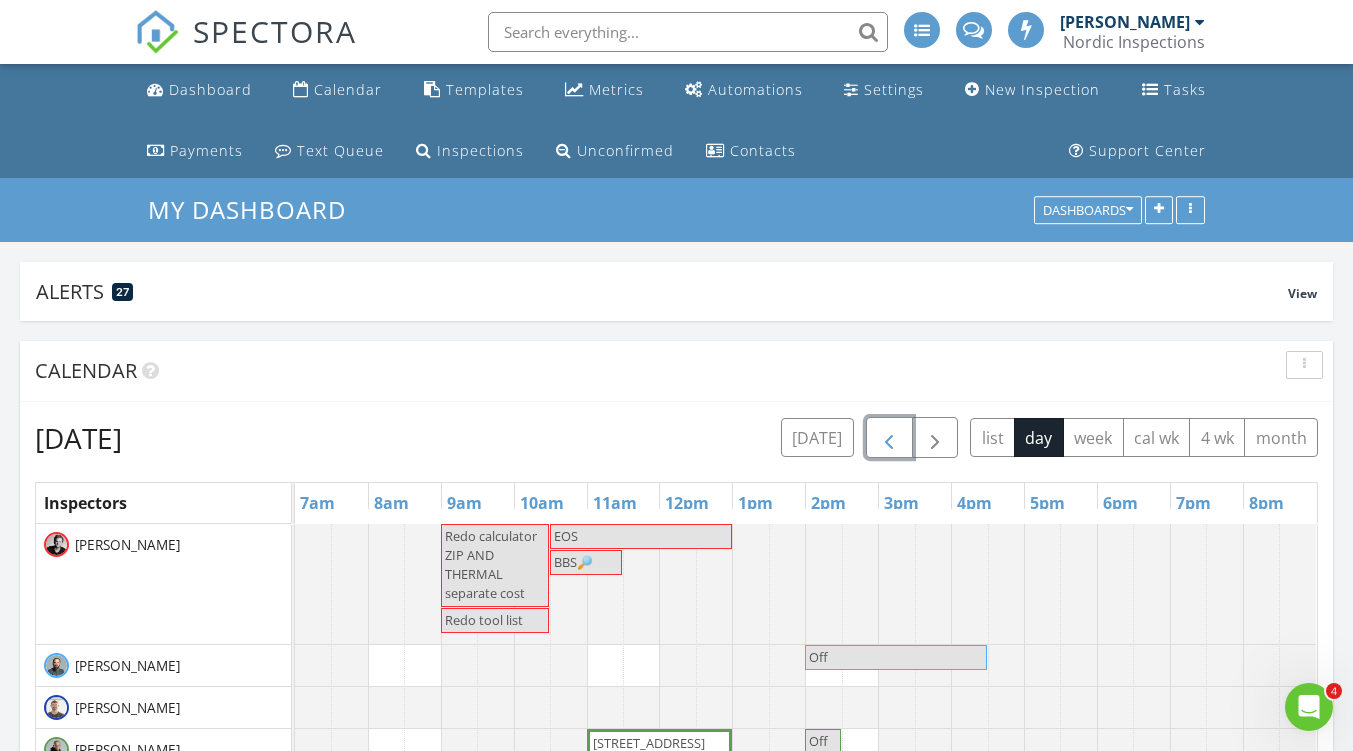 click on "BBS🔎" at bounding box center [573, 562] 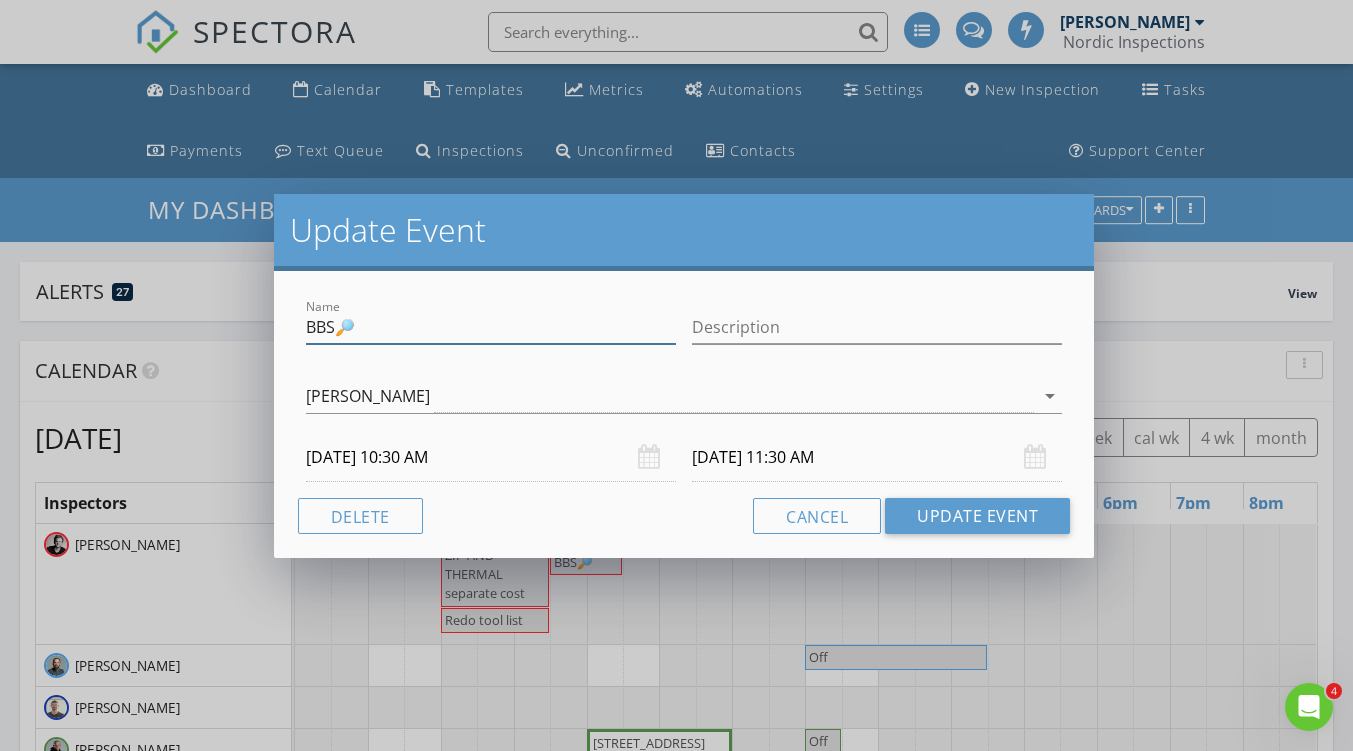 click on "BBS🔎" at bounding box center (491, 327) 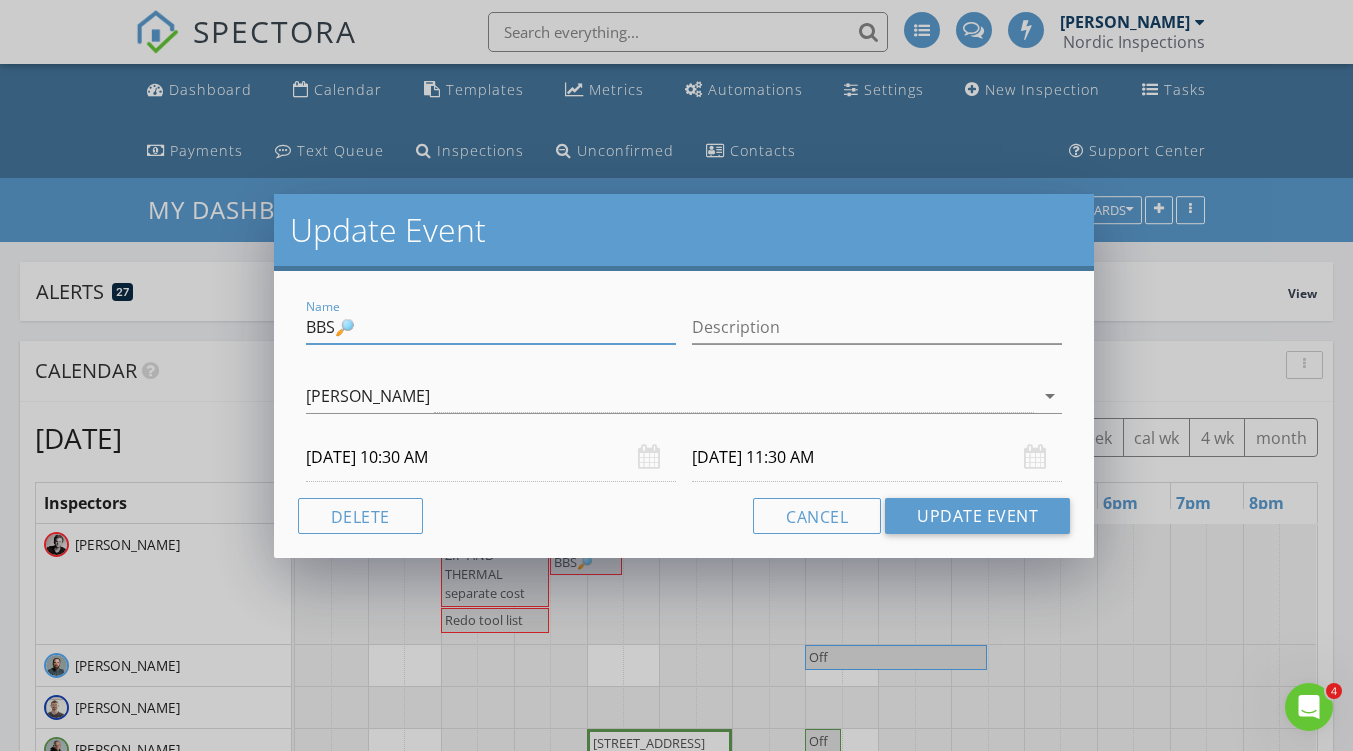 click on "BBS🔎" at bounding box center (491, 327) 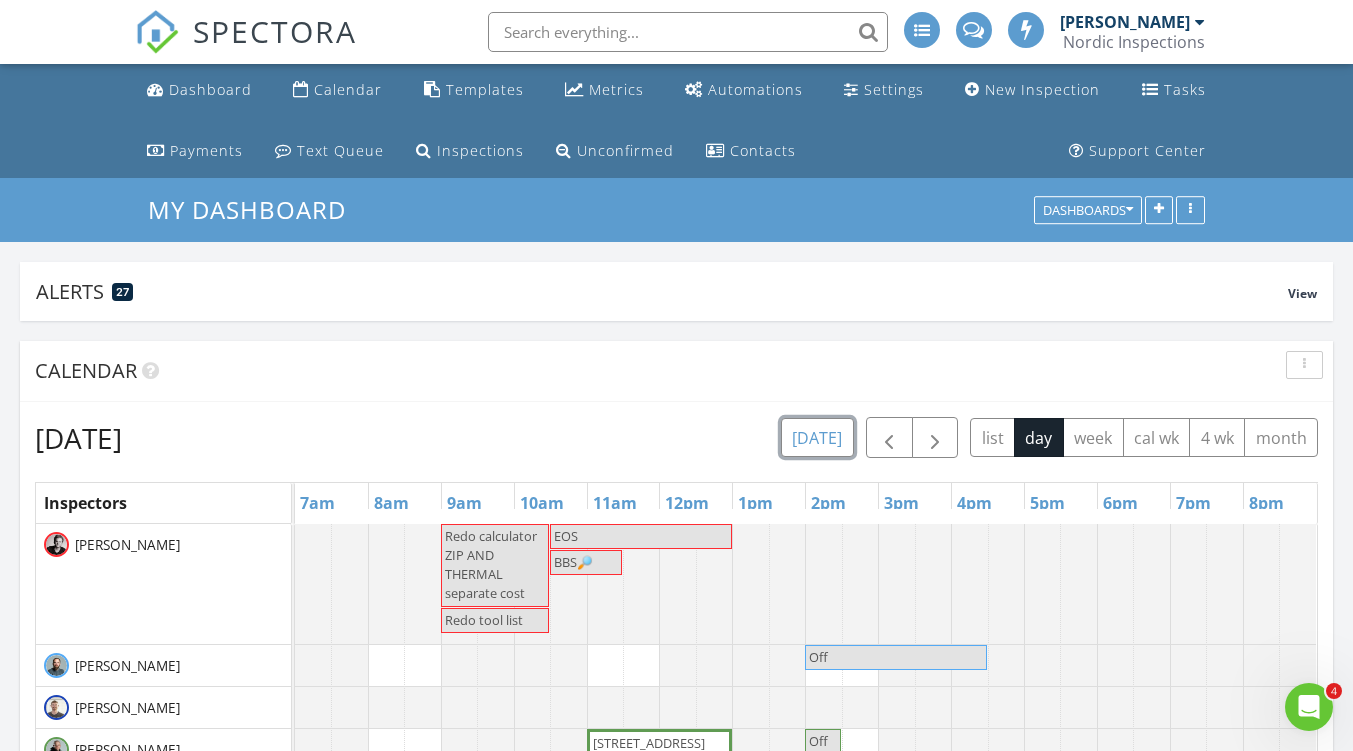 click on "[DATE]" at bounding box center (817, 437) 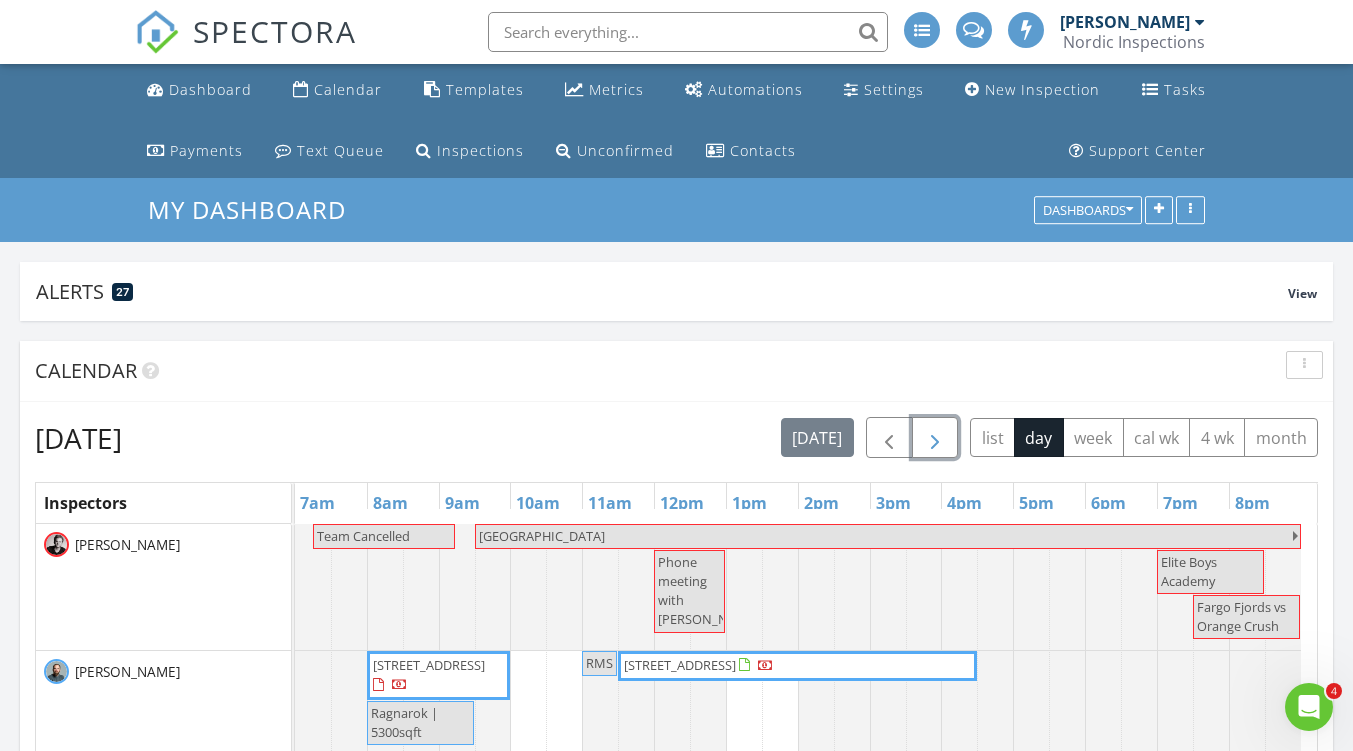 click at bounding box center (935, 438) 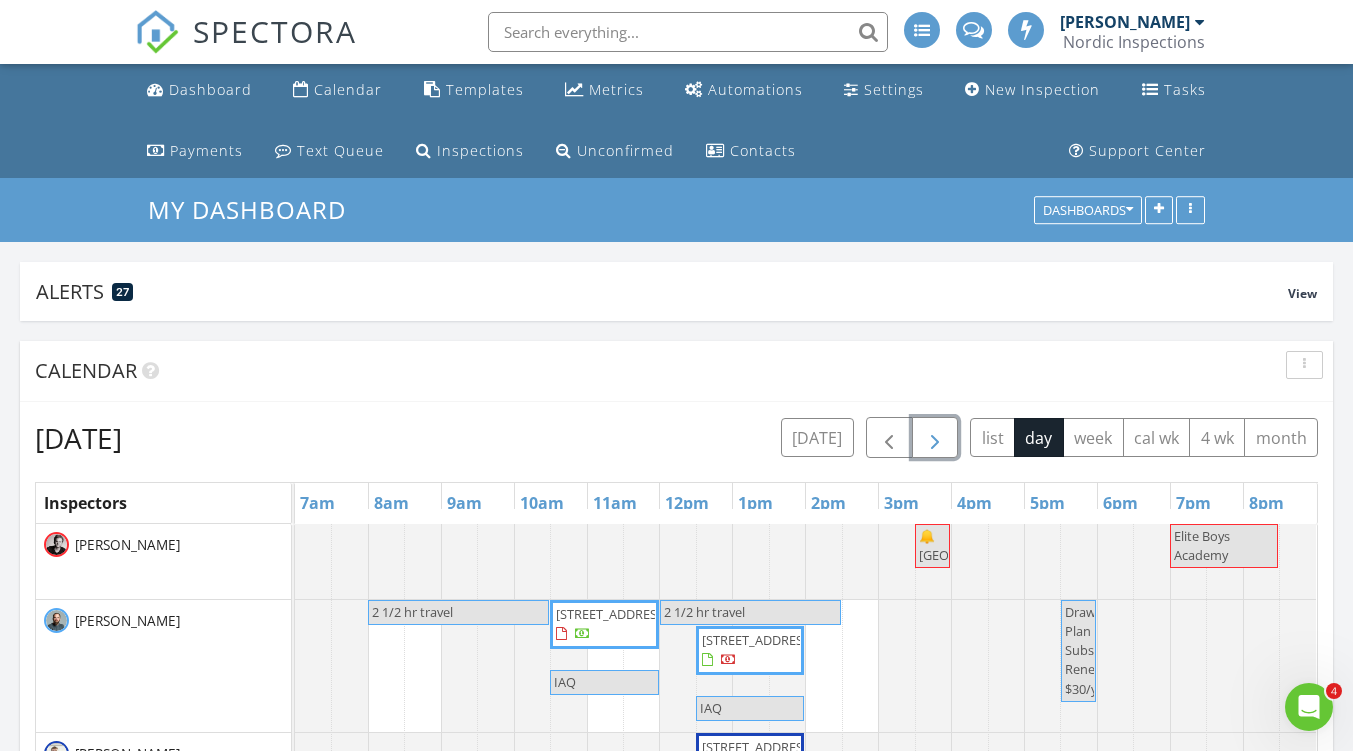 click at bounding box center (935, 438) 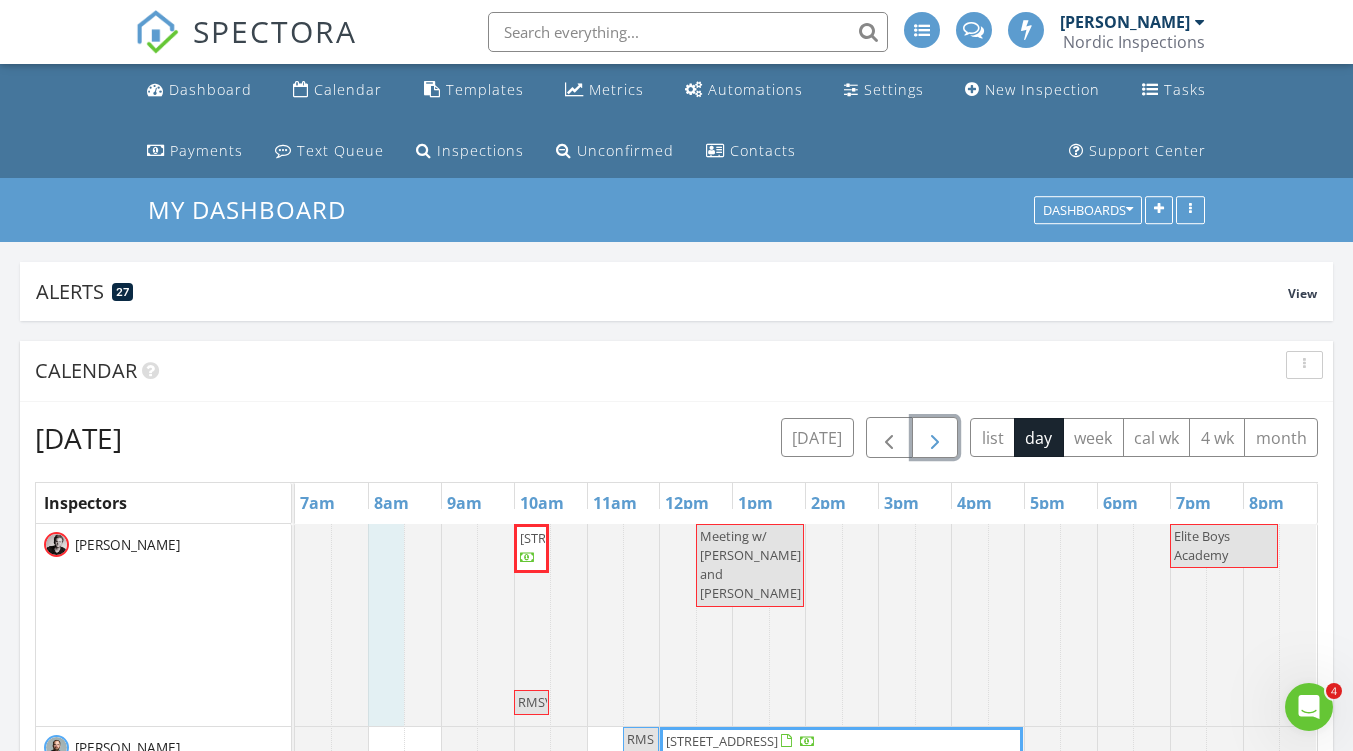 click at bounding box center [295, 625] 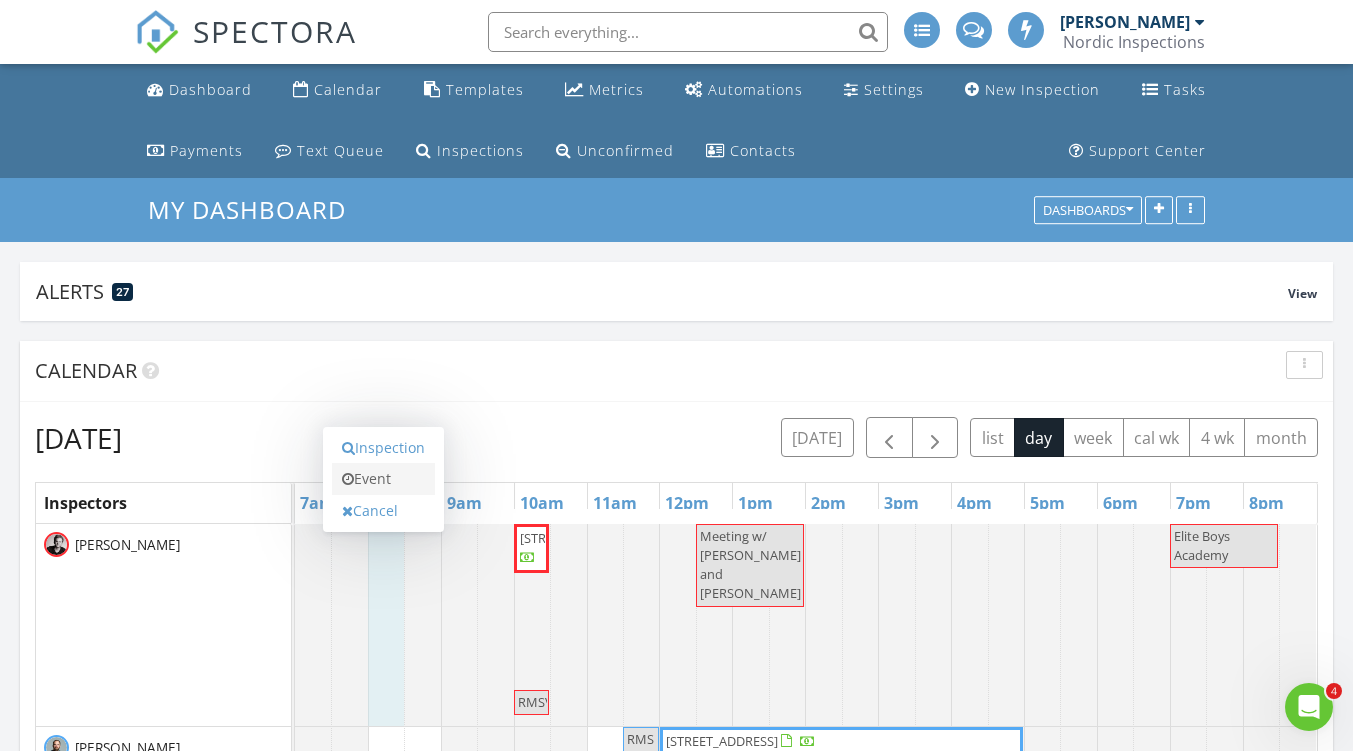 click on "Event" at bounding box center (383, 479) 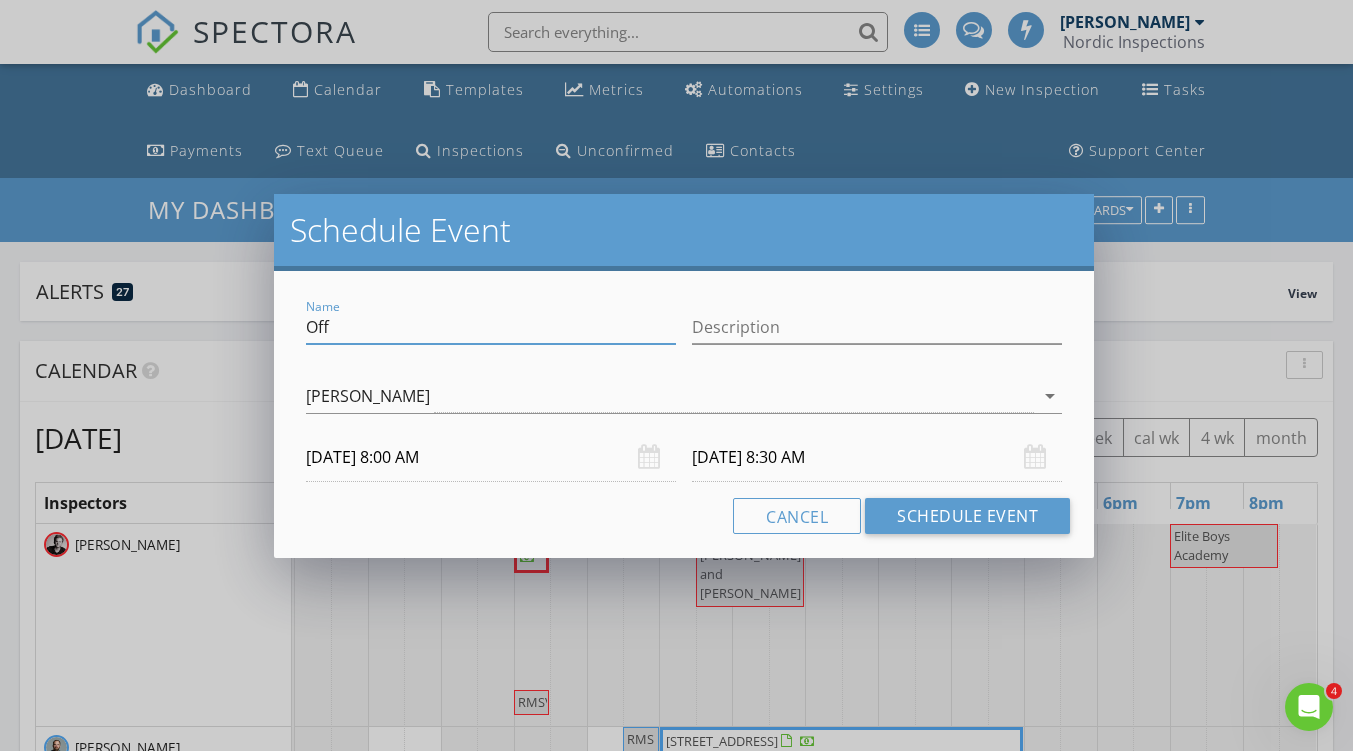 click on "Off" at bounding box center [491, 327] 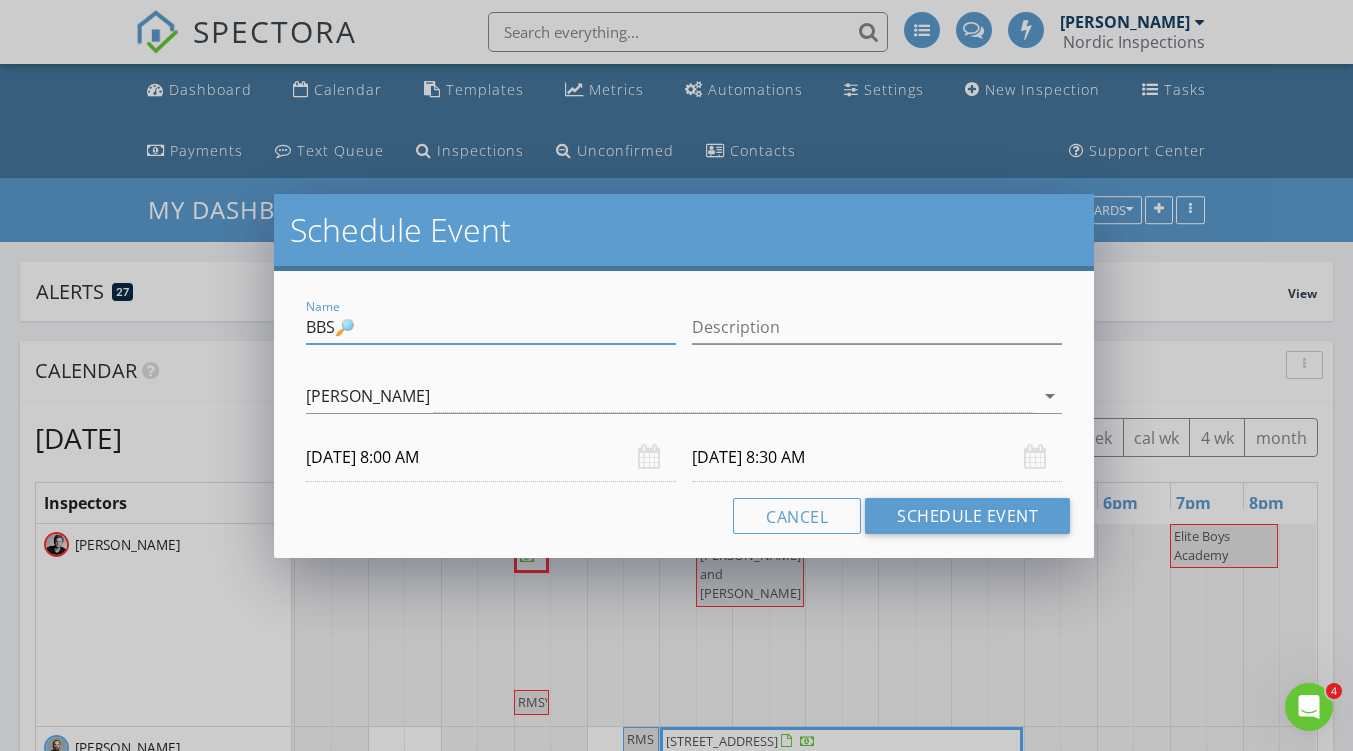 type on "BBS🔎" 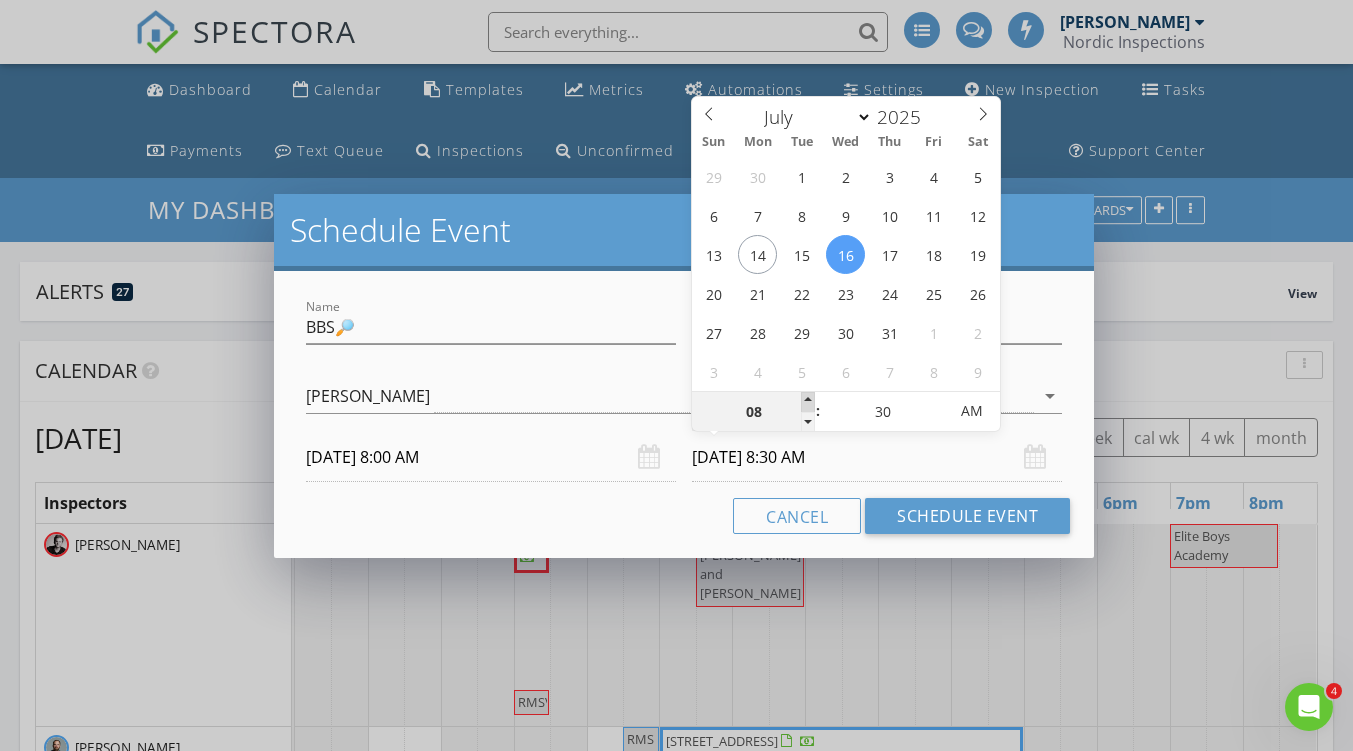 type on "09" 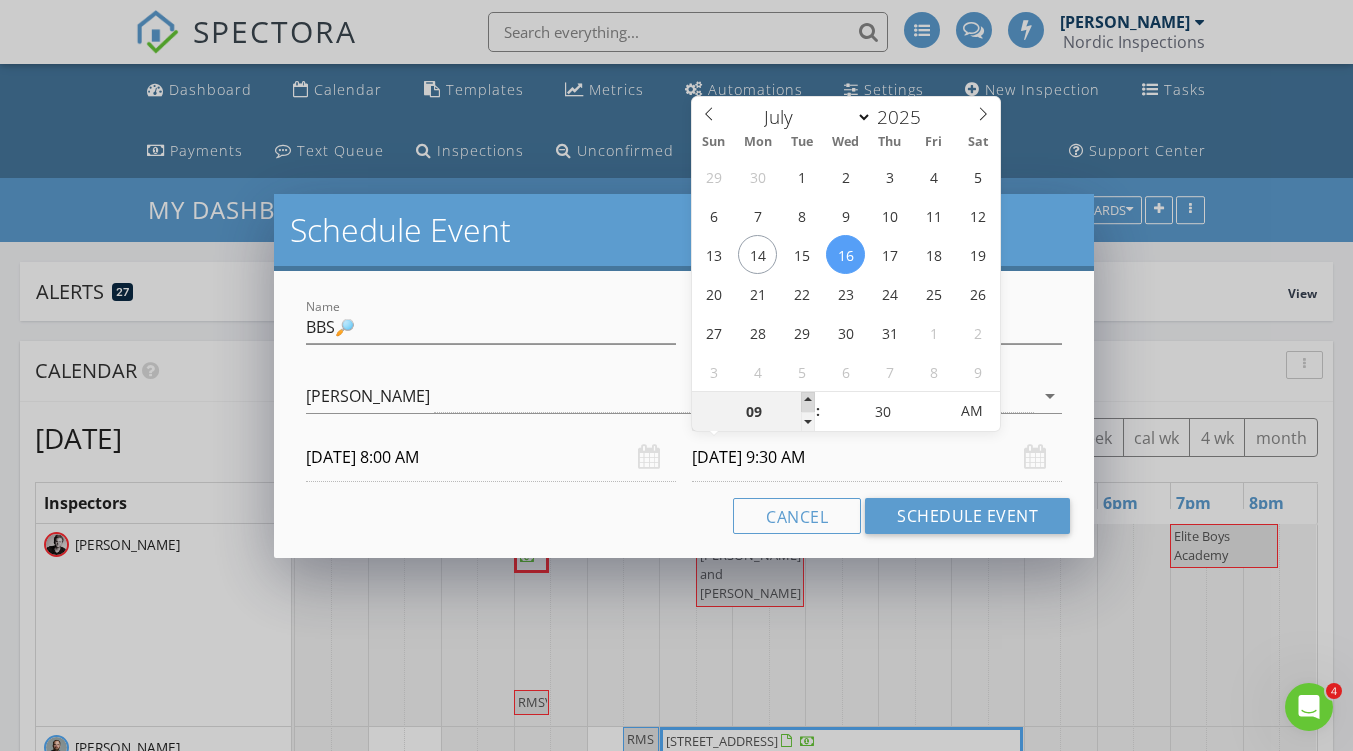 click at bounding box center (808, 402) 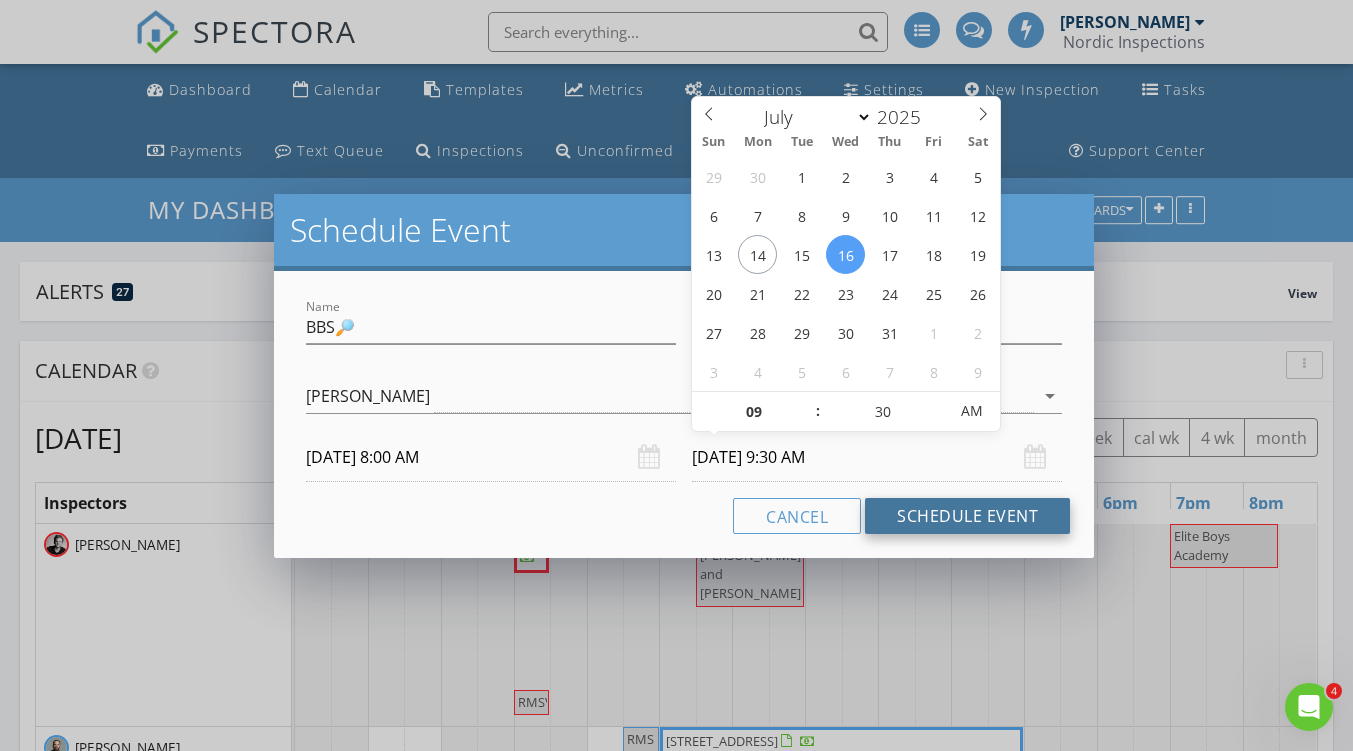 click on "Schedule Event" at bounding box center [967, 516] 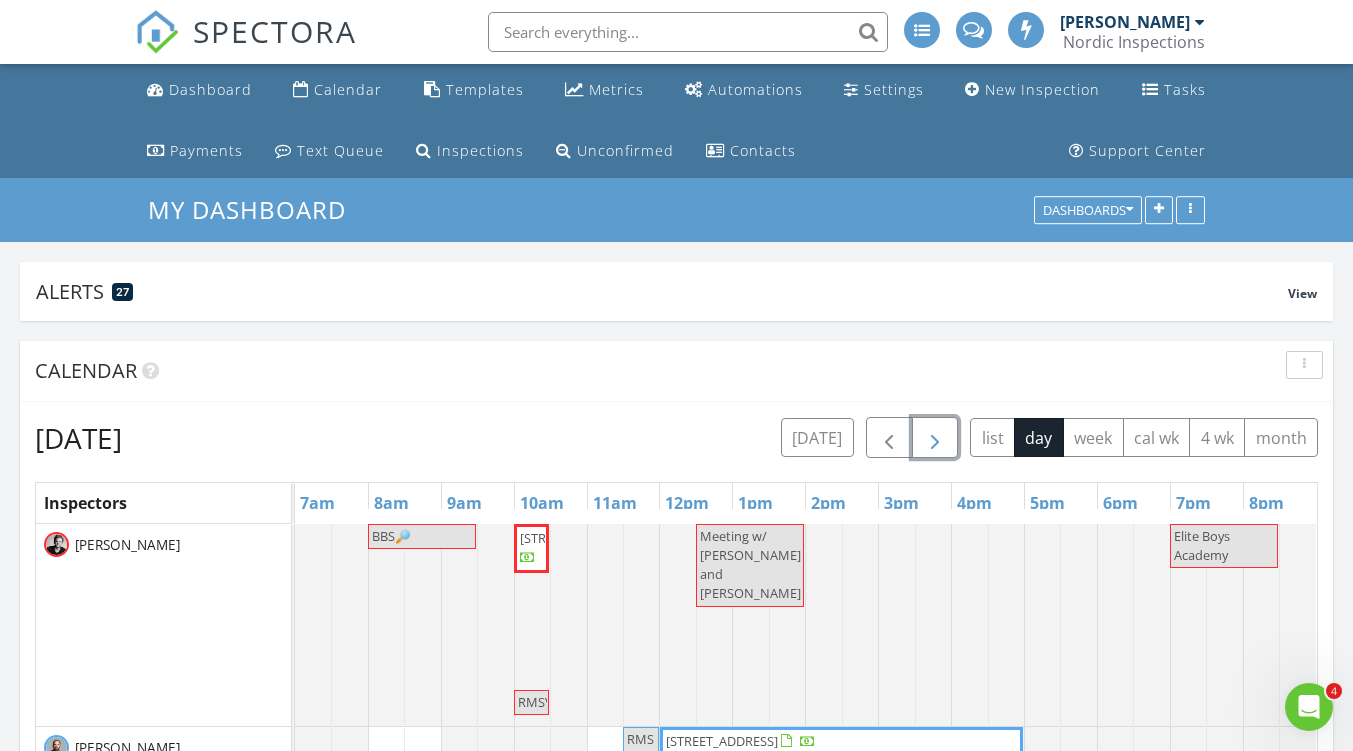 click at bounding box center [935, 438] 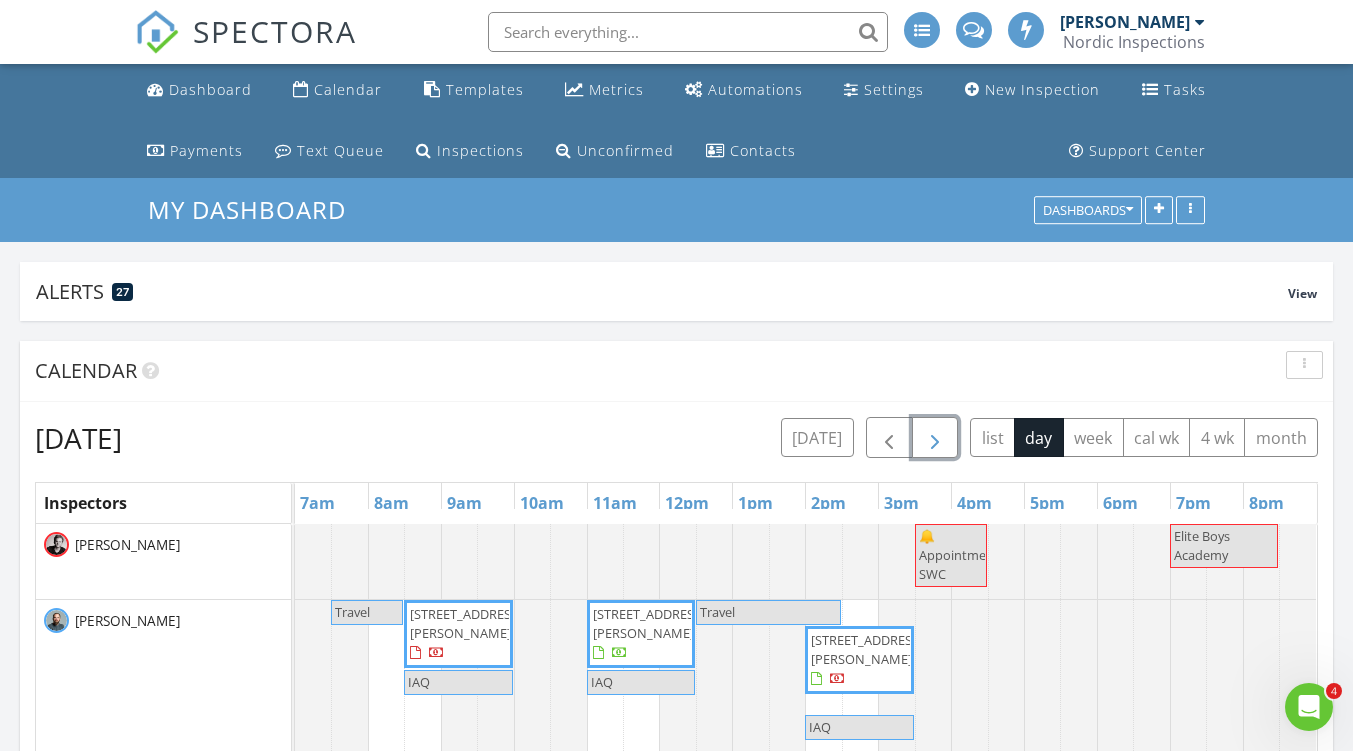 click at bounding box center [295, 561] 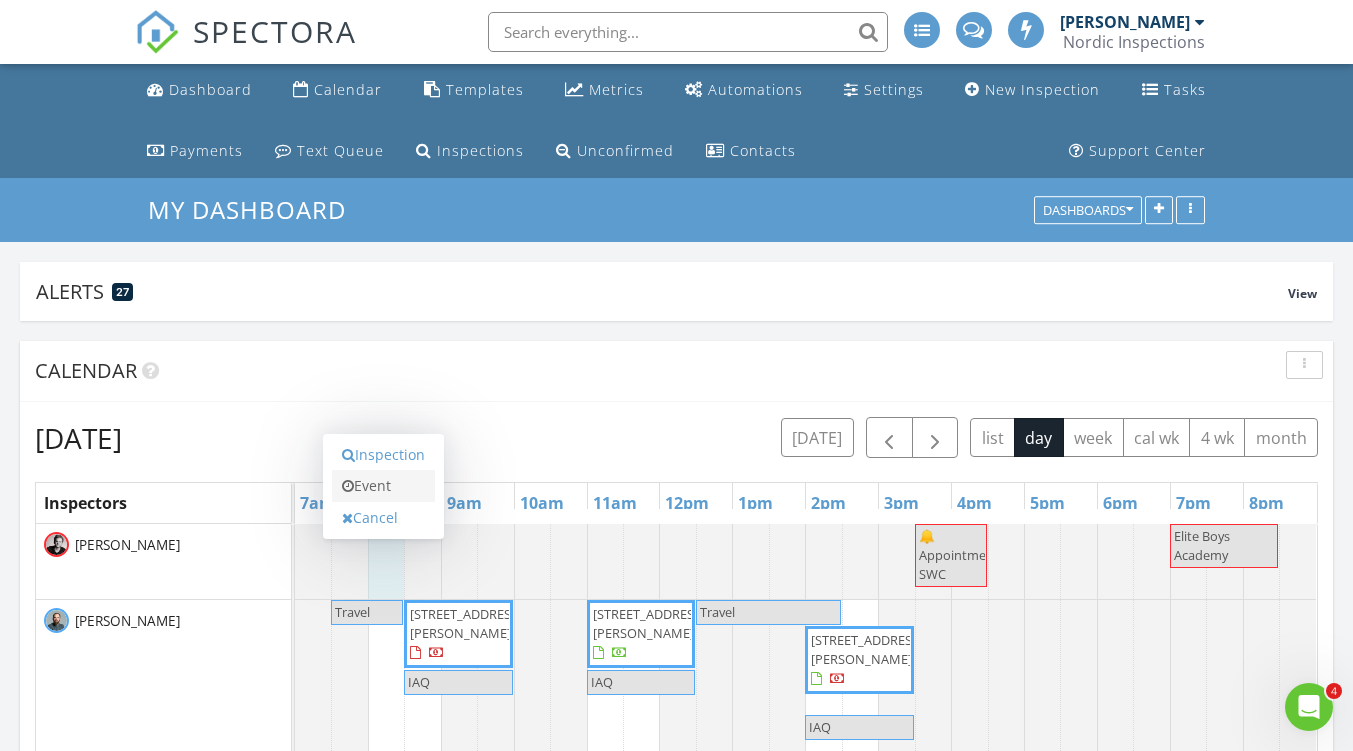 click on "Event" at bounding box center [383, 486] 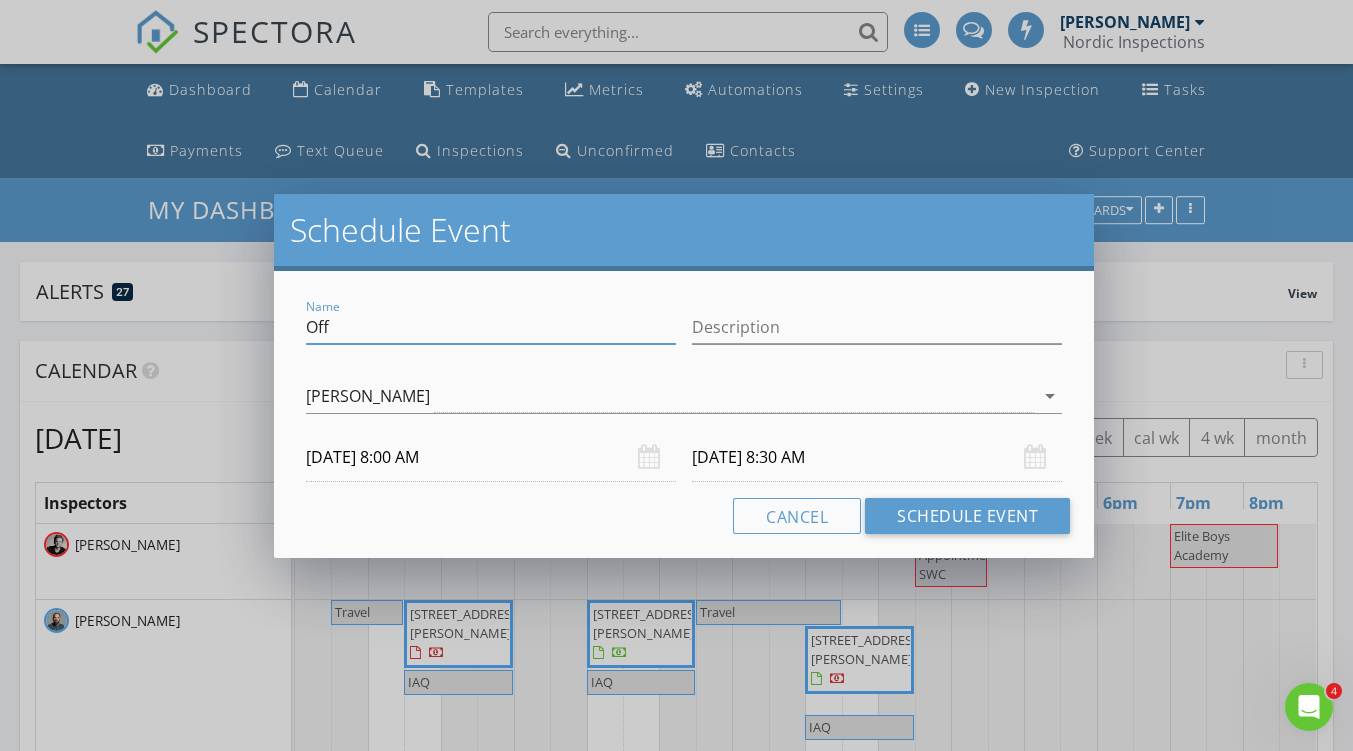 click on "Off" at bounding box center (491, 327) 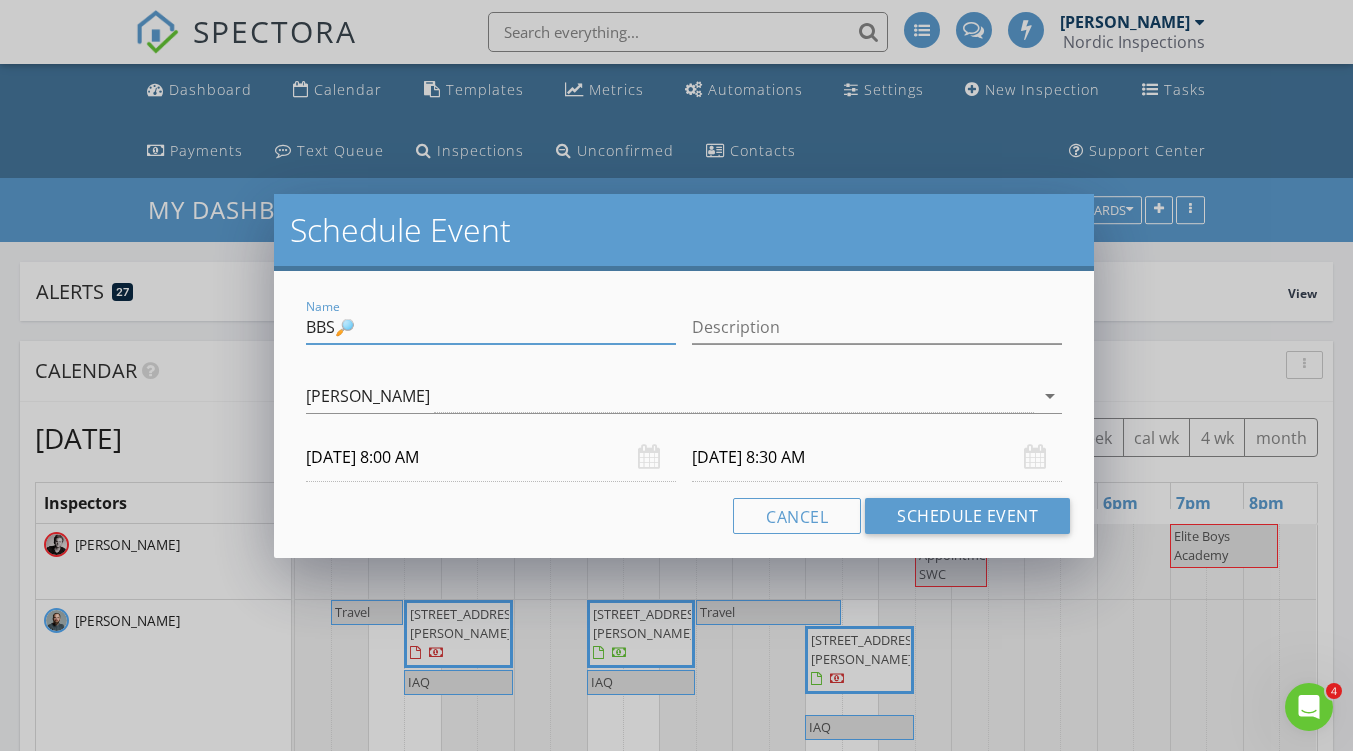 type on "BBS🔎" 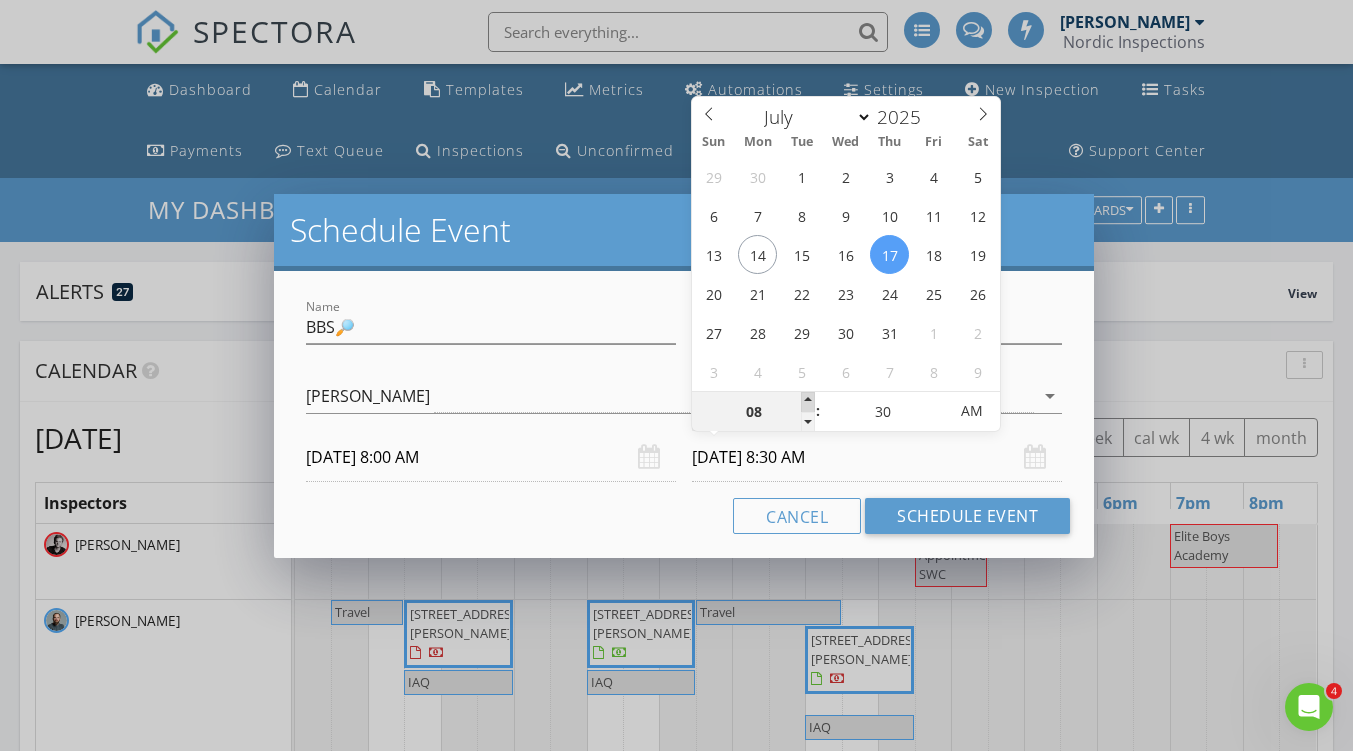 type on "09" 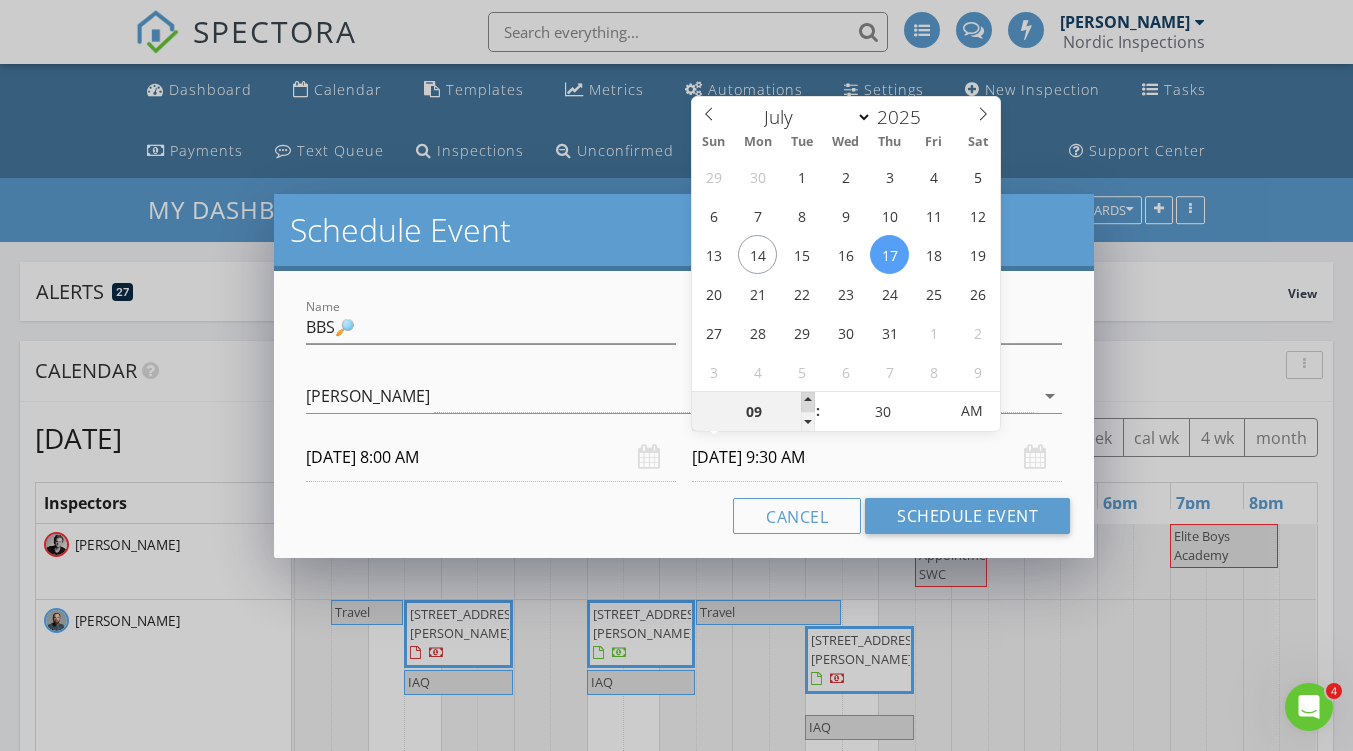 click at bounding box center [808, 402] 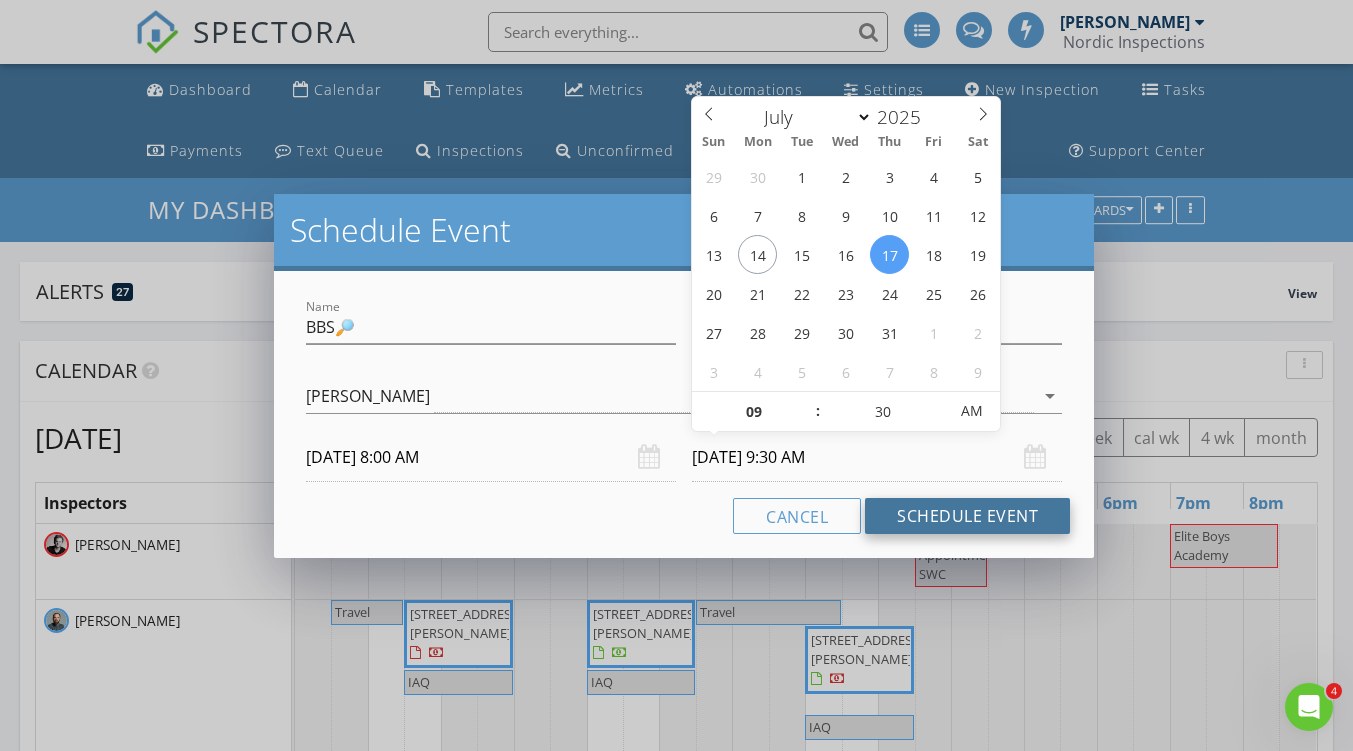 click on "Schedule Event" at bounding box center (967, 516) 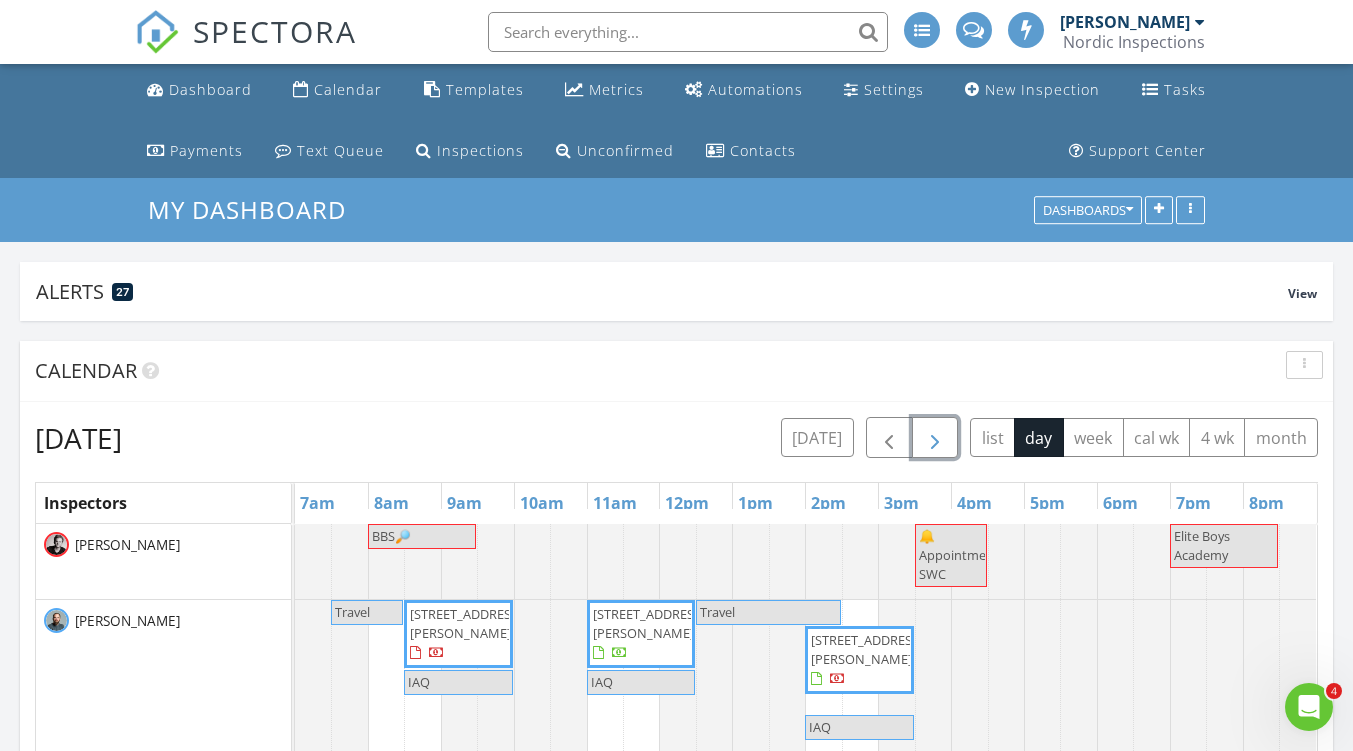 click at bounding box center (935, 437) 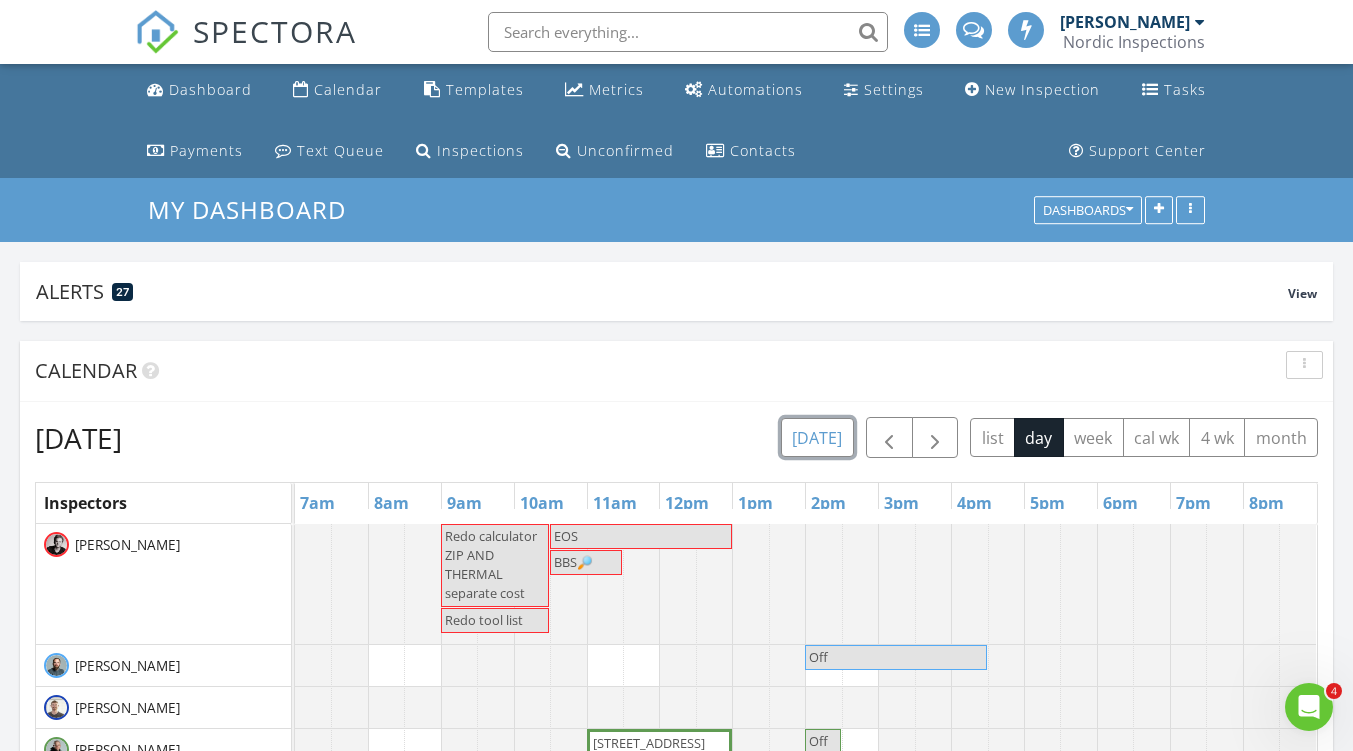 click on "[DATE]" at bounding box center [817, 437] 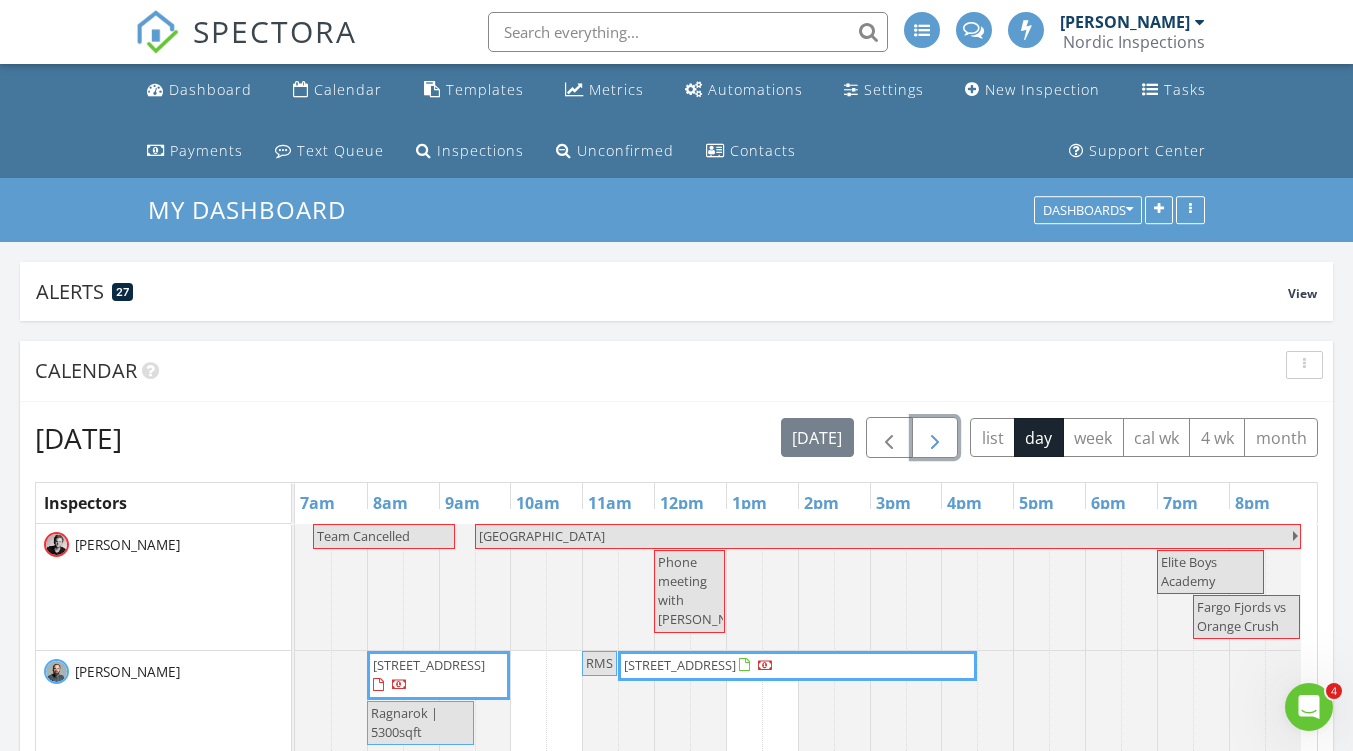 click at bounding box center [935, 438] 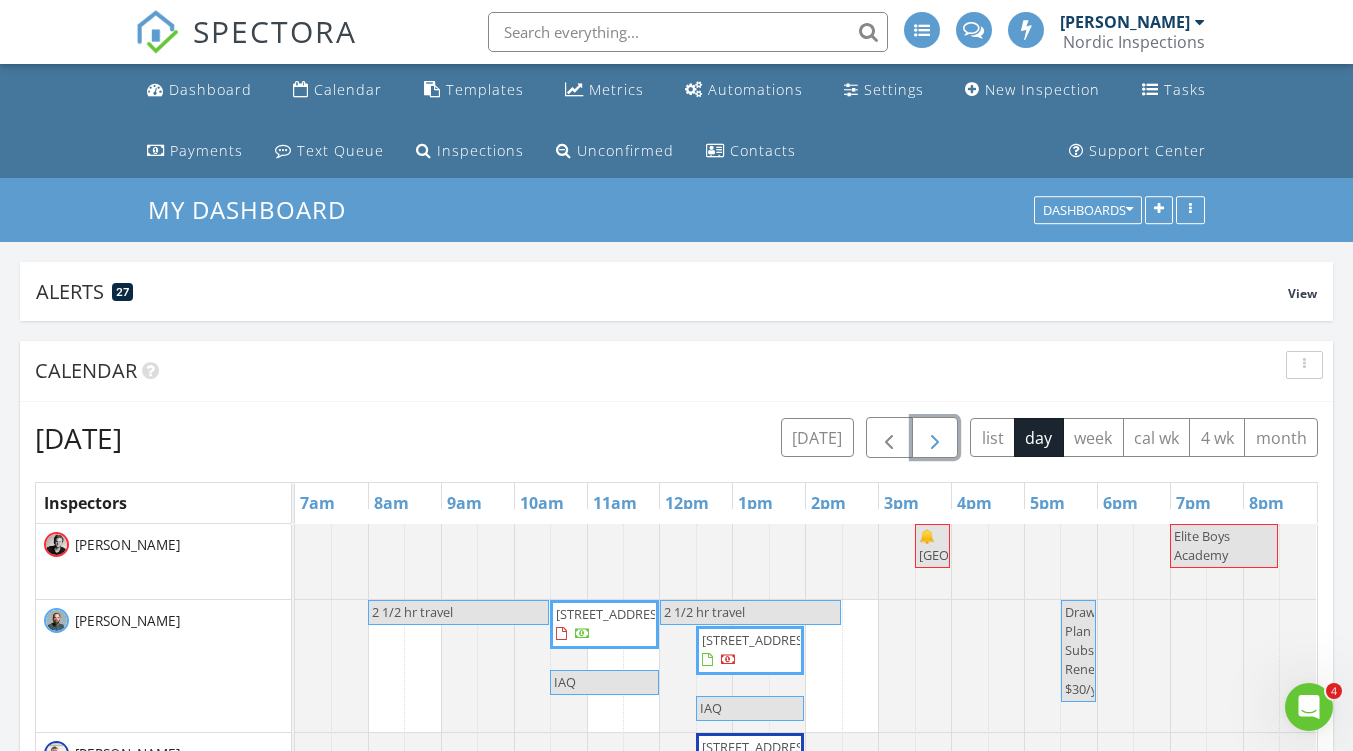 click on "🔔[GEOGRAPHIC_DATA]" at bounding box center [982, 545] 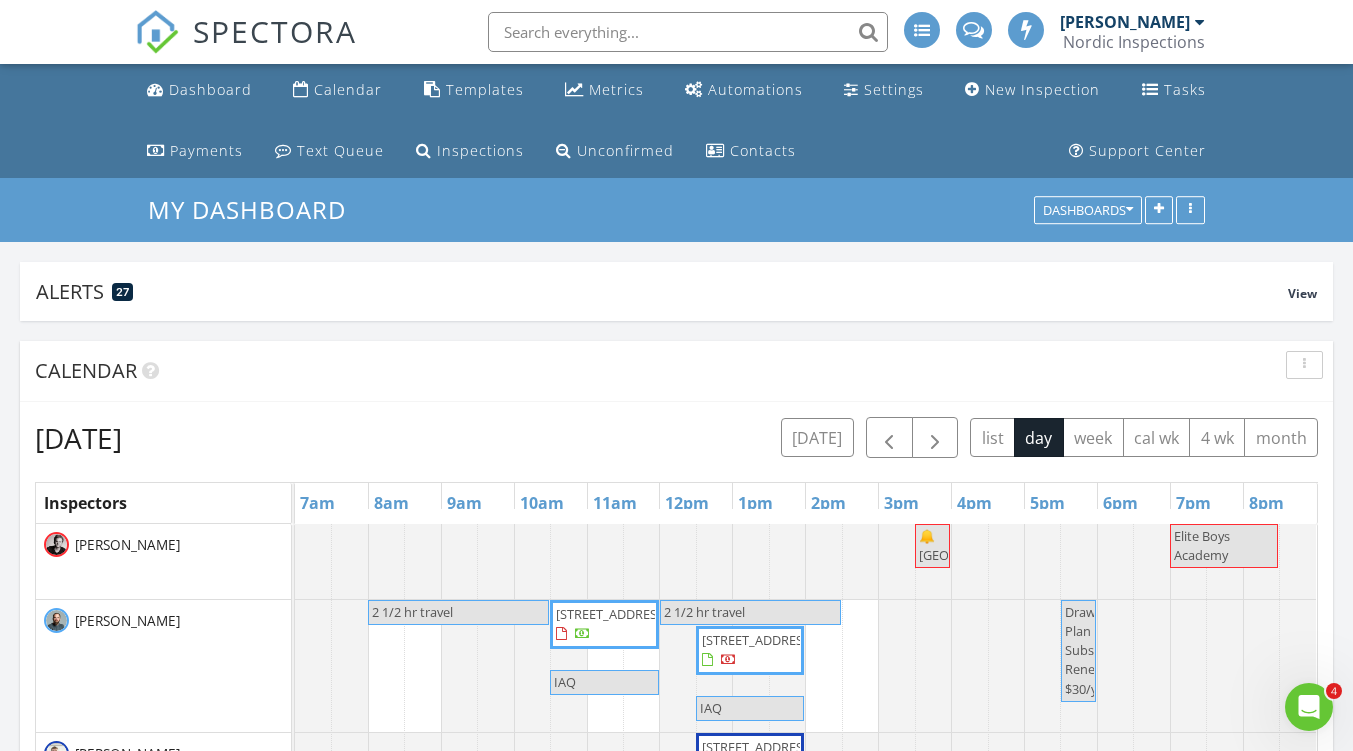drag, startPoint x: 939, startPoint y: 564, endPoint x: 640, endPoint y: 393, distance: 344.4445 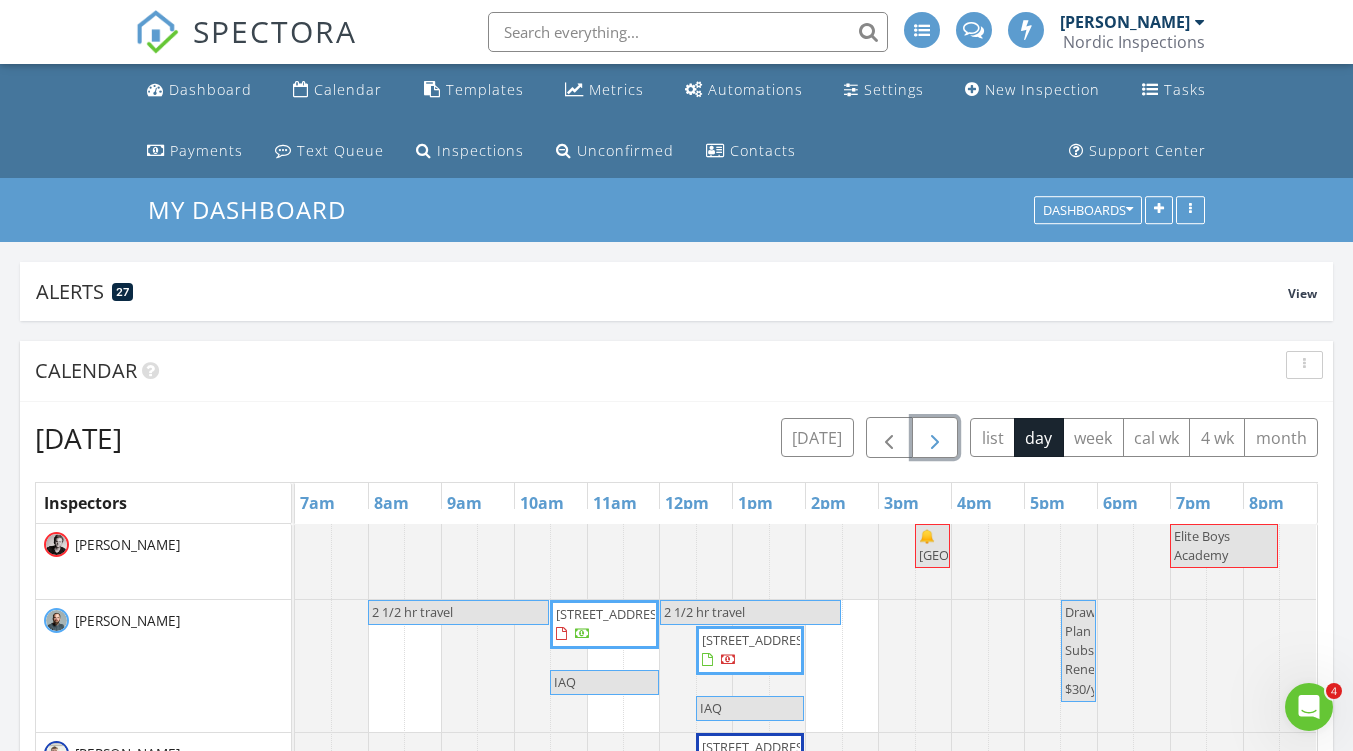 click at bounding box center (935, 437) 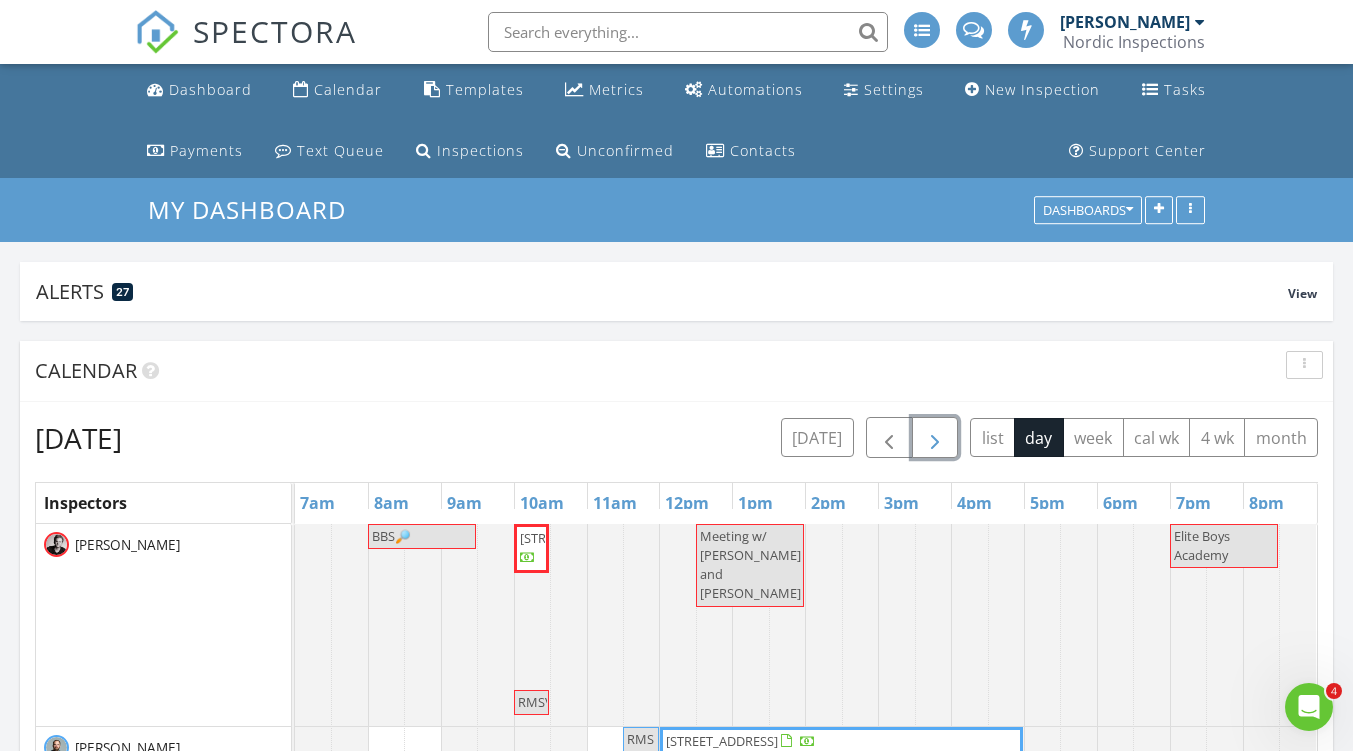 click at bounding box center (295, 625) 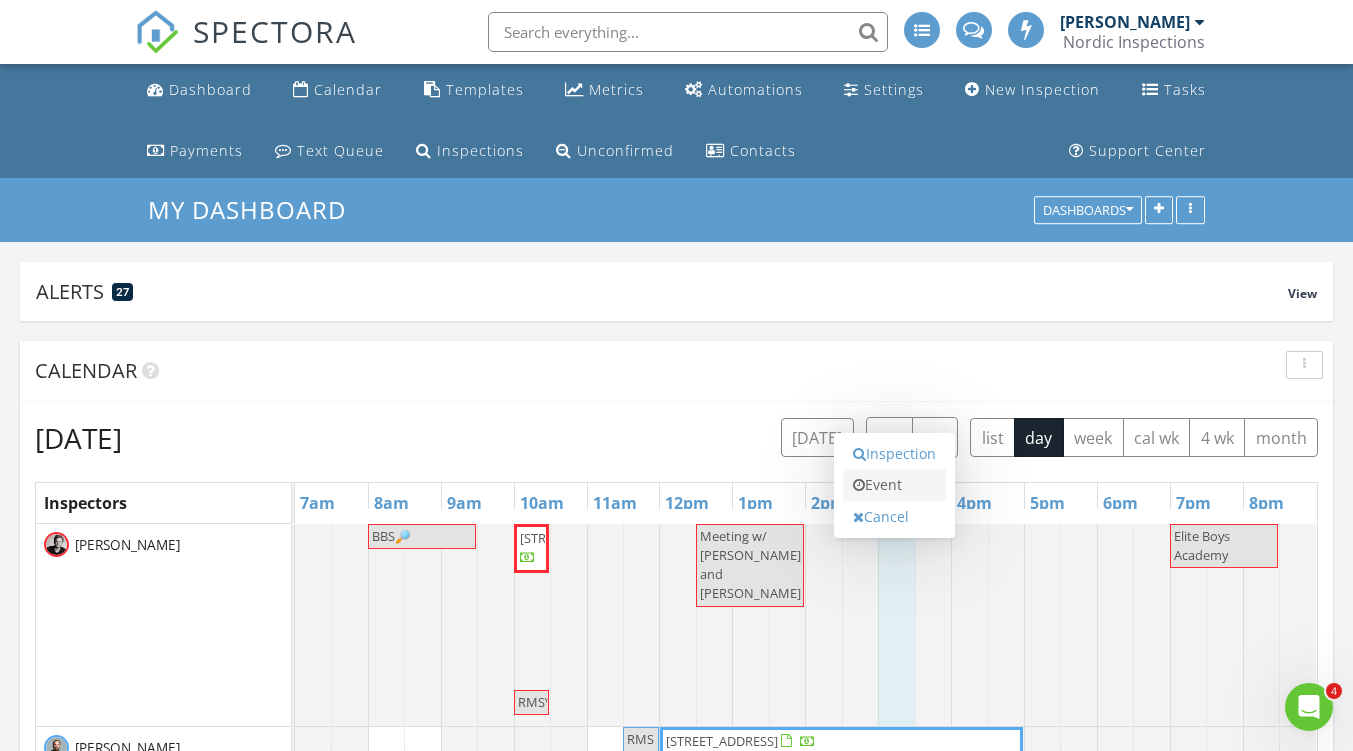 click on "Event" at bounding box center [894, 485] 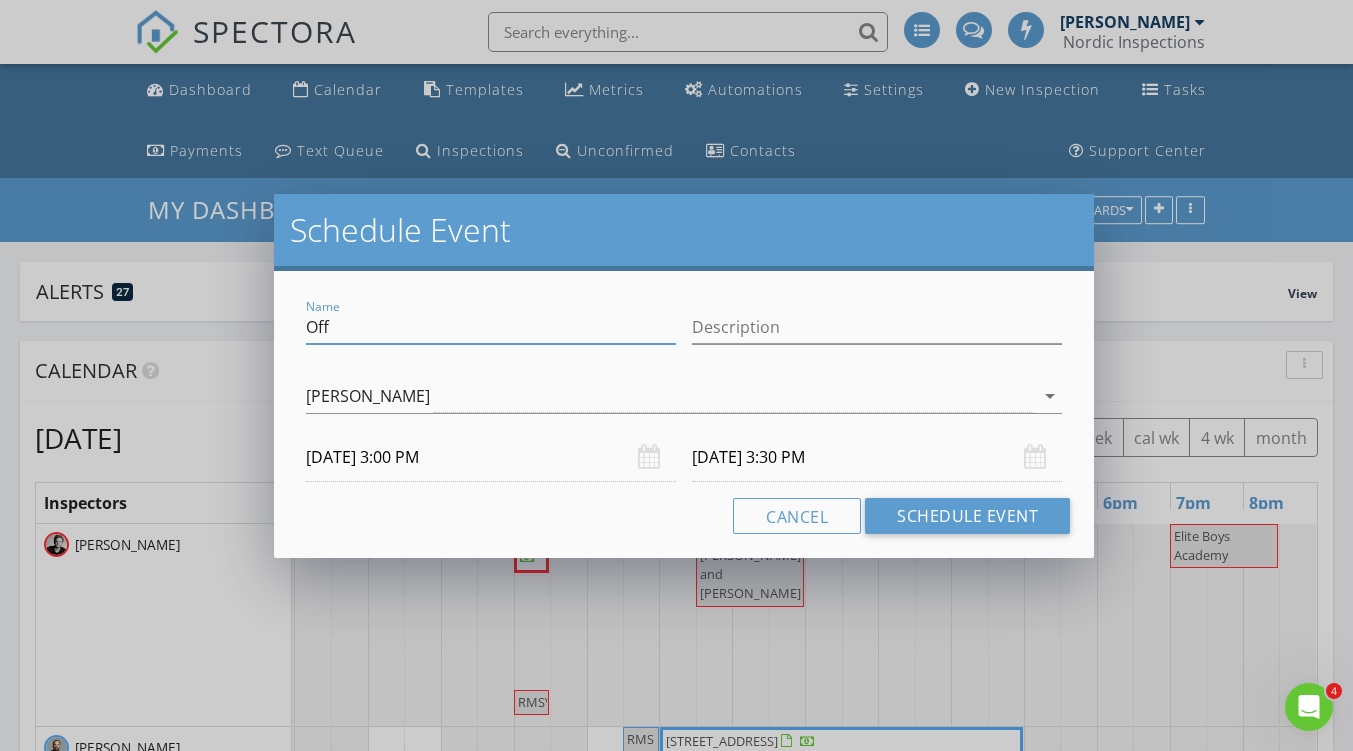 click on "Off" at bounding box center [491, 327] 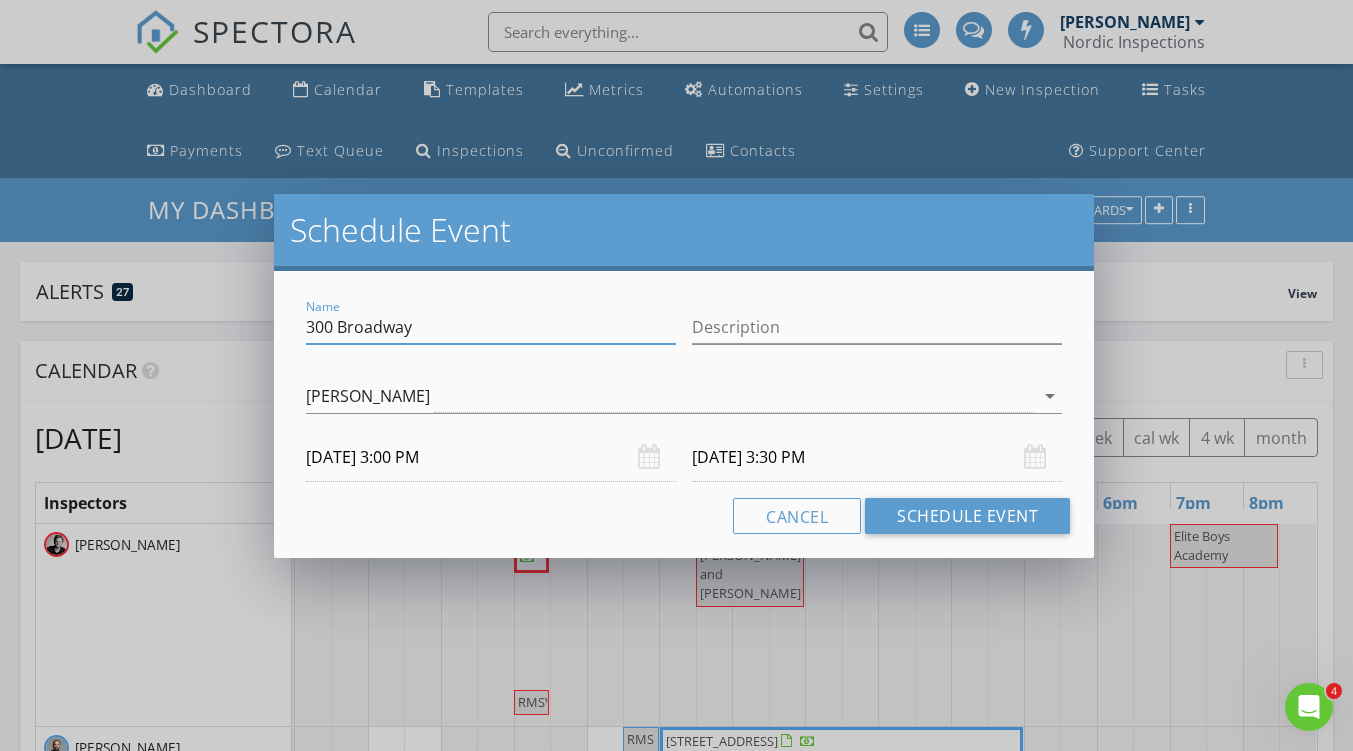 type on "300 Broadway" 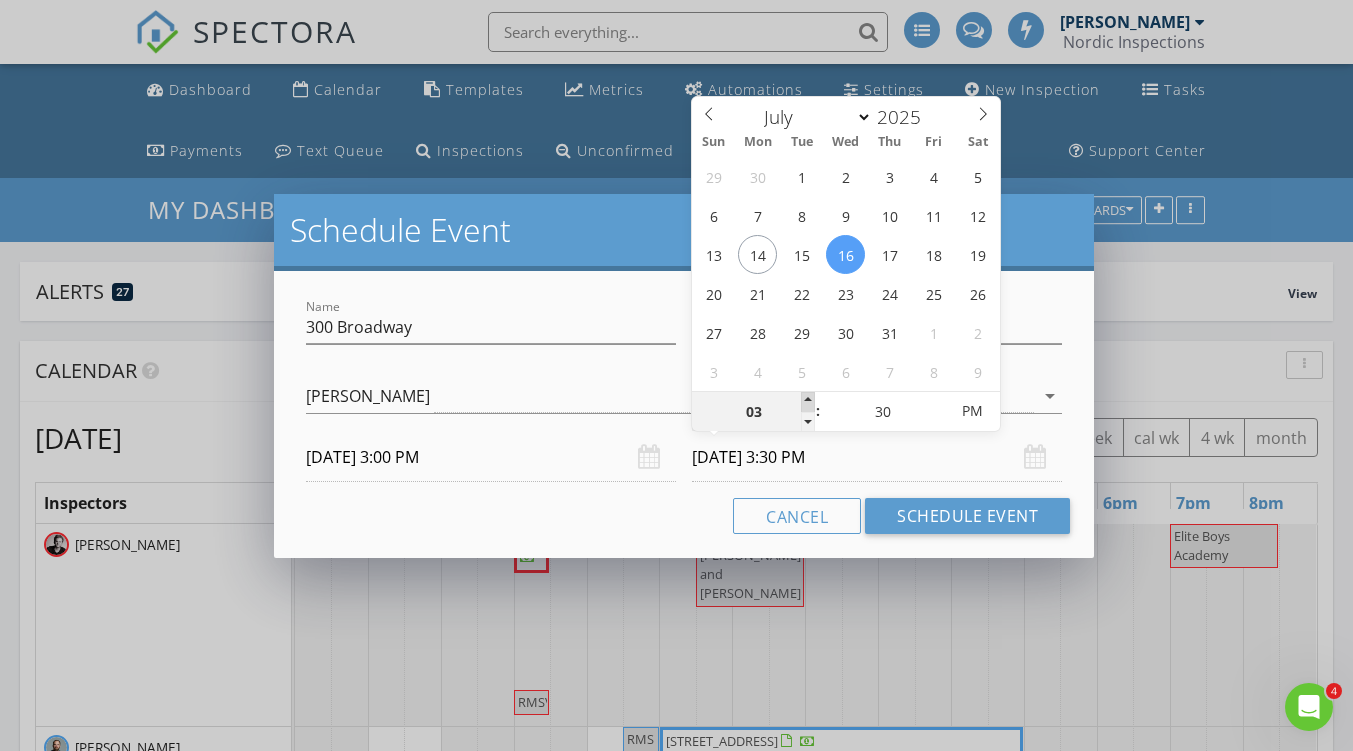 type on "04" 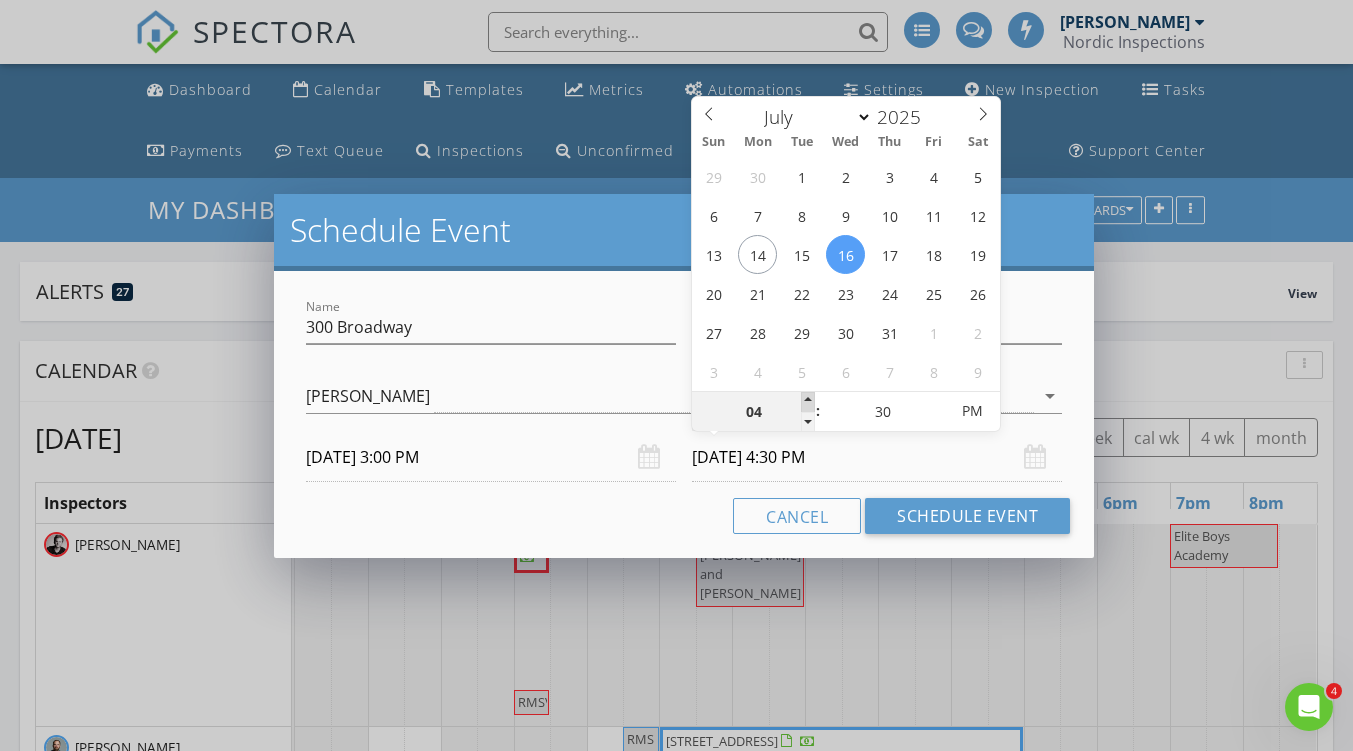 click at bounding box center [808, 402] 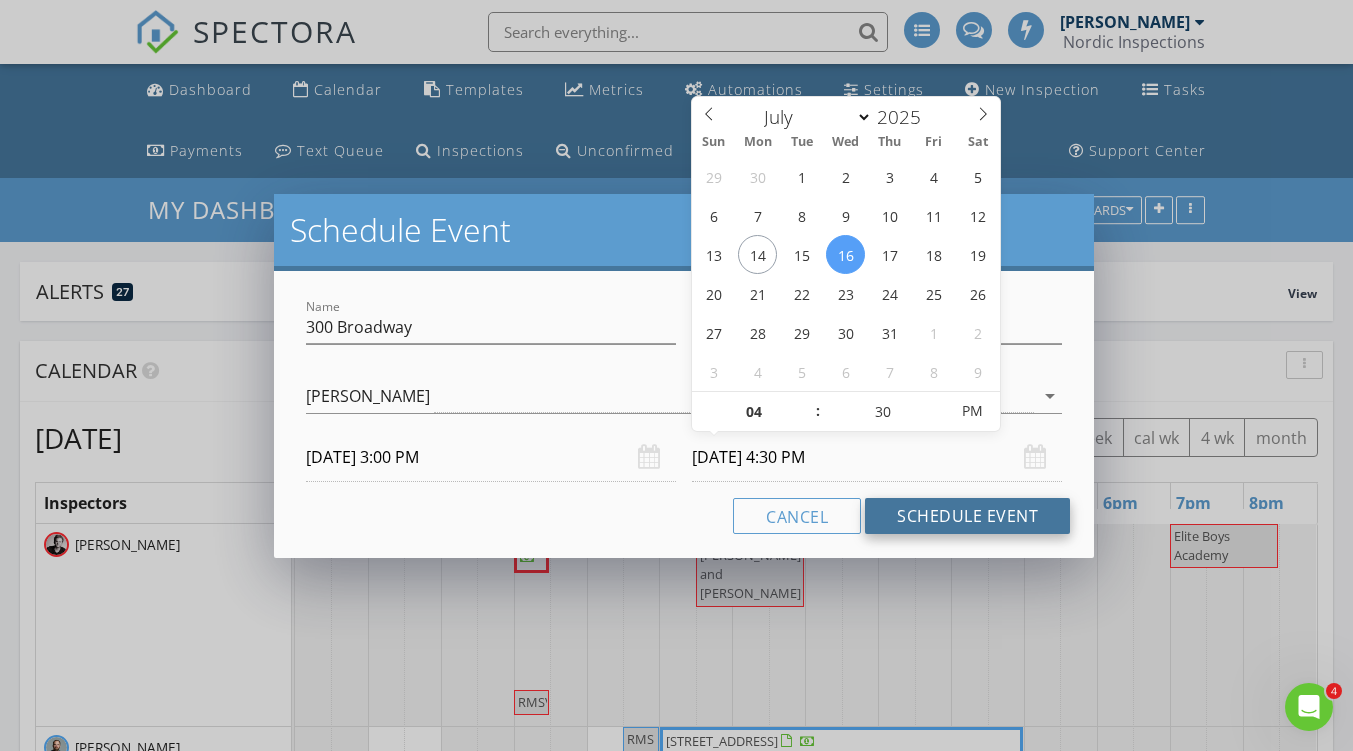 click on "Schedule Event" at bounding box center (967, 516) 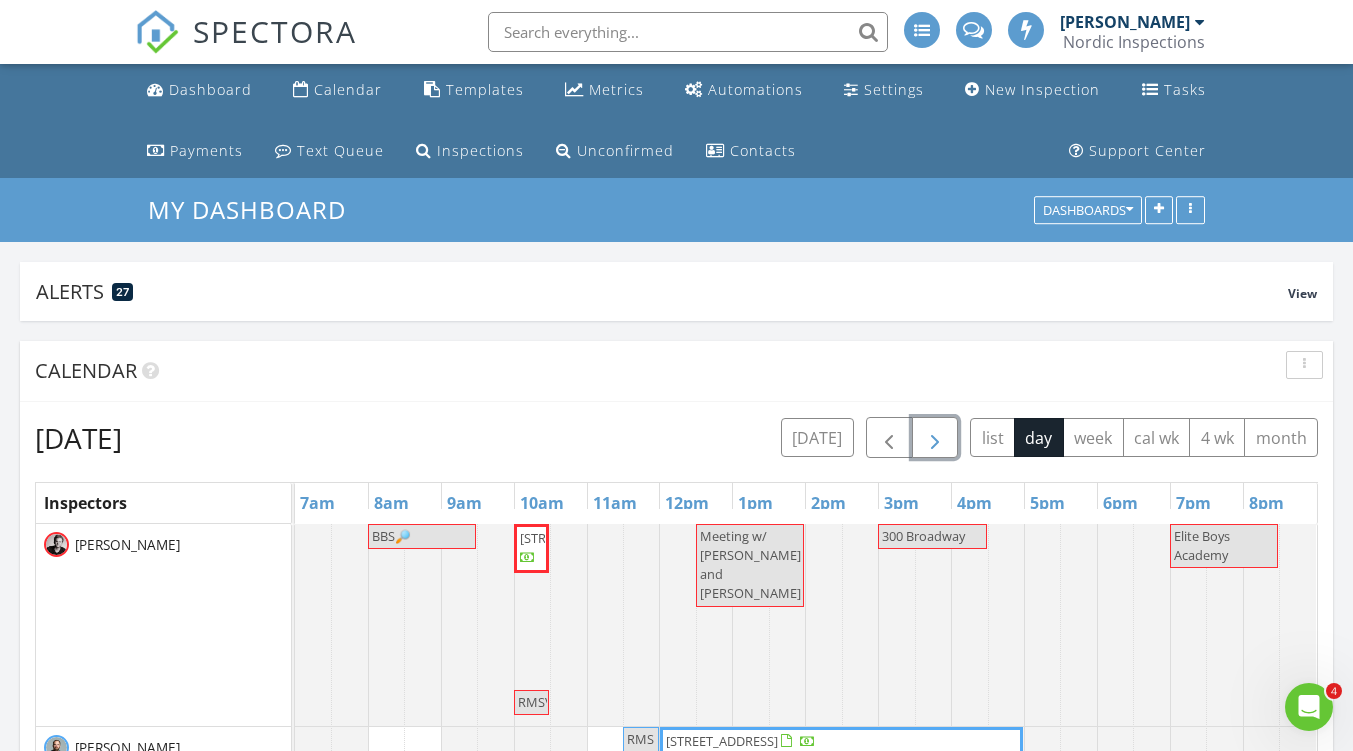 click at bounding box center (935, 438) 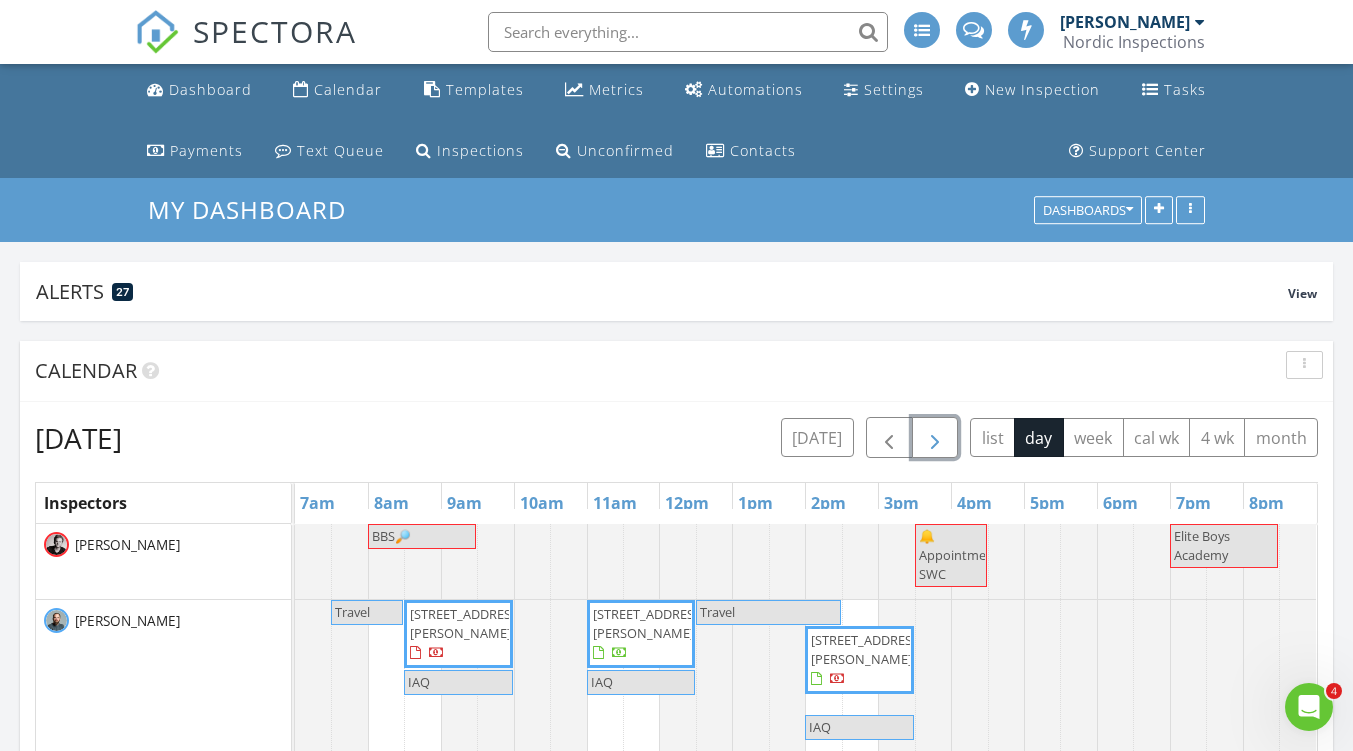 click at bounding box center (295, 561) 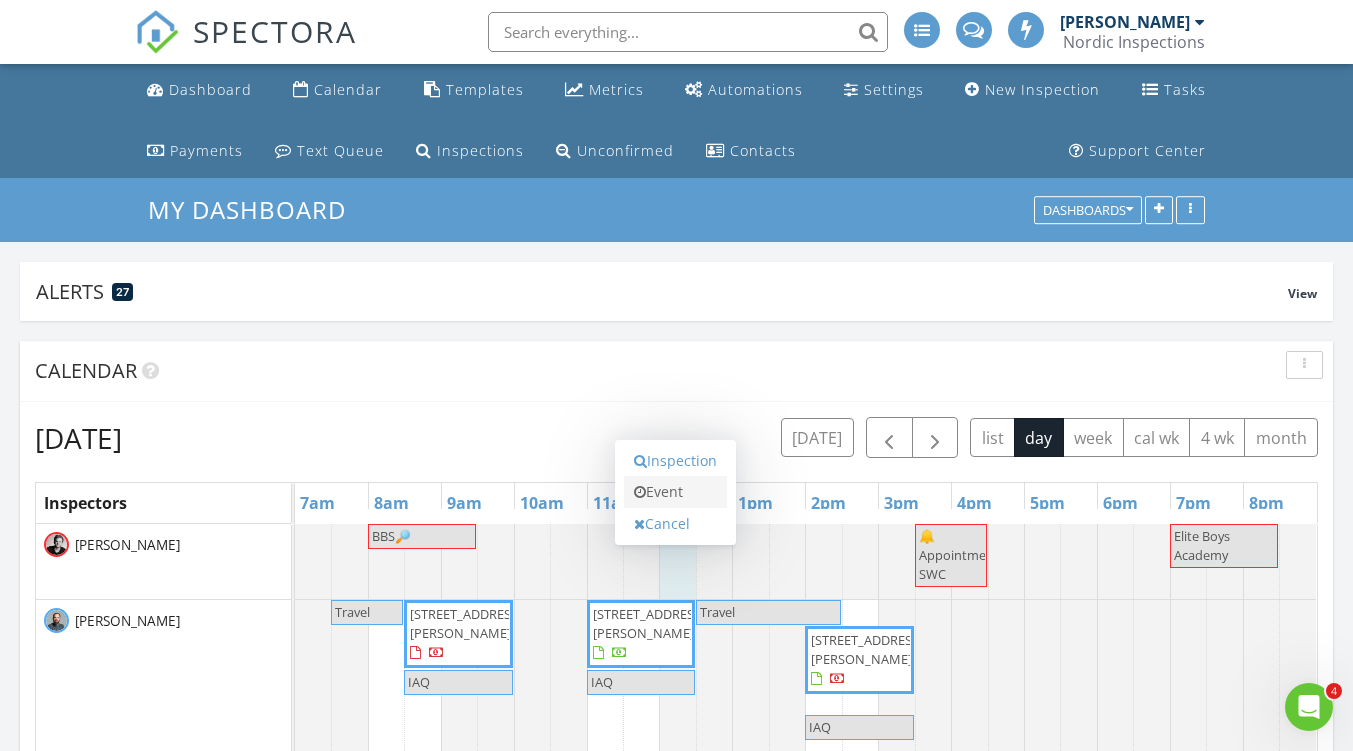 click on "Event" at bounding box center (675, 492) 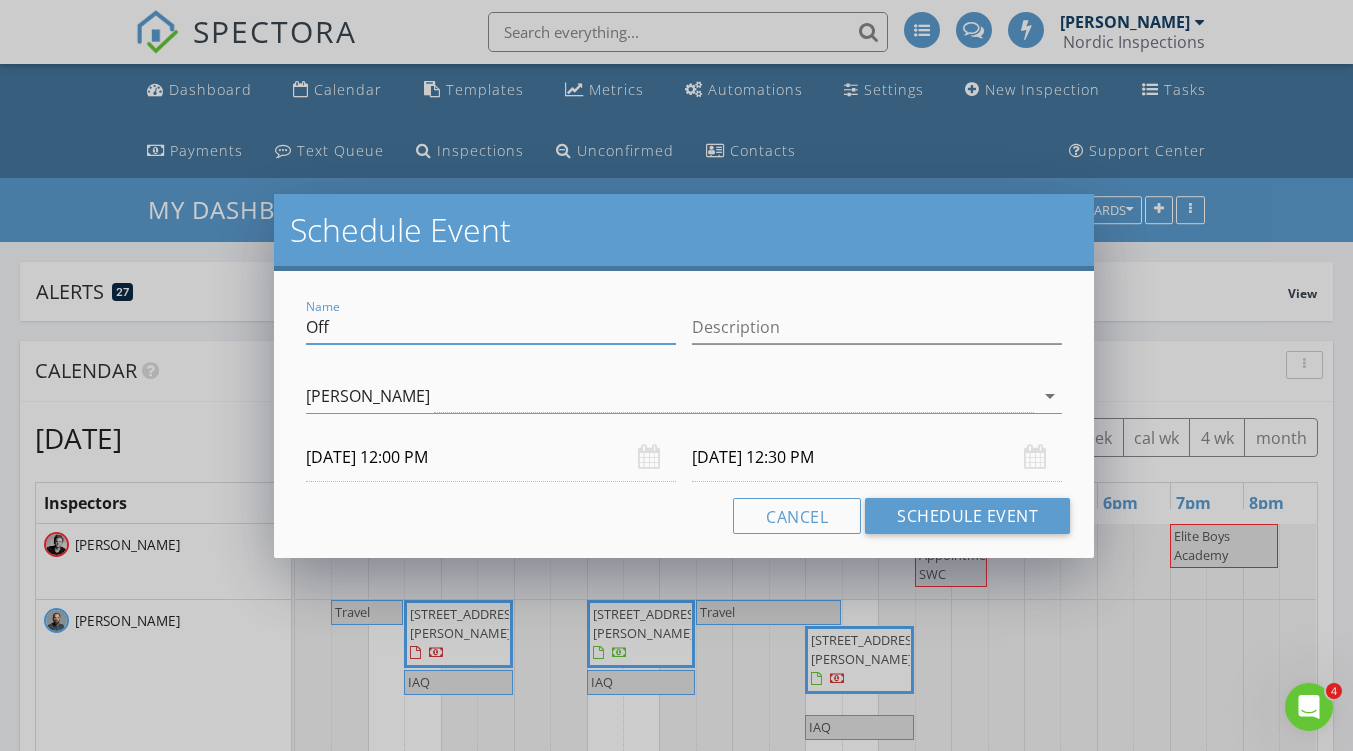 click on "Off" at bounding box center (491, 327) 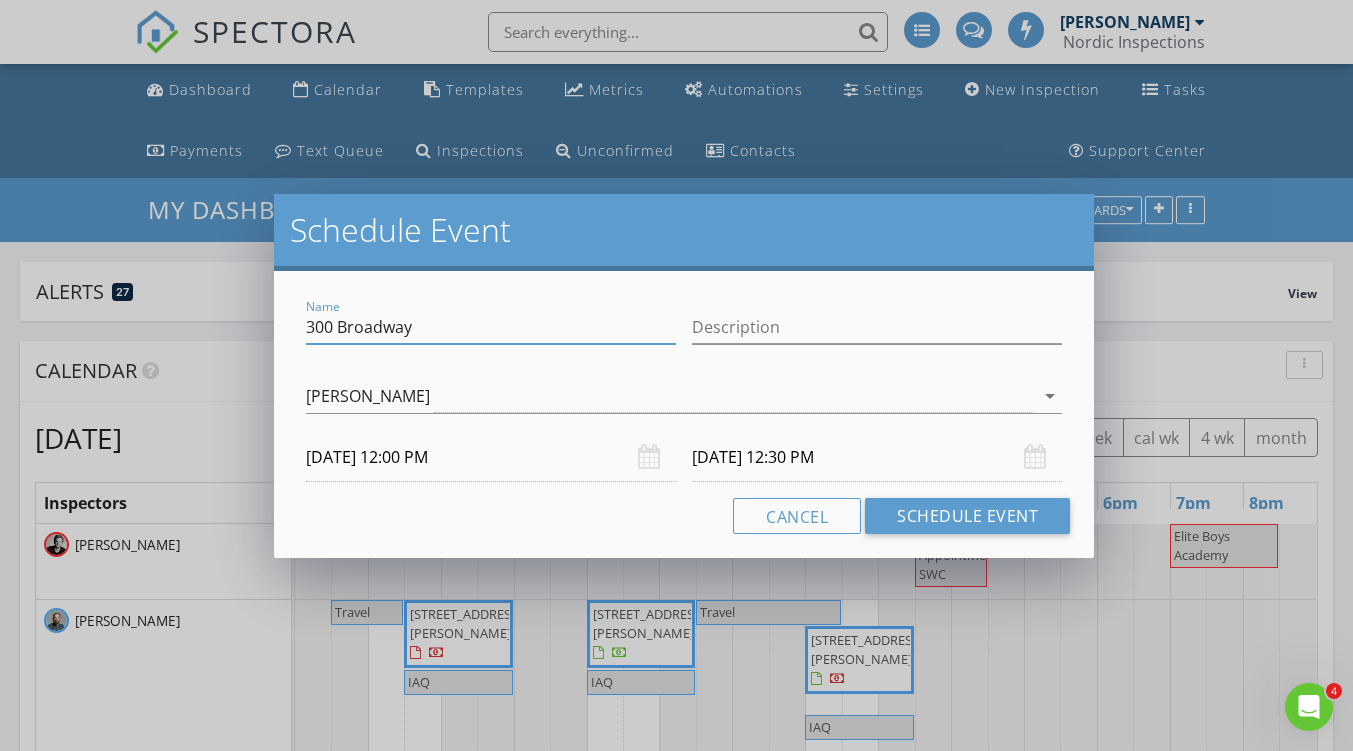 type on "300 Broadway" 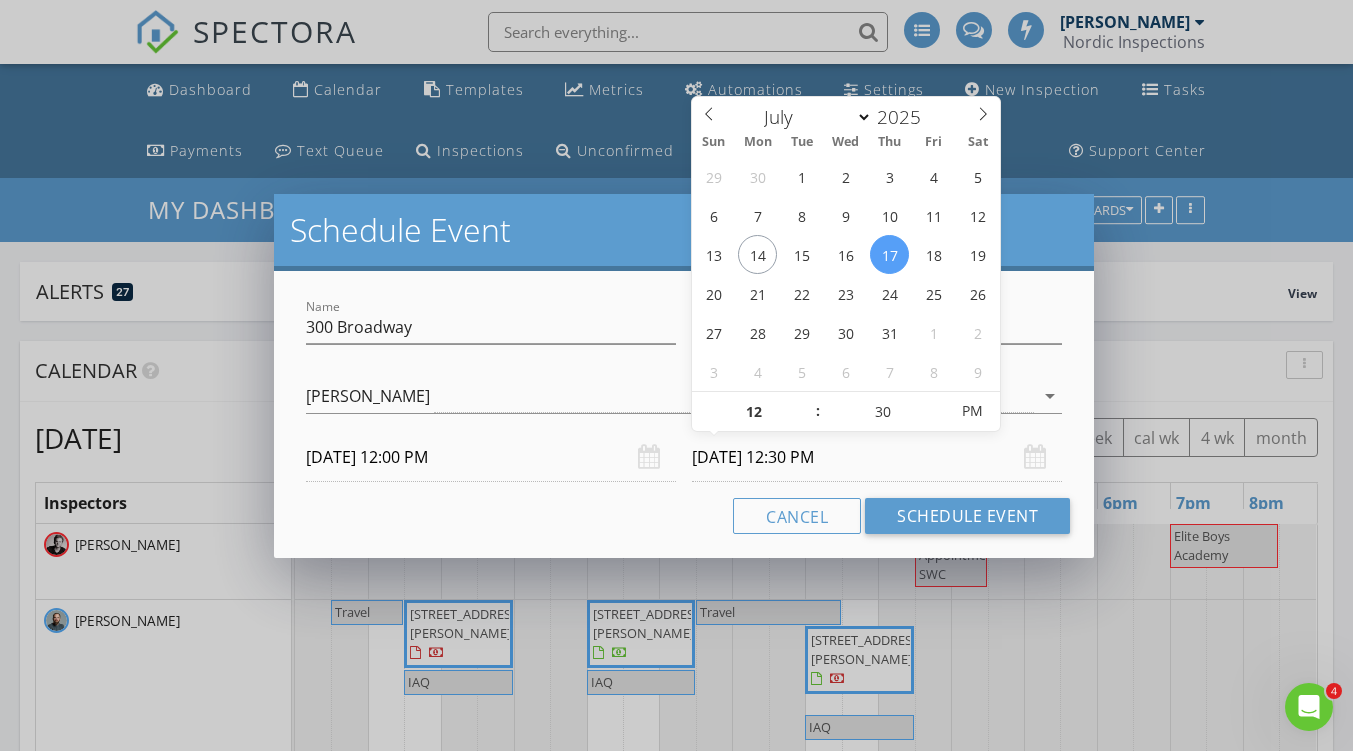 click on "07/17/2025 12:30 PM" at bounding box center [877, 457] 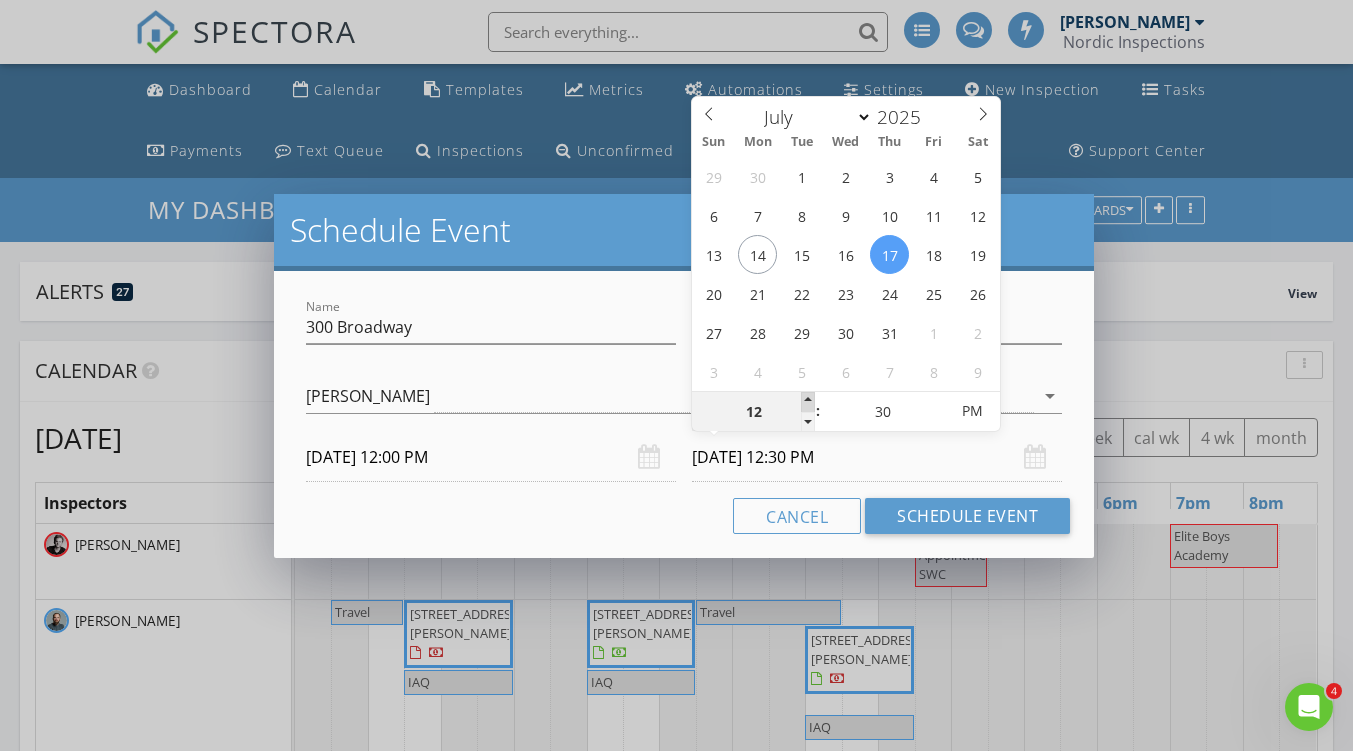 type on "01" 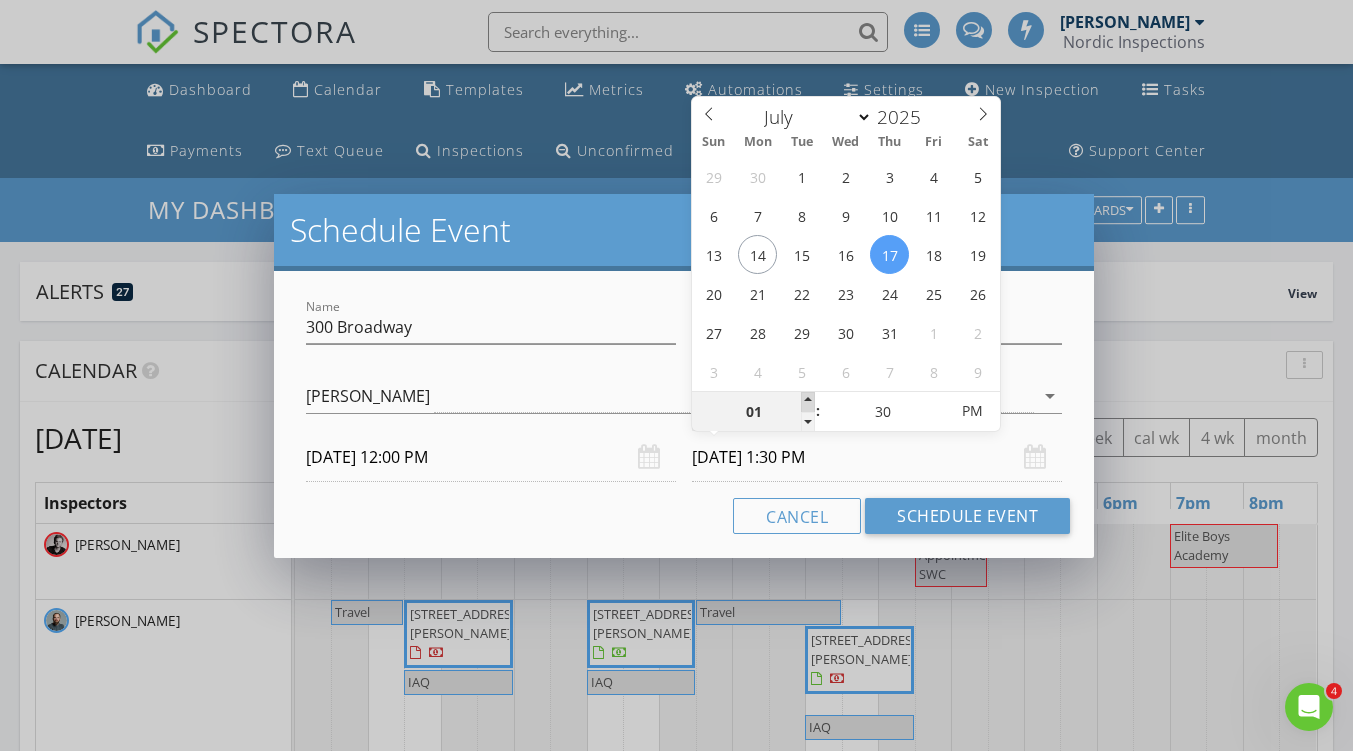 click at bounding box center [808, 402] 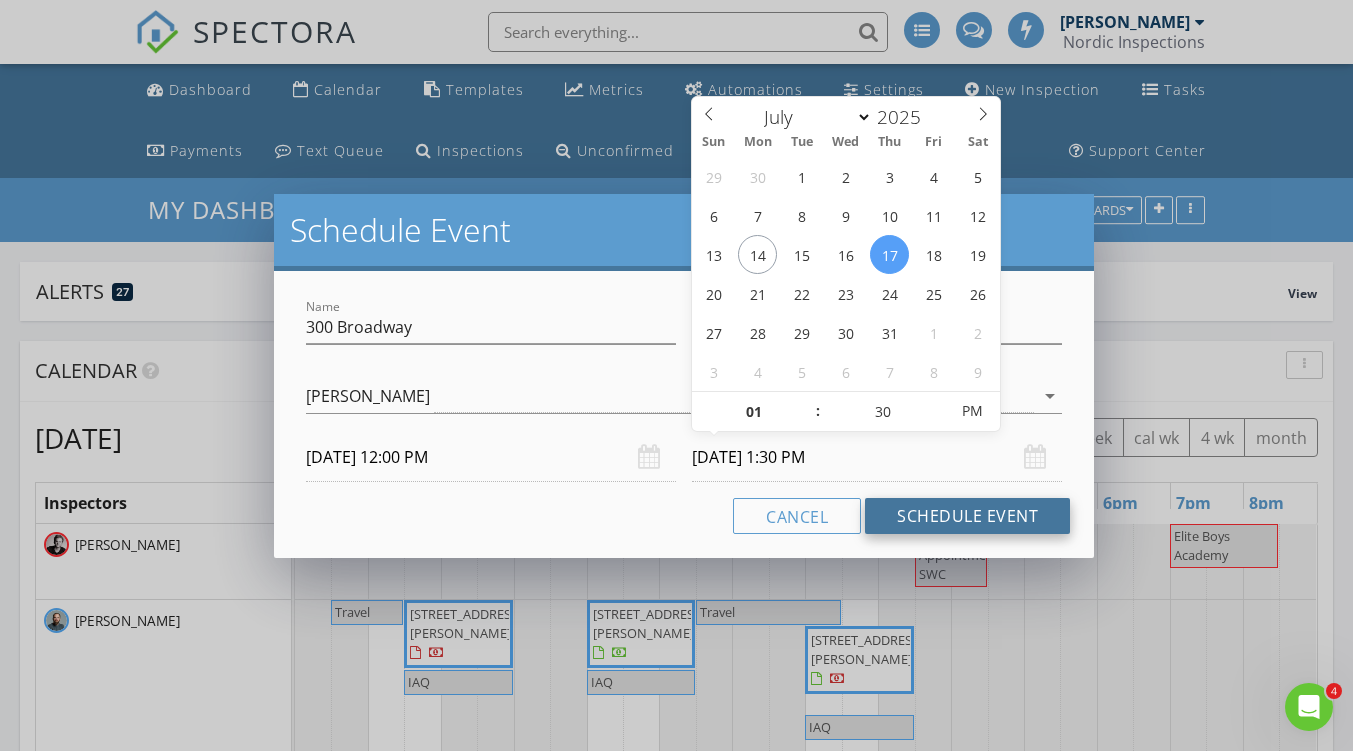 click on "Schedule Event" at bounding box center [967, 516] 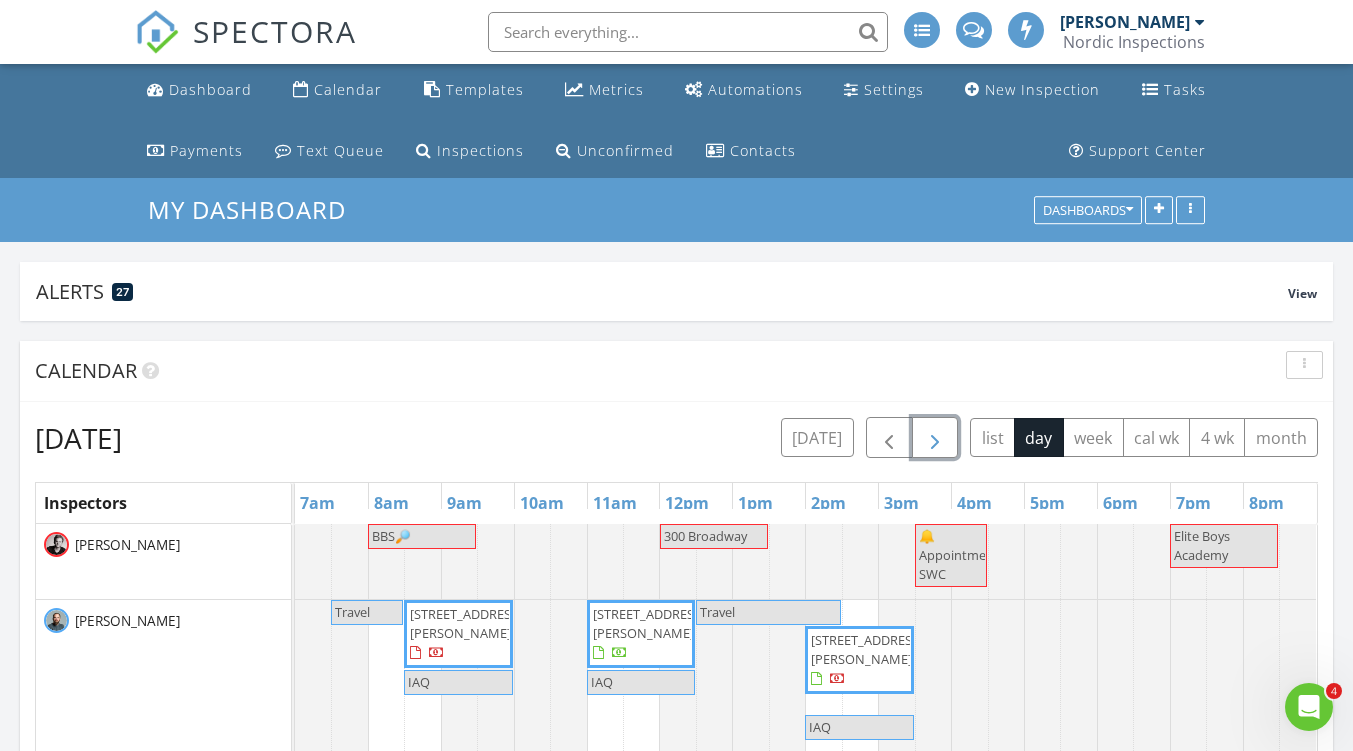 click at bounding box center (935, 437) 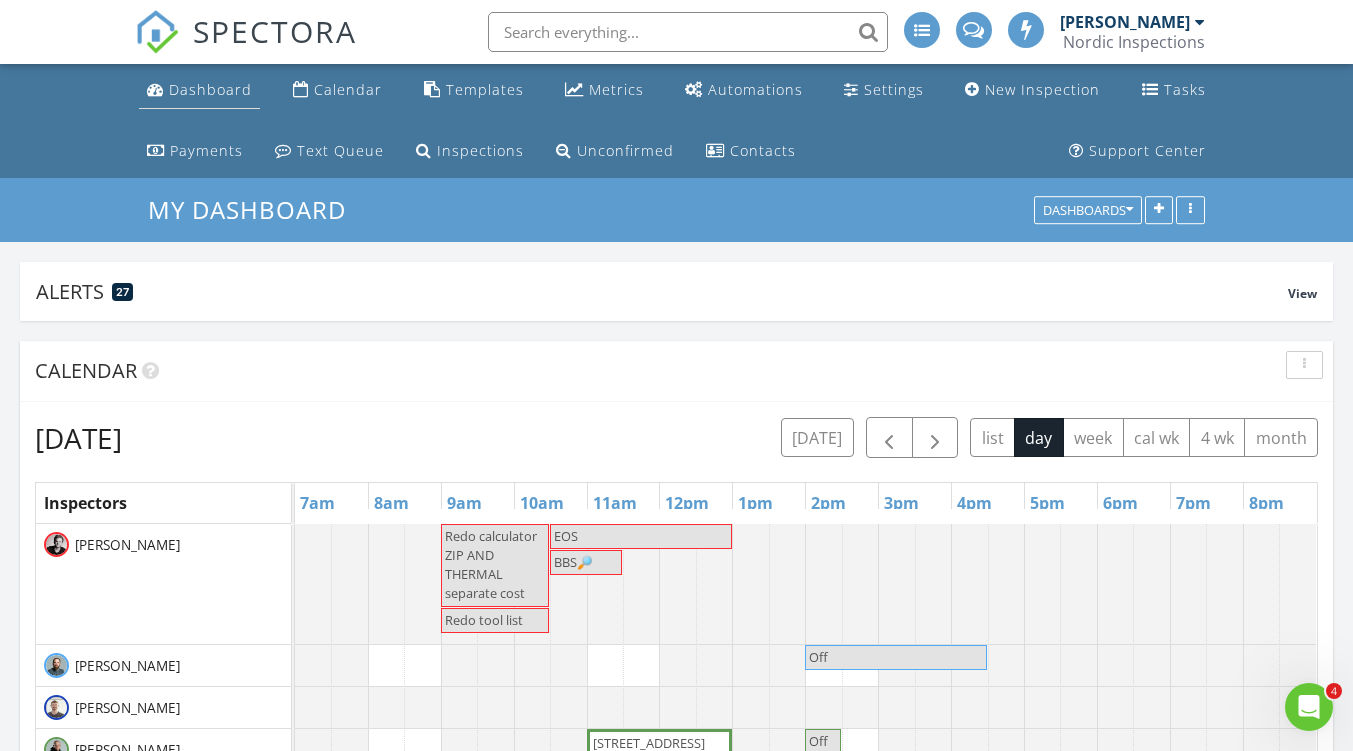 click on "Dashboard" at bounding box center (210, 89) 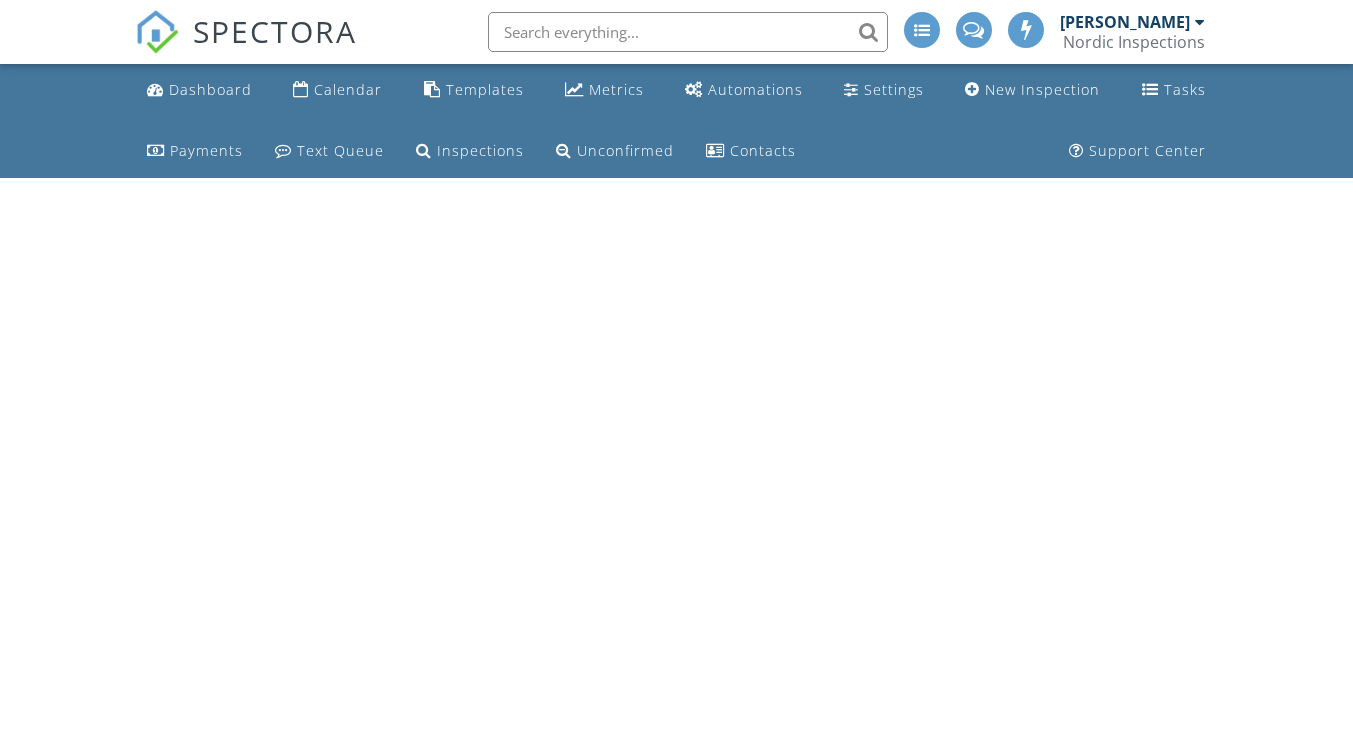 scroll, scrollTop: 0, scrollLeft: 0, axis: both 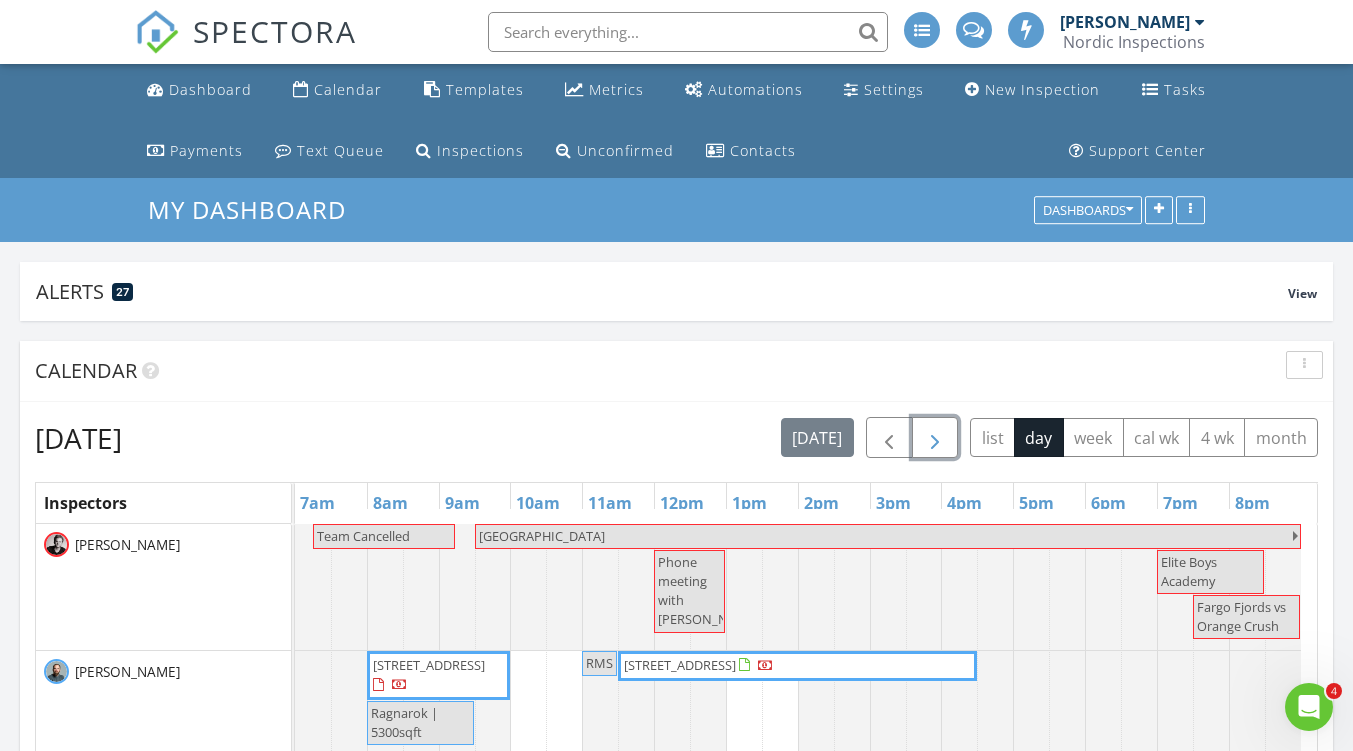 click at bounding box center (935, 438) 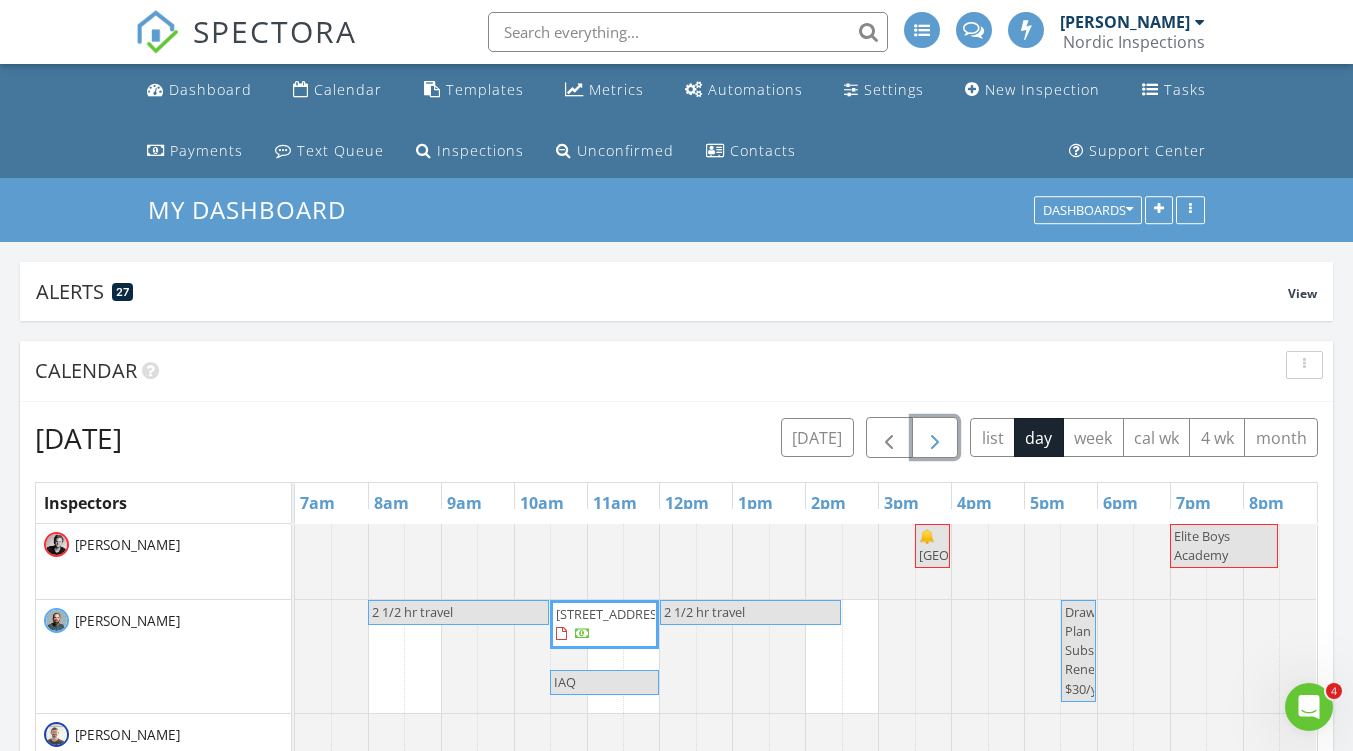 click at bounding box center [295, 561] 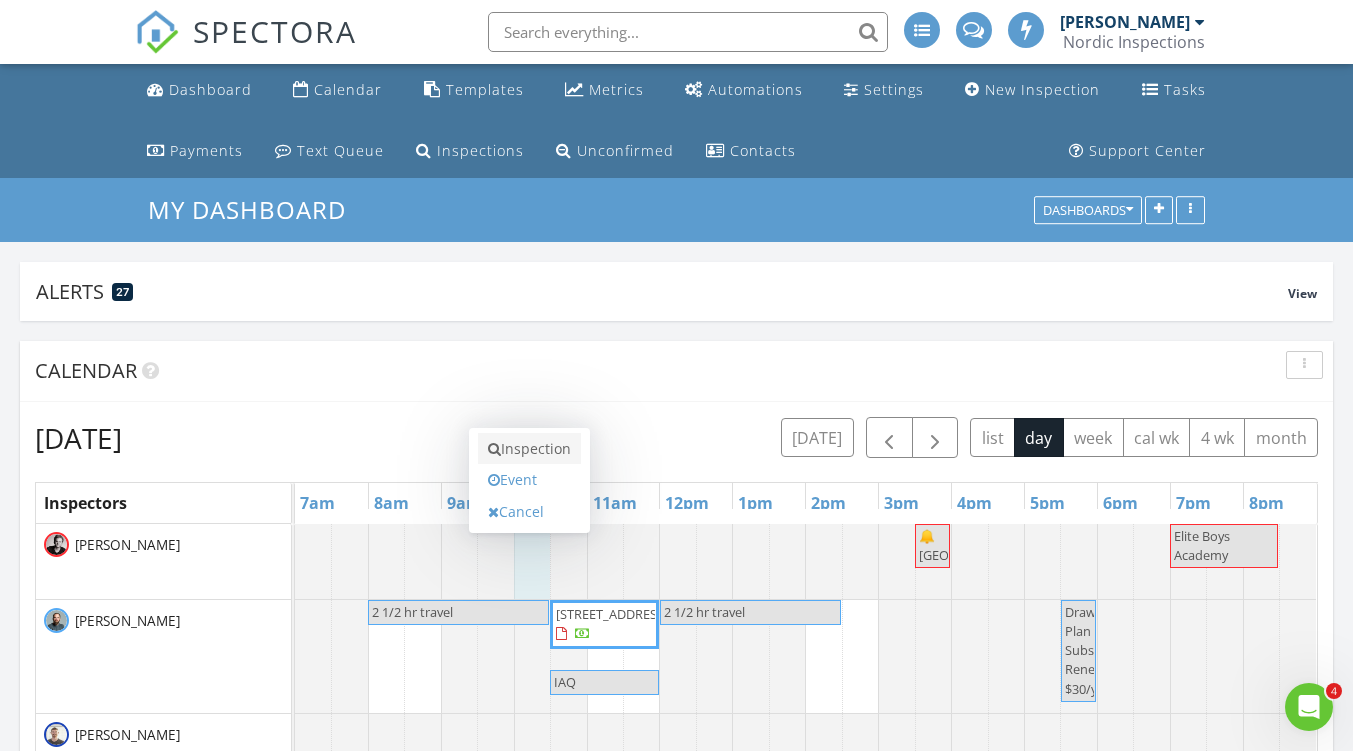 click on "Inspection" at bounding box center (529, 449) 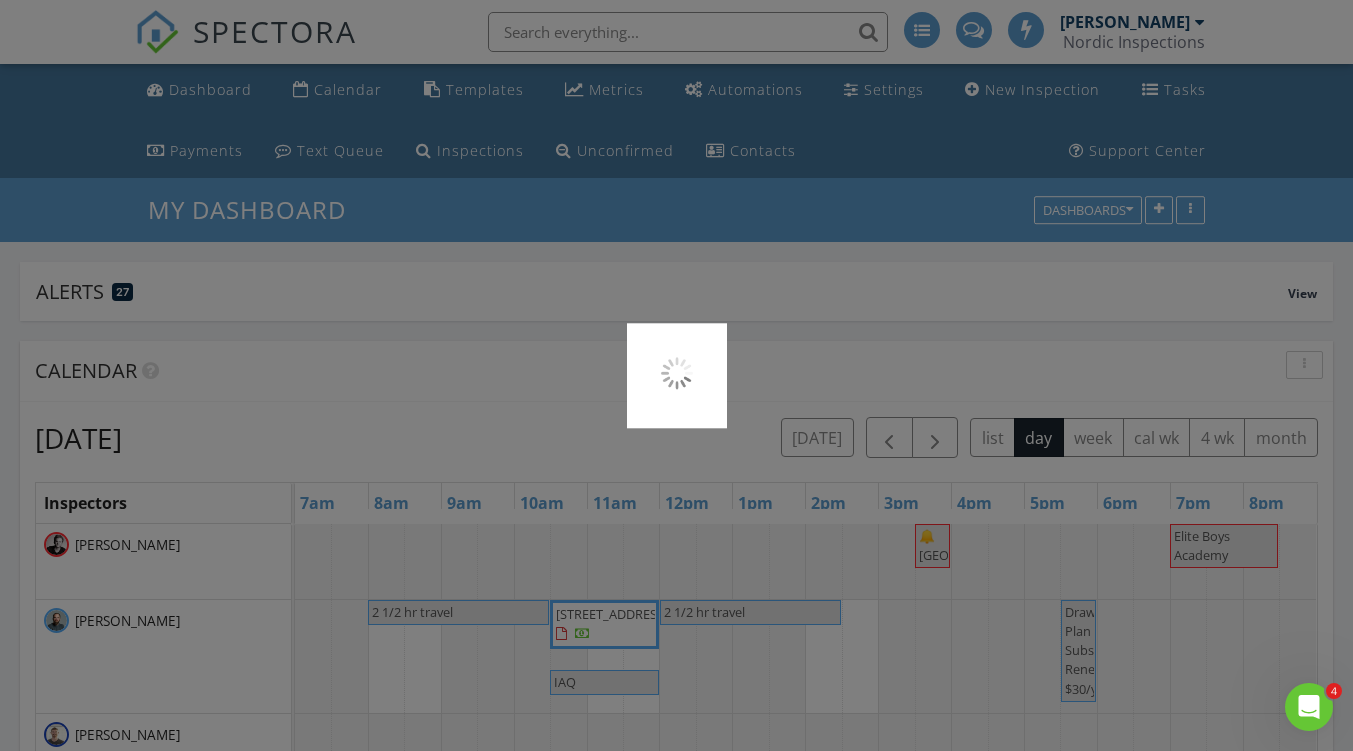 click at bounding box center (676, 375) 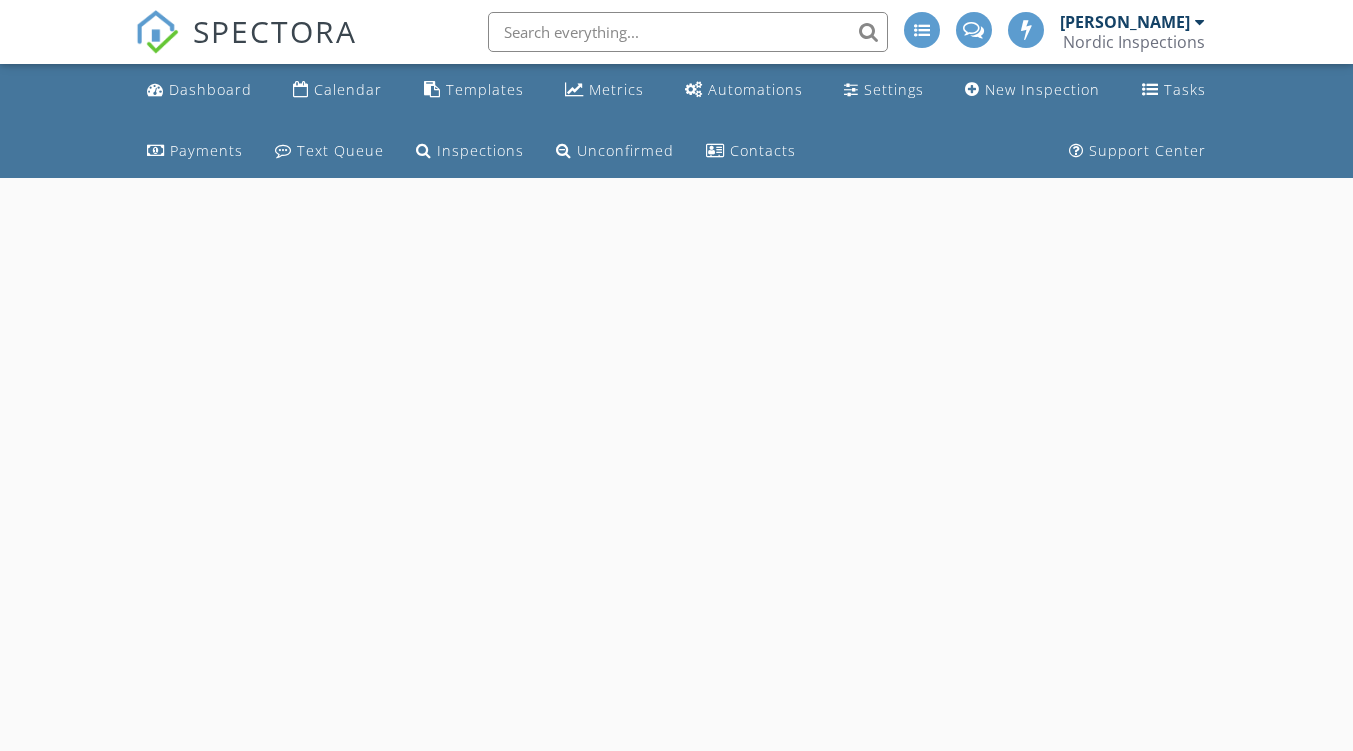 scroll, scrollTop: 0, scrollLeft: 0, axis: both 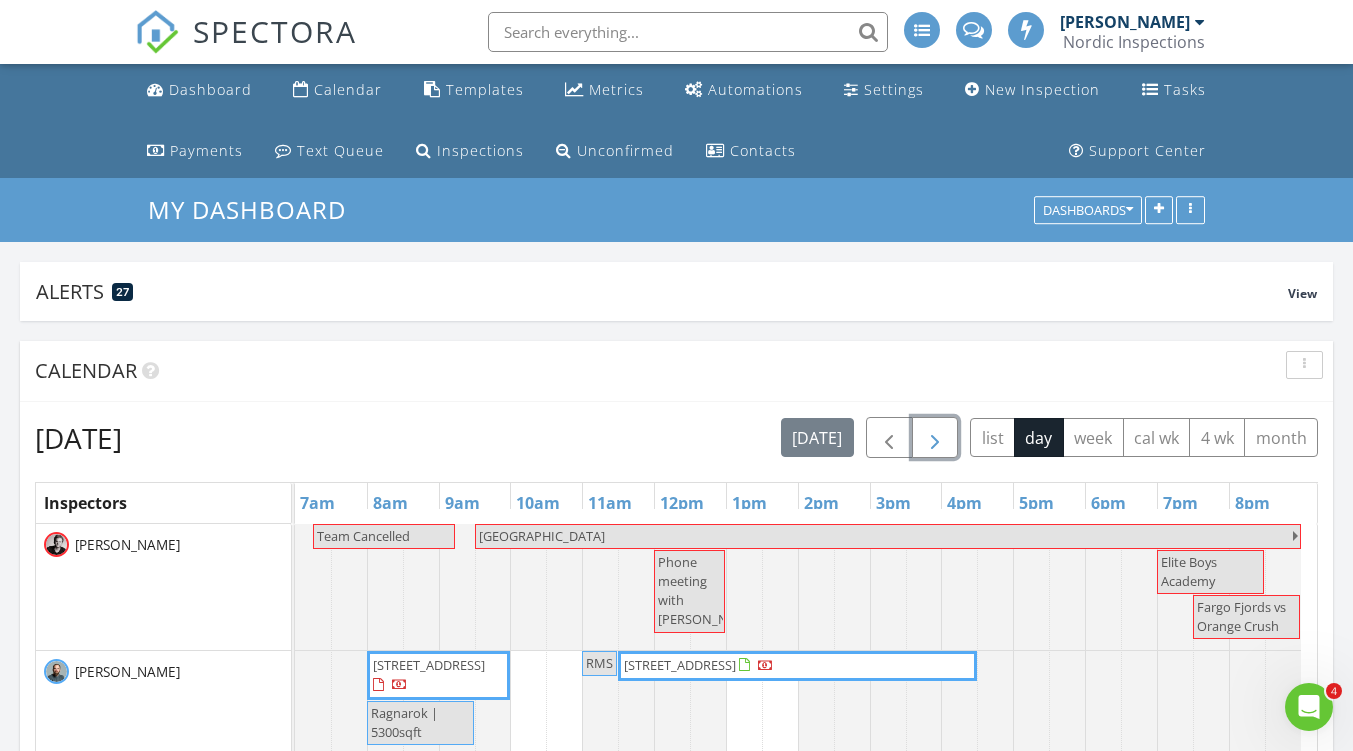 click at bounding box center (935, 437) 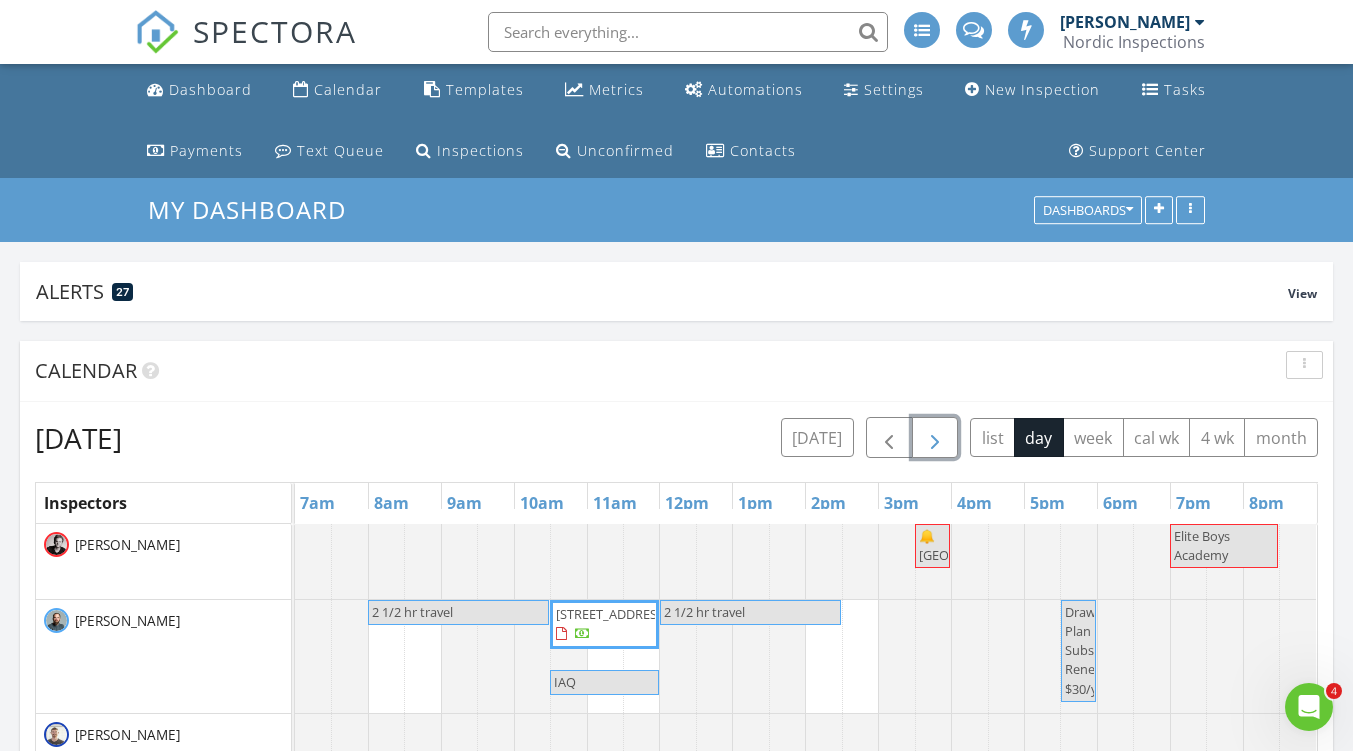 click at bounding box center [295, 561] 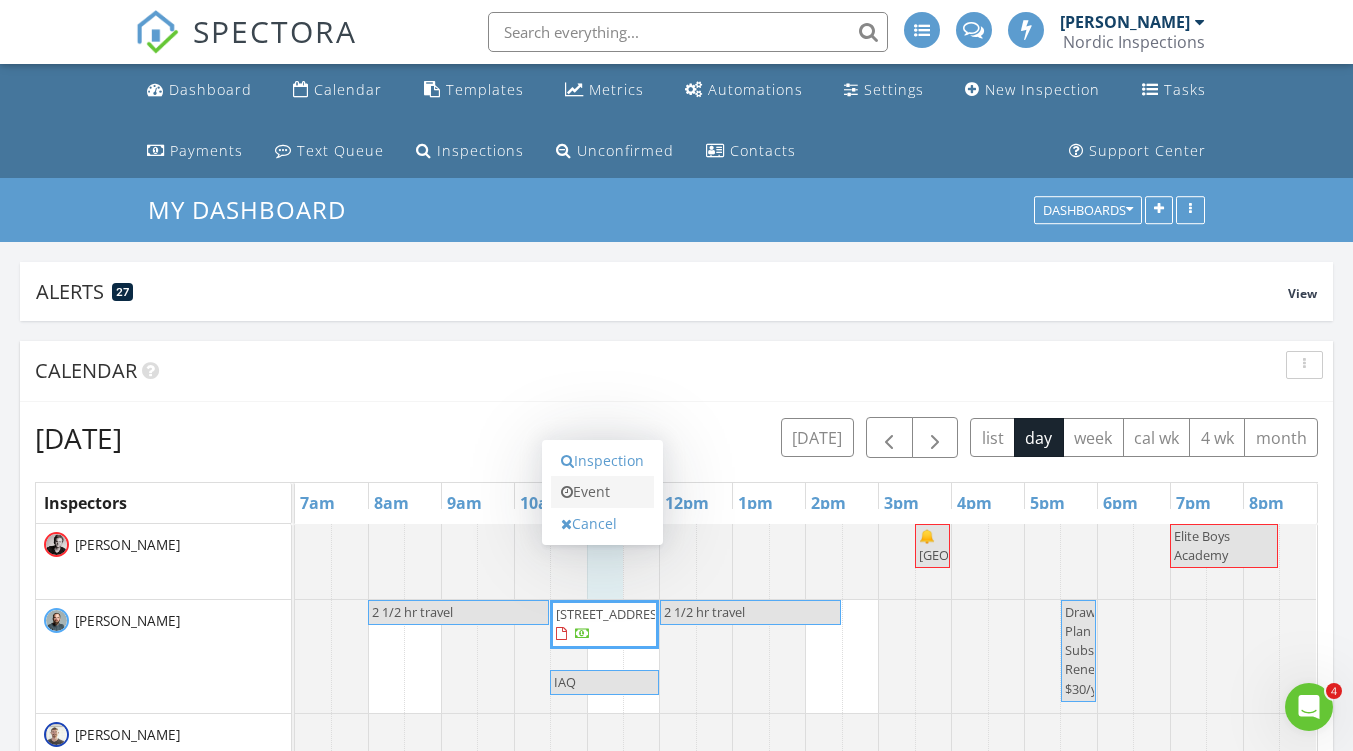 click on "Event" at bounding box center (602, 492) 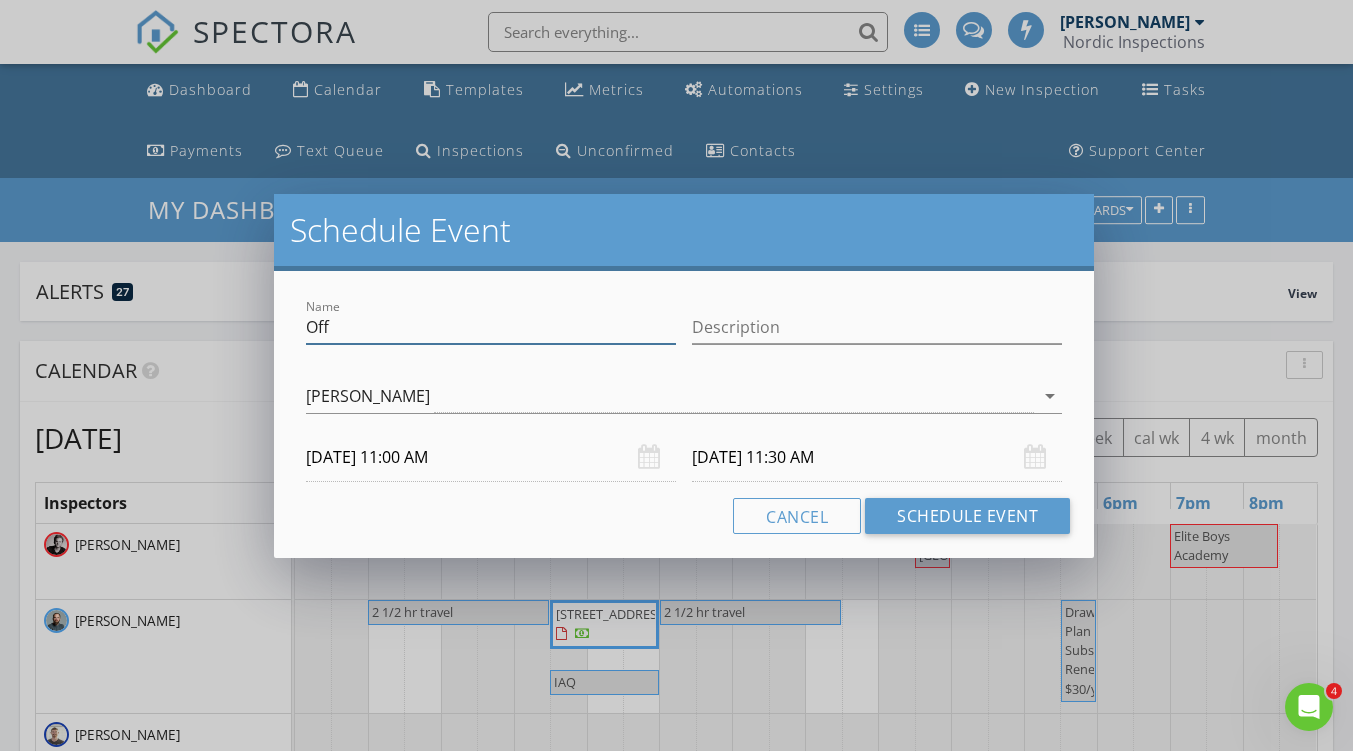 click on "Off" at bounding box center [491, 327] 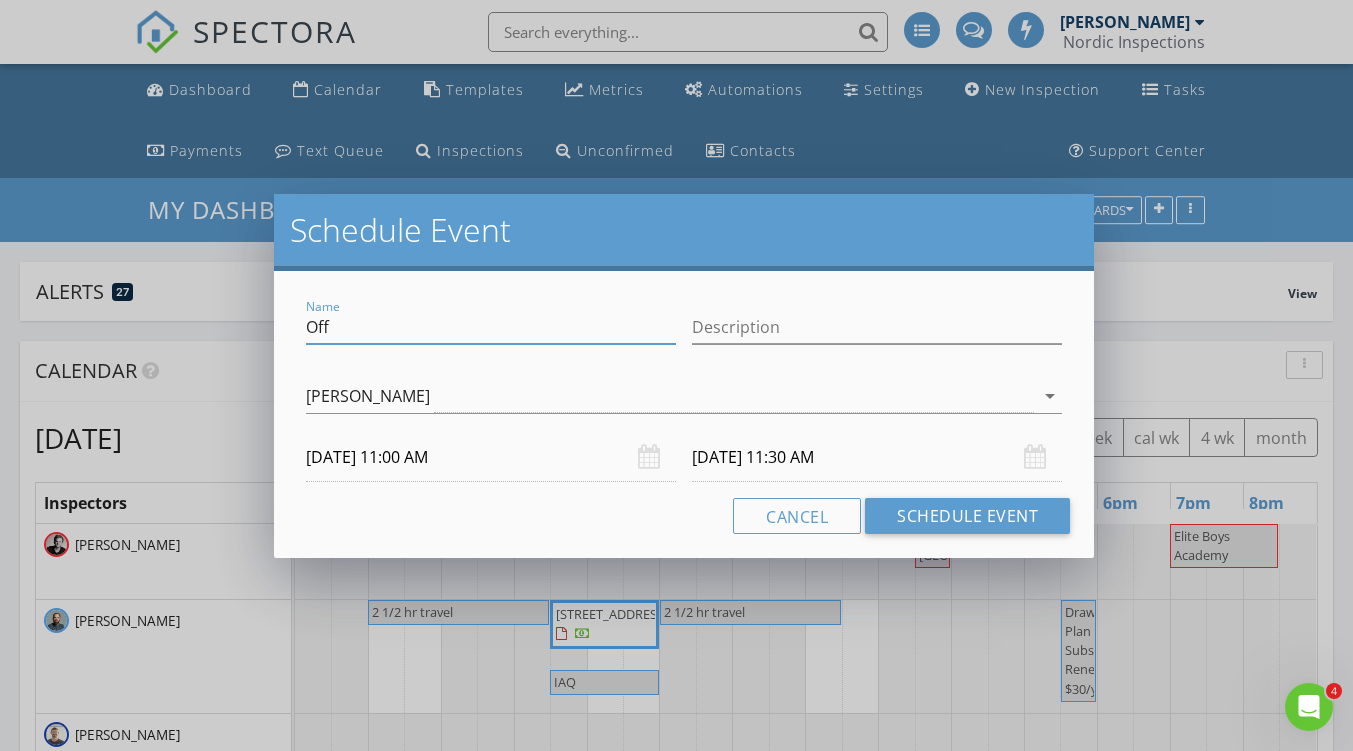 click on "Off" at bounding box center (491, 327) 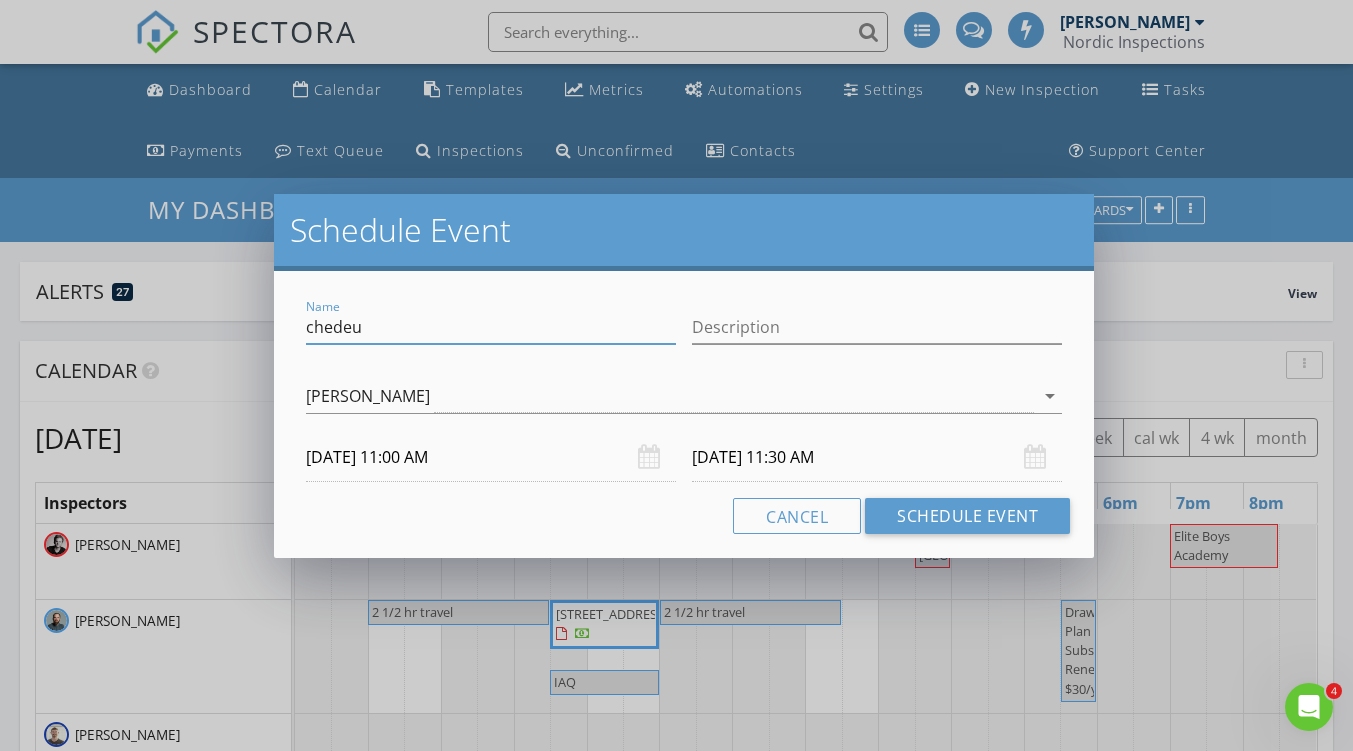 drag, startPoint x: 385, startPoint y: 338, endPoint x: 0, endPoint y: 294, distance: 387.50613 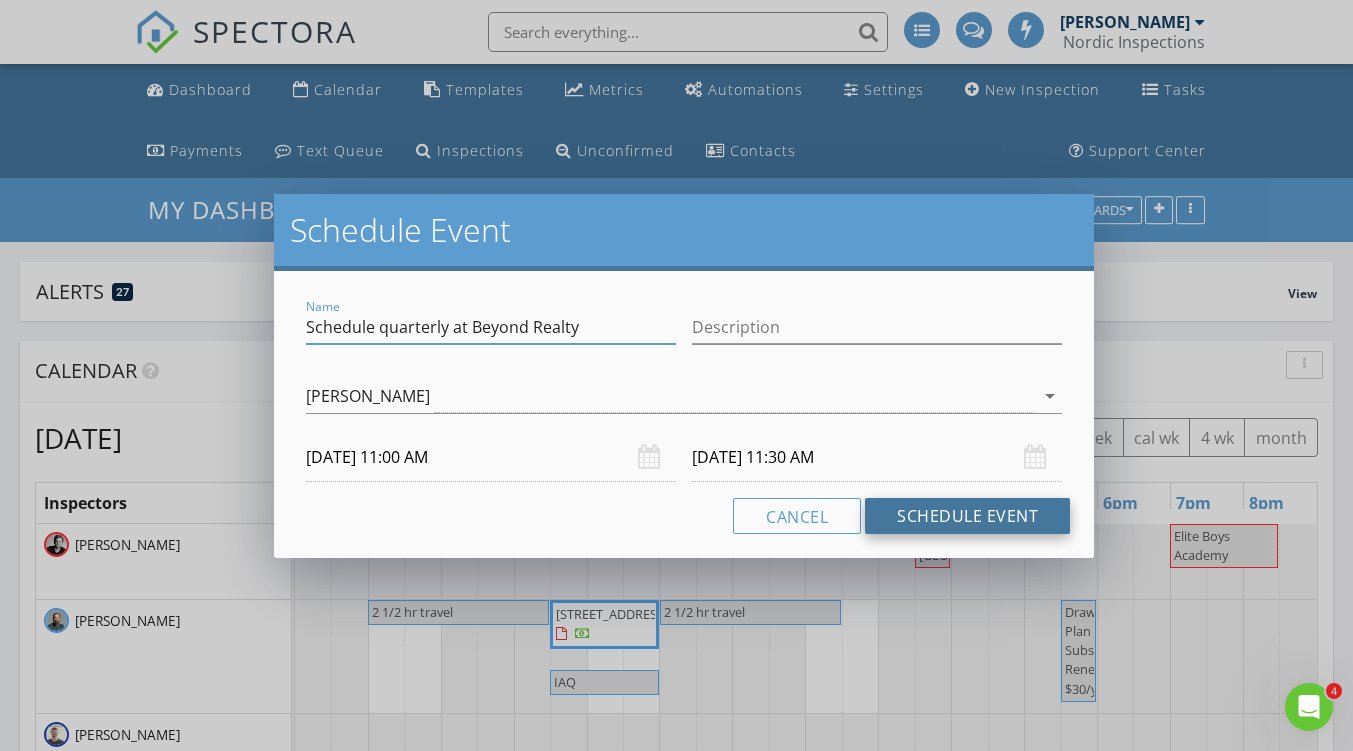 type on "Schedule quarterly at Beyond Realty" 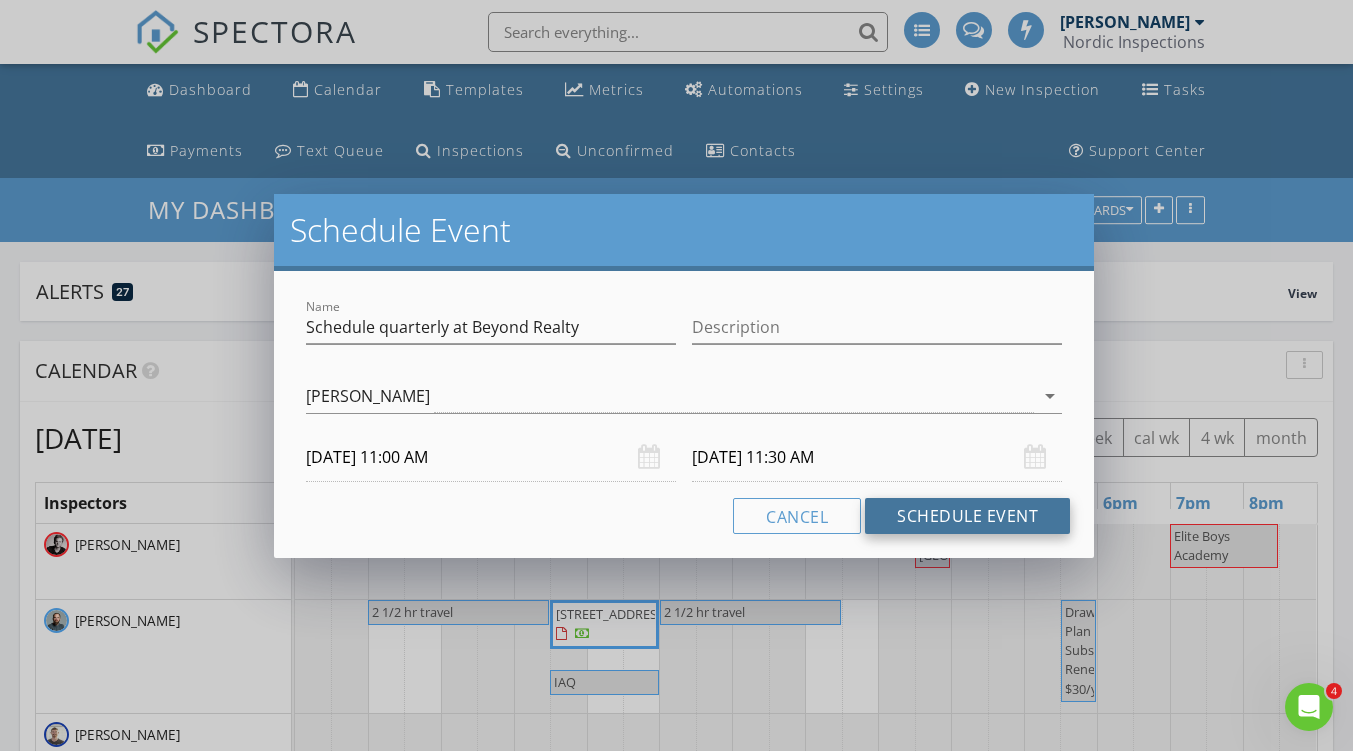 click on "Schedule Event" at bounding box center [967, 516] 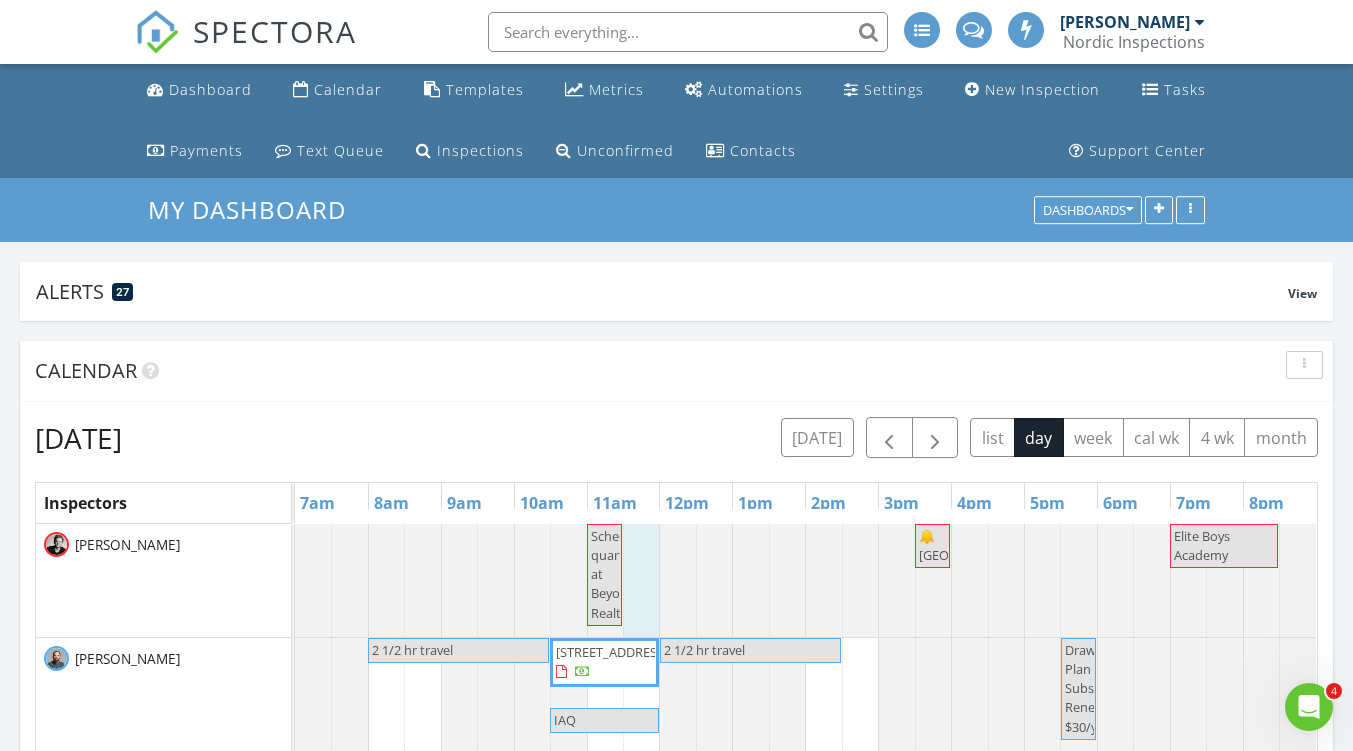 click at bounding box center [295, 580] 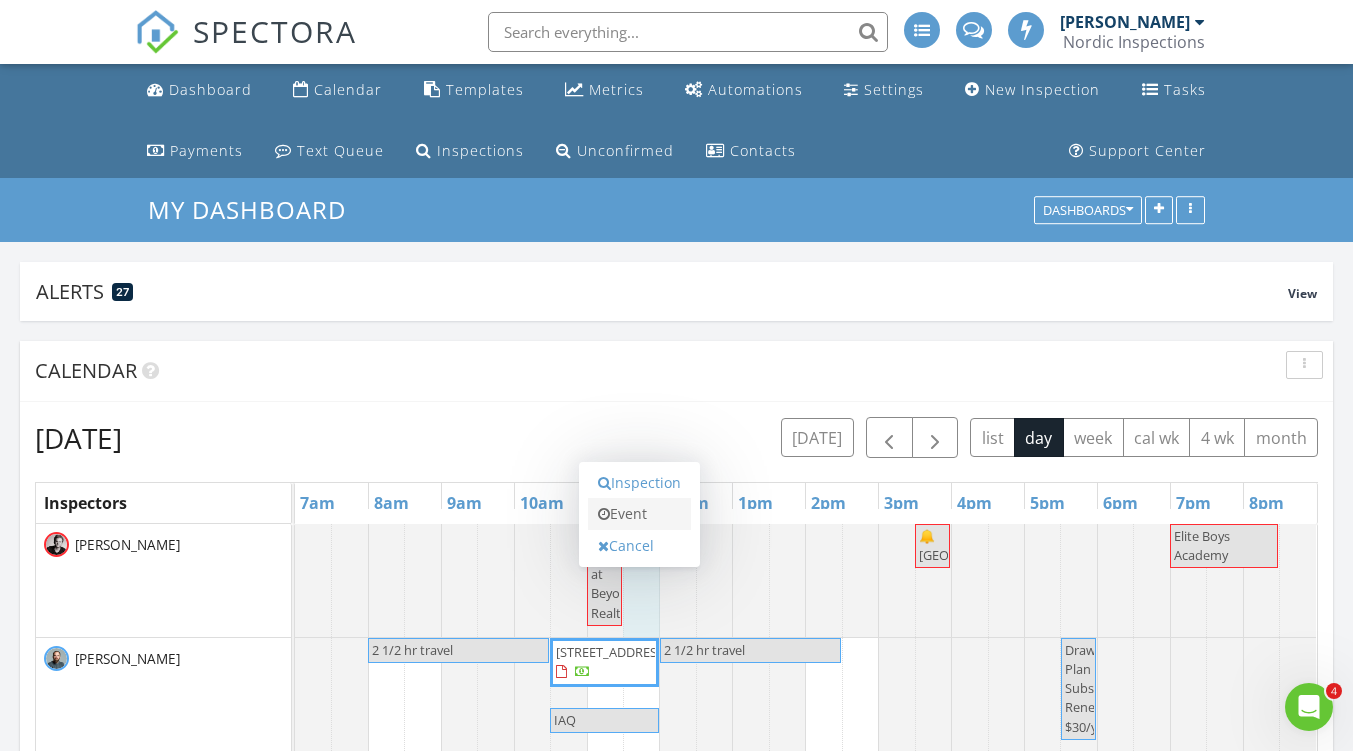 click on "Event" at bounding box center (639, 514) 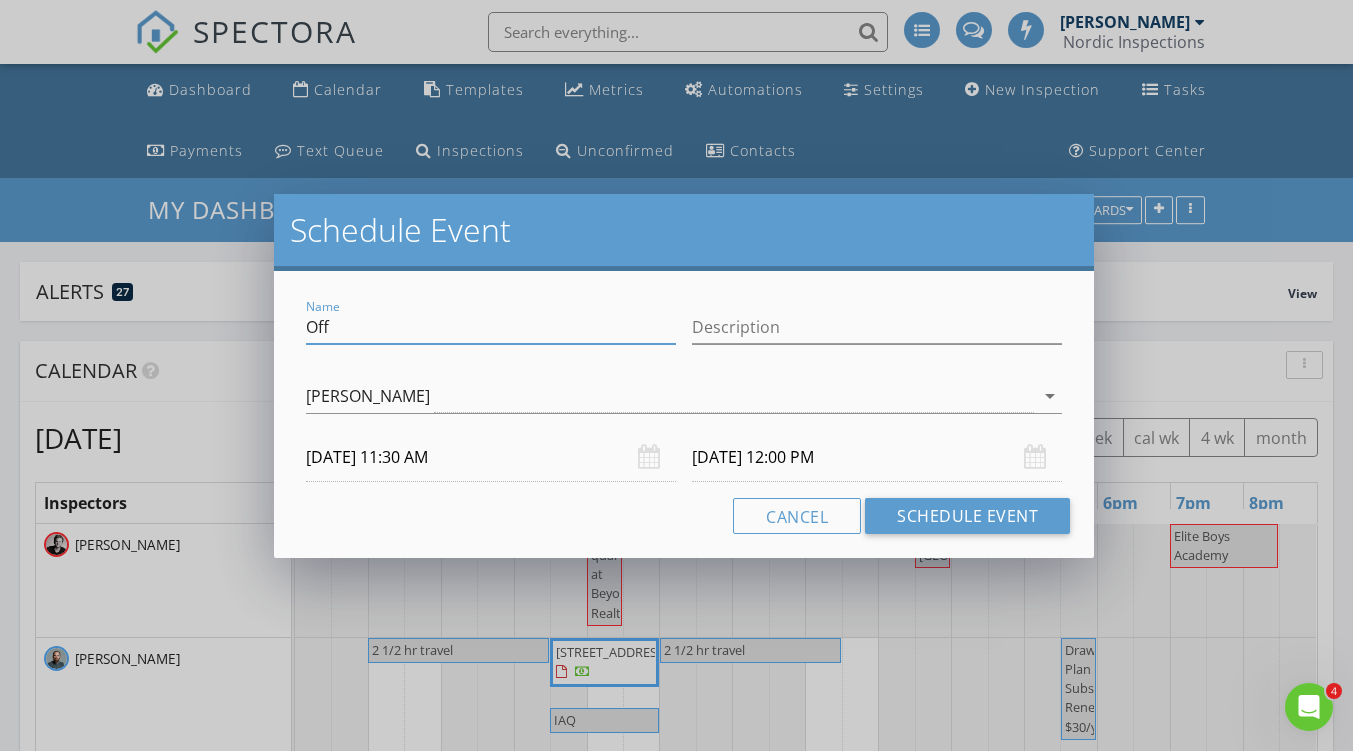 click on "Off" at bounding box center [491, 327] 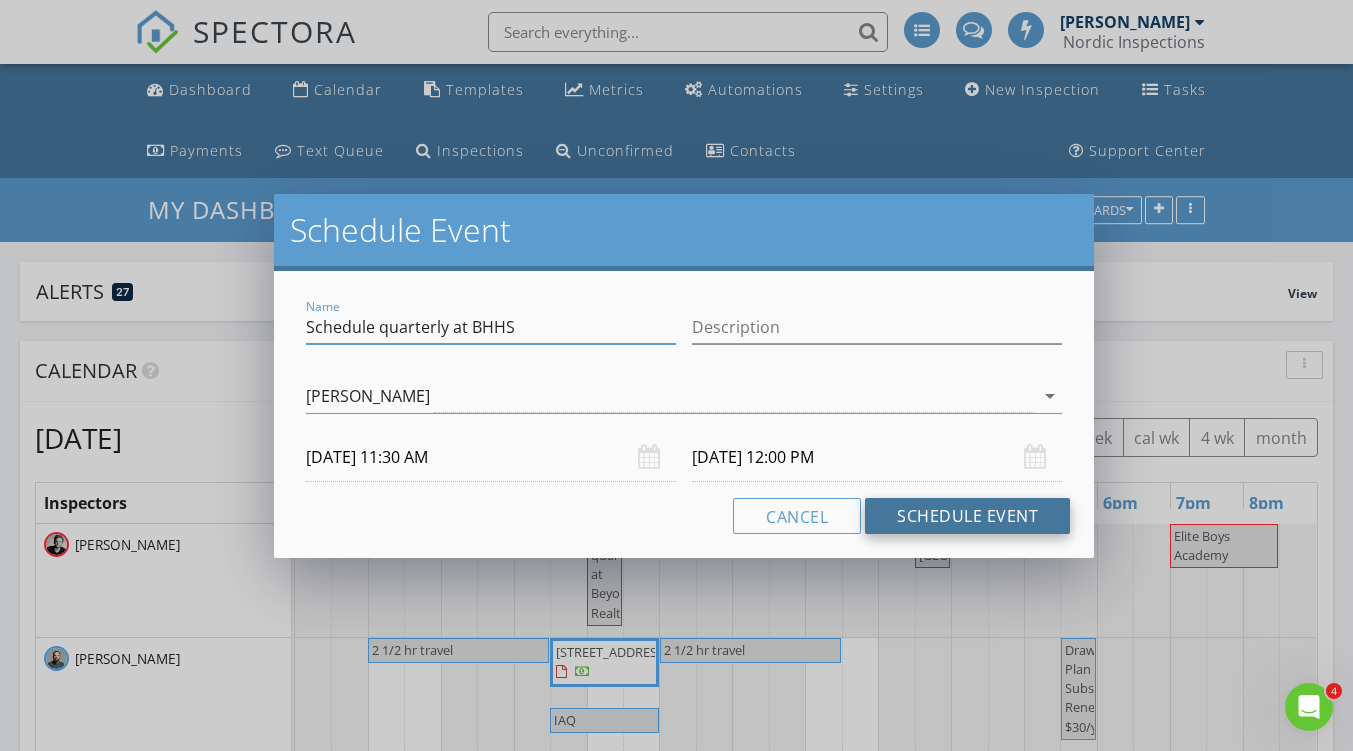 type on "Schedule quarterly at BHHS" 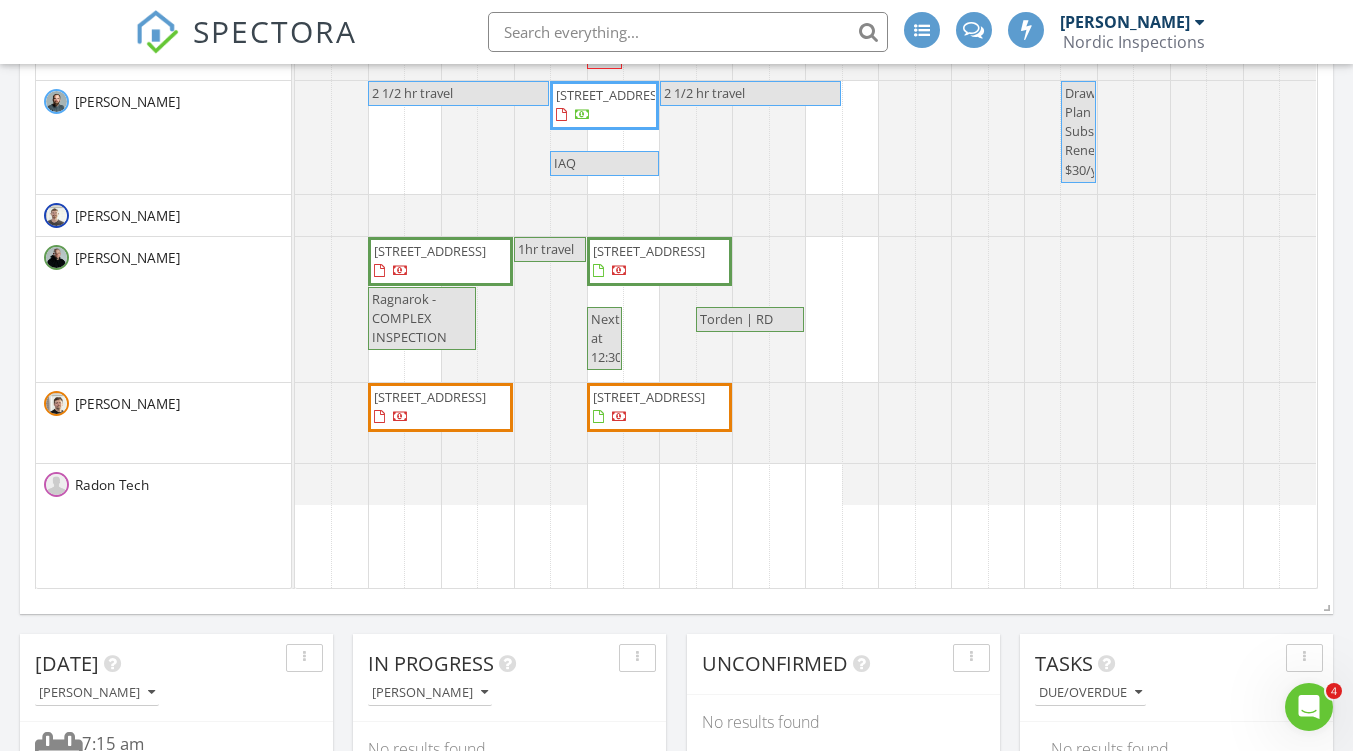 scroll, scrollTop: 200, scrollLeft: 0, axis: vertical 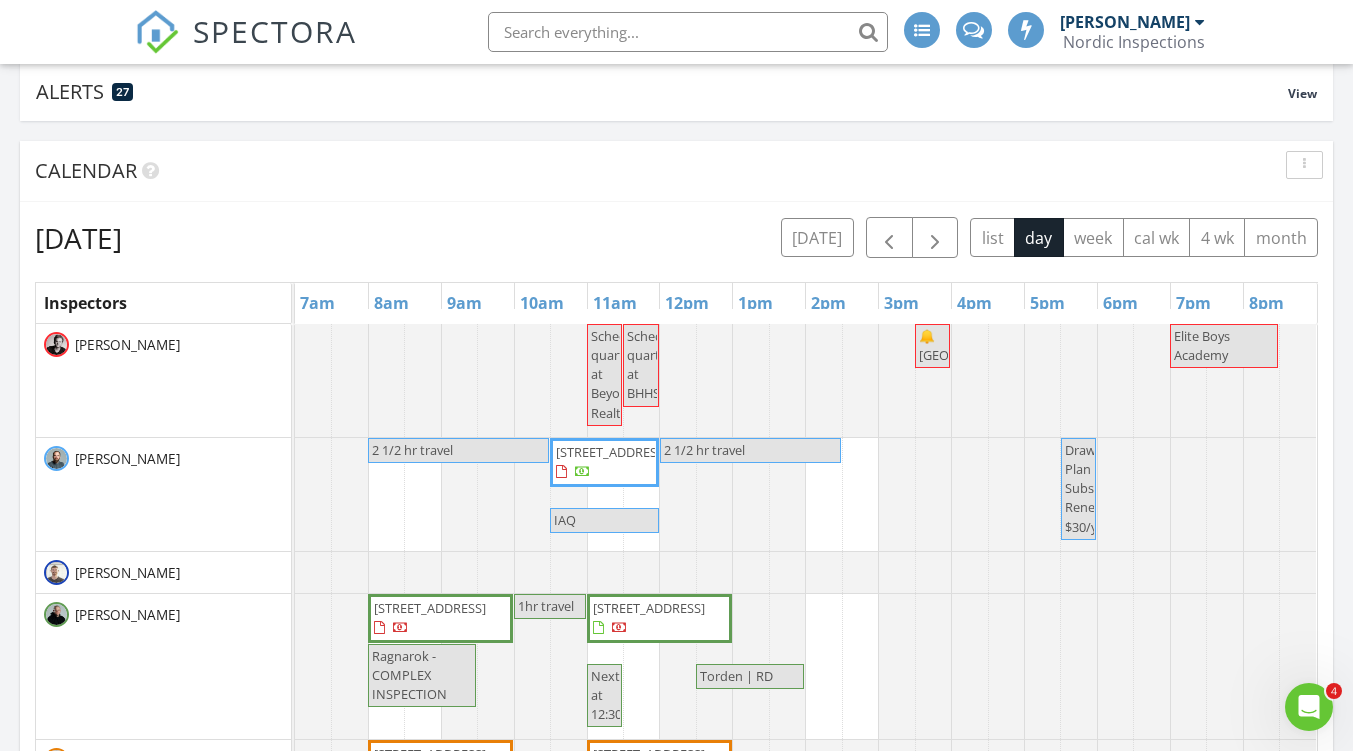 click at bounding box center (295, 380) 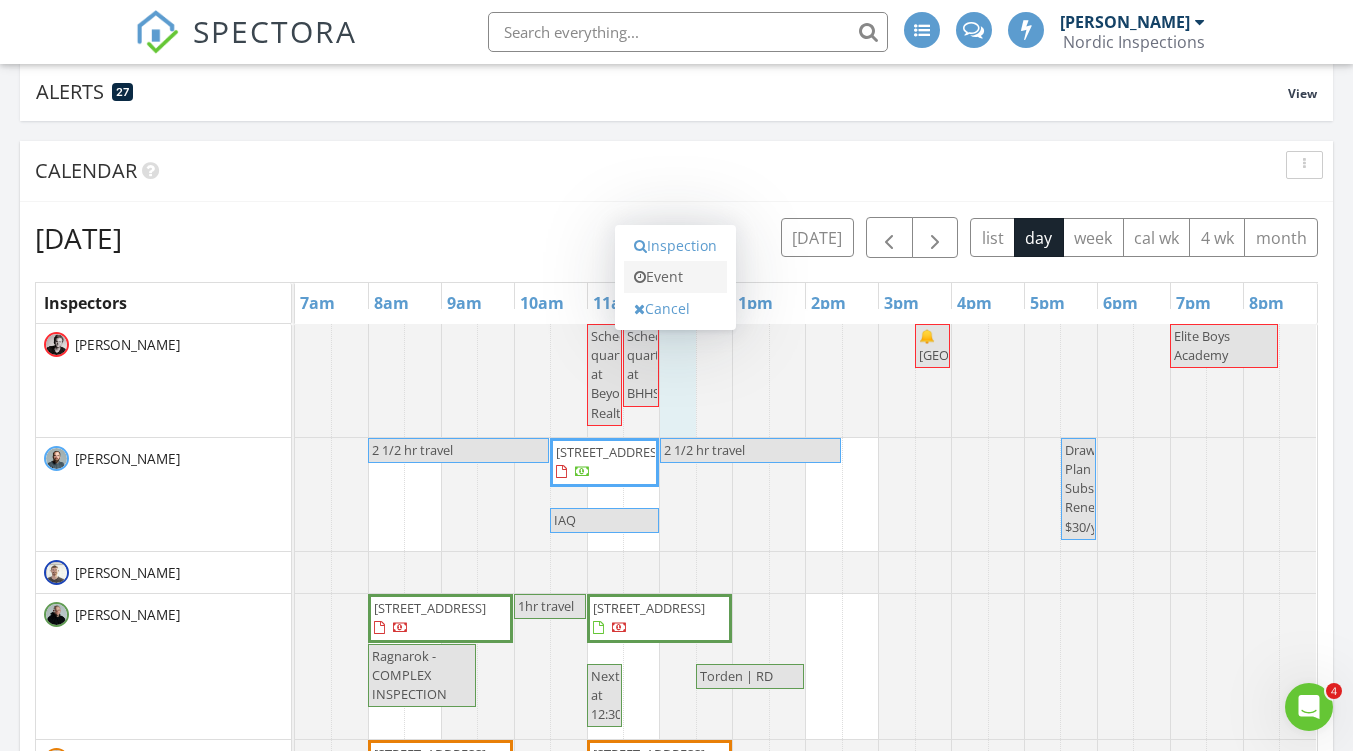 click on "Event" at bounding box center (675, 277) 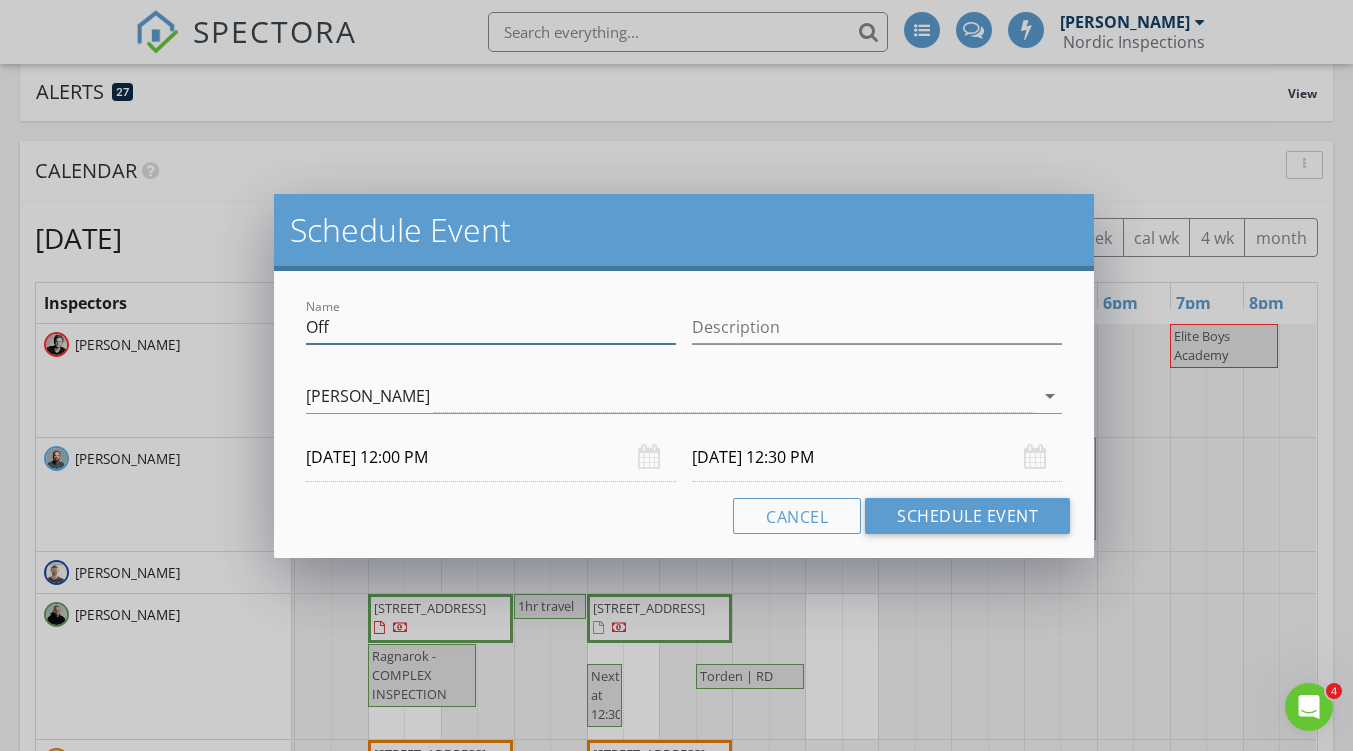 click on "Off" at bounding box center (491, 327) 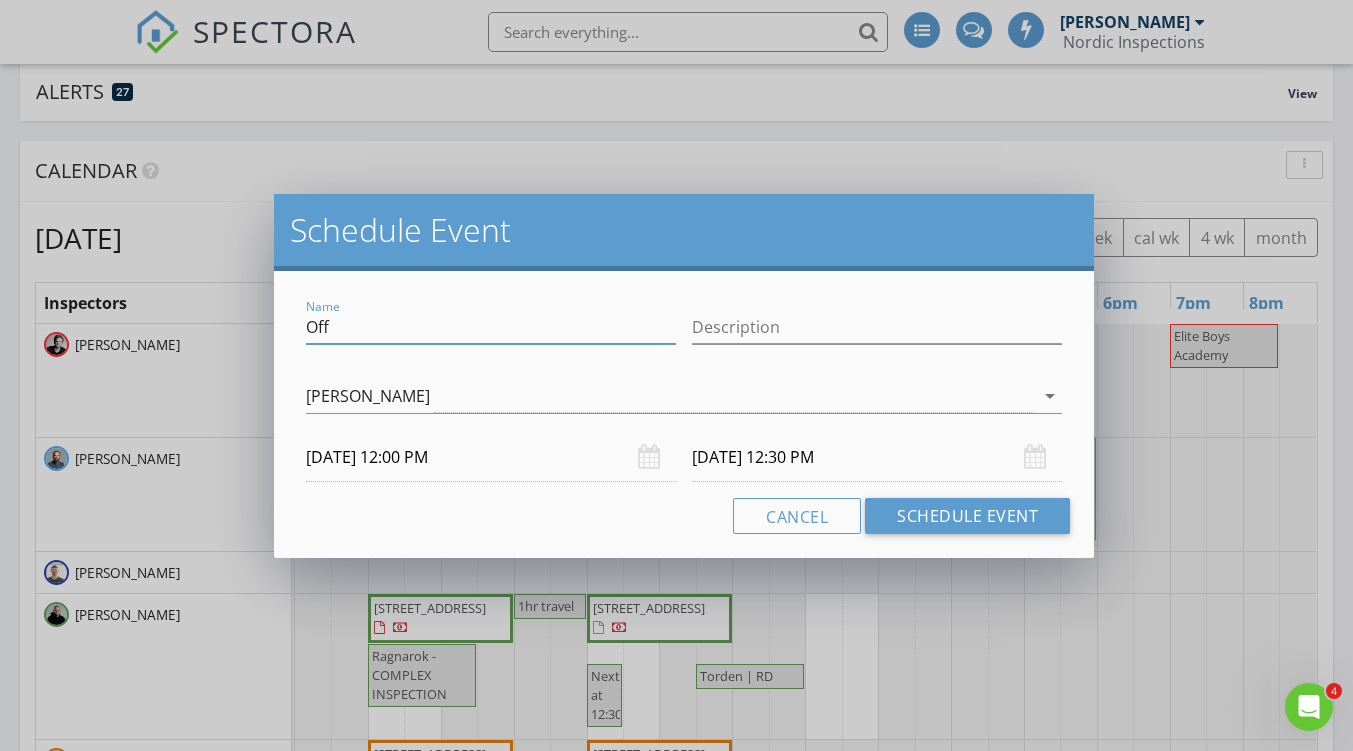 click on "Off" at bounding box center [491, 327] 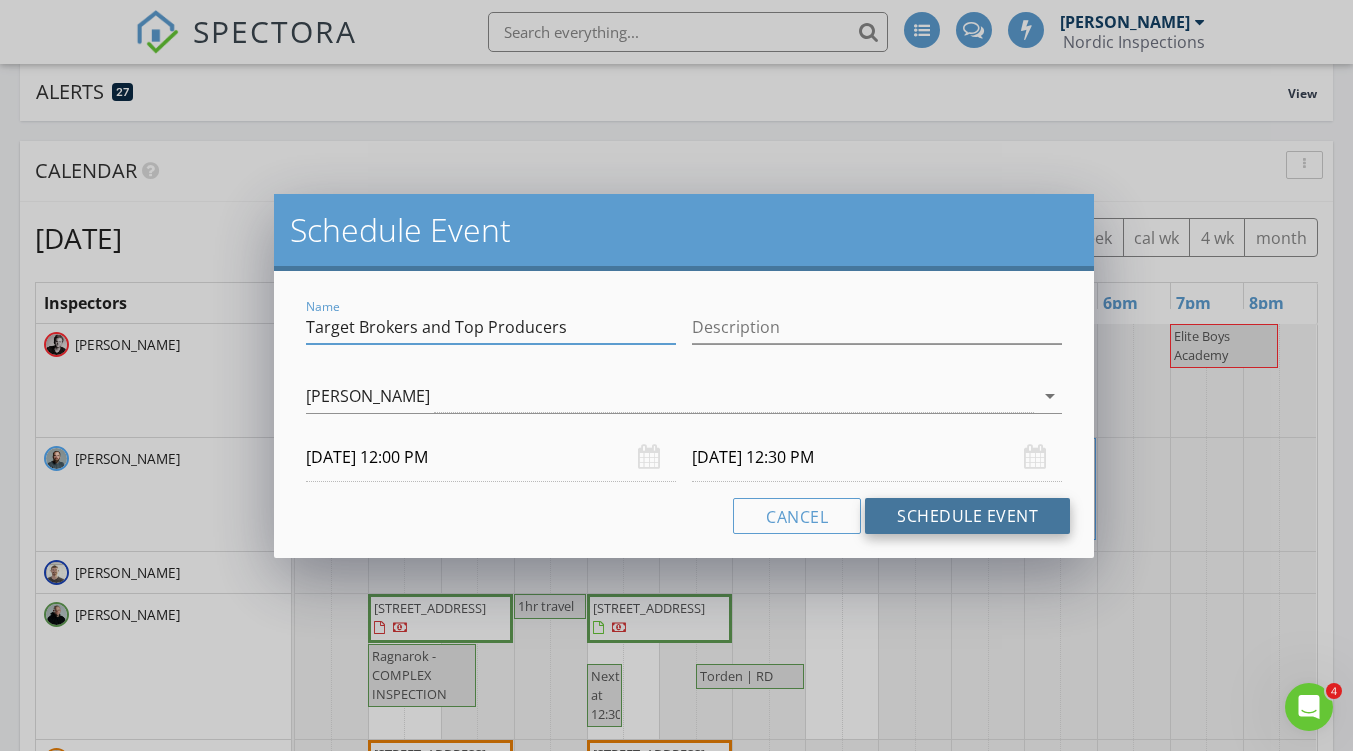 type on "Target Brokers and Top Producers" 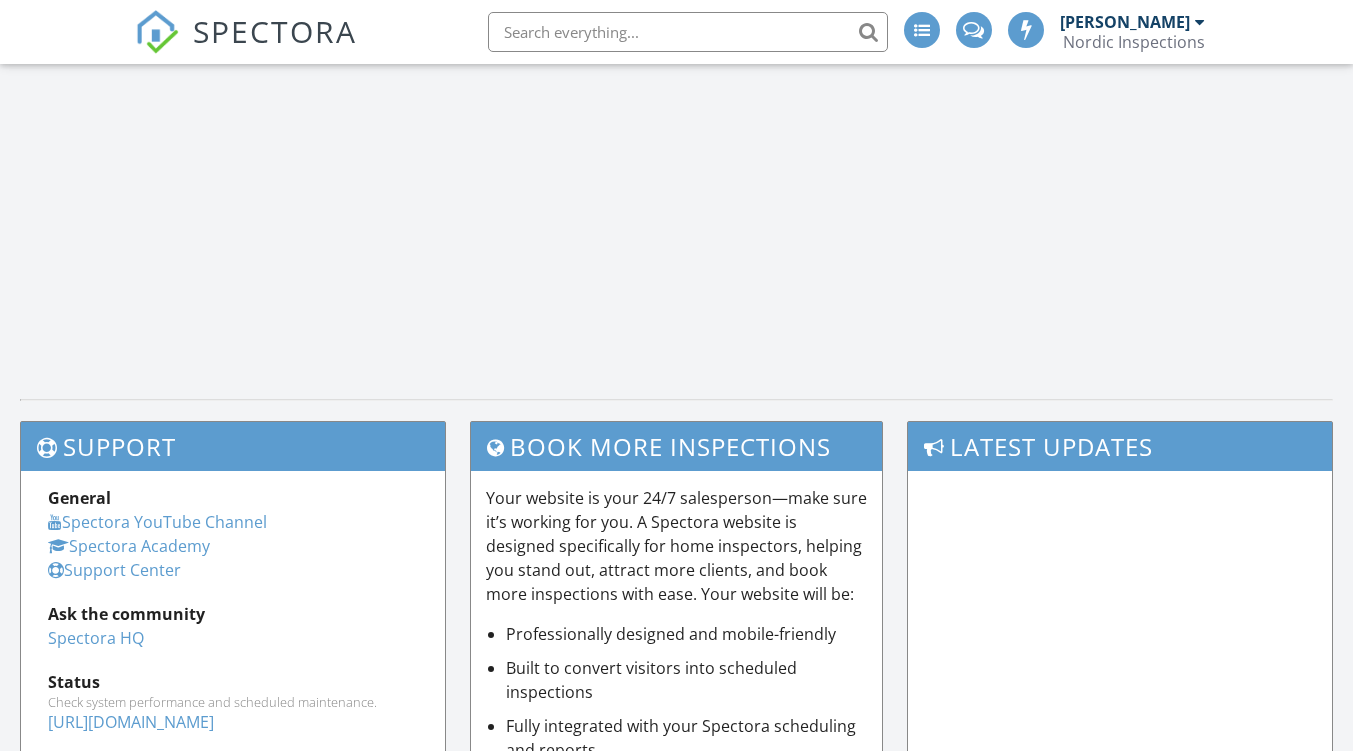 scroll, scrollTop: 200, scrollLeft: 0, axis: vertical 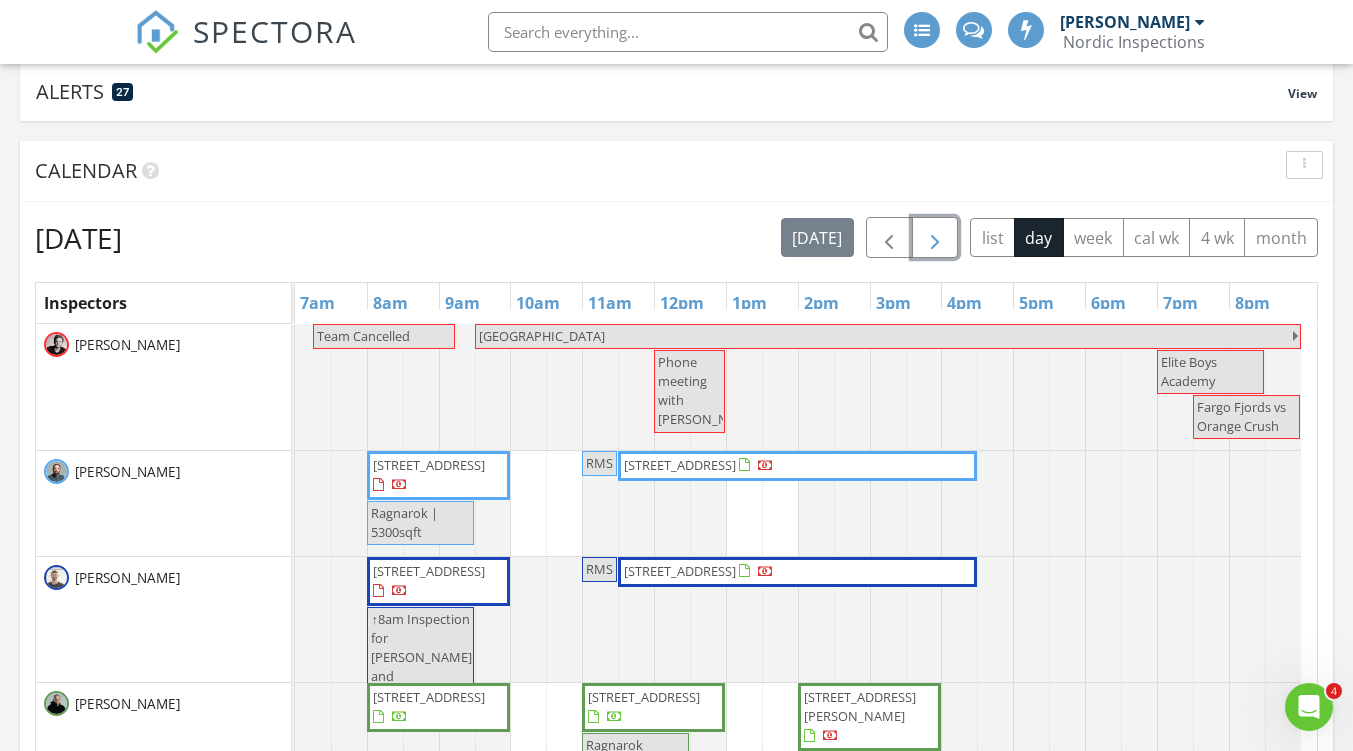 click at bounding box center [935, 237] 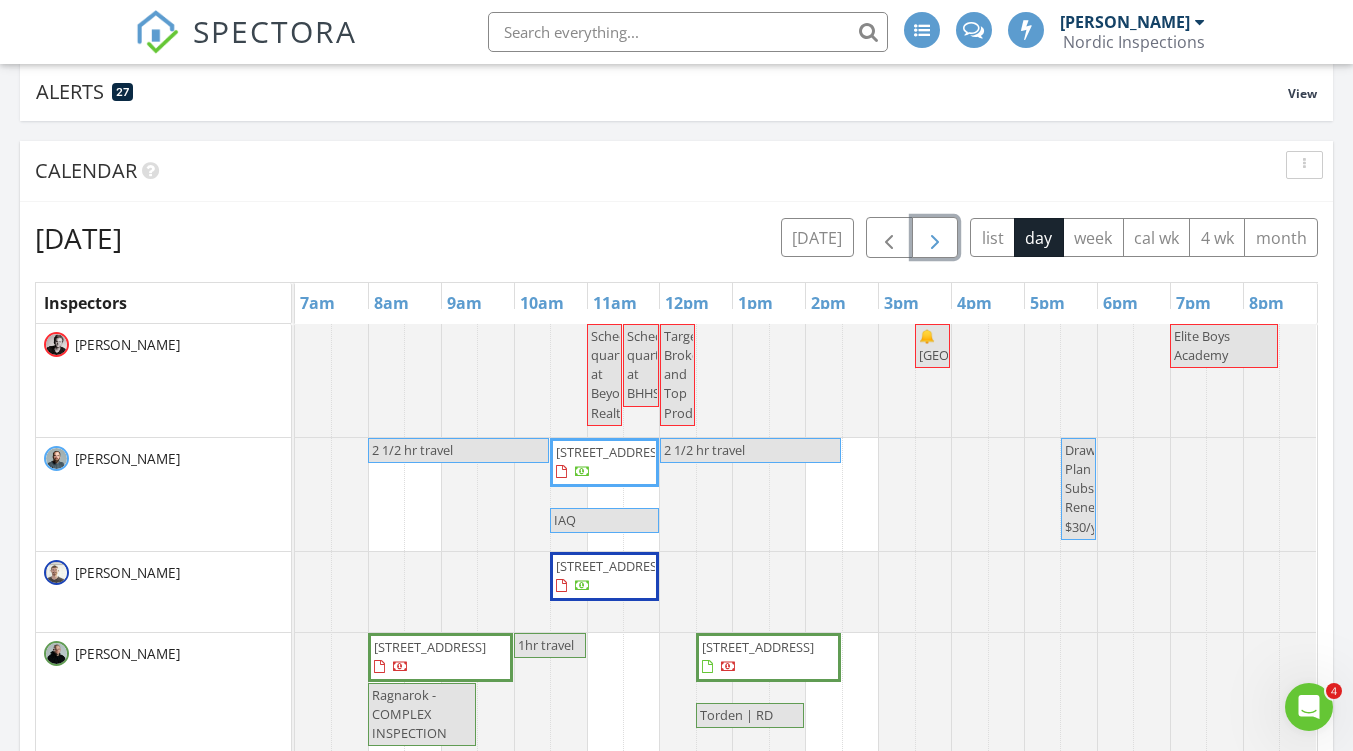 drag, startPoint x: 946, startPoint y: 255, endPoint x: 601, endPoint y: 166, distance: 356.29483 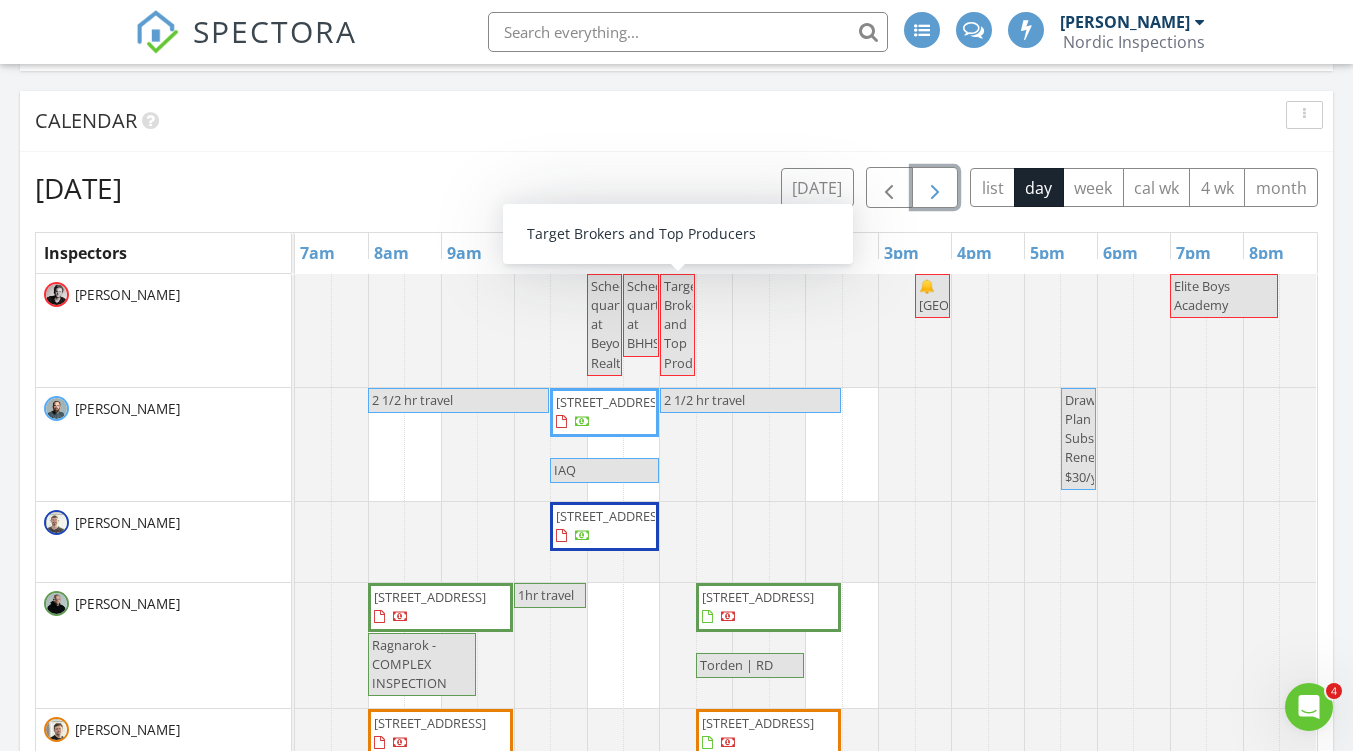 scroll, scrollTop: 200, scrollLeft: 0, axis: vertical 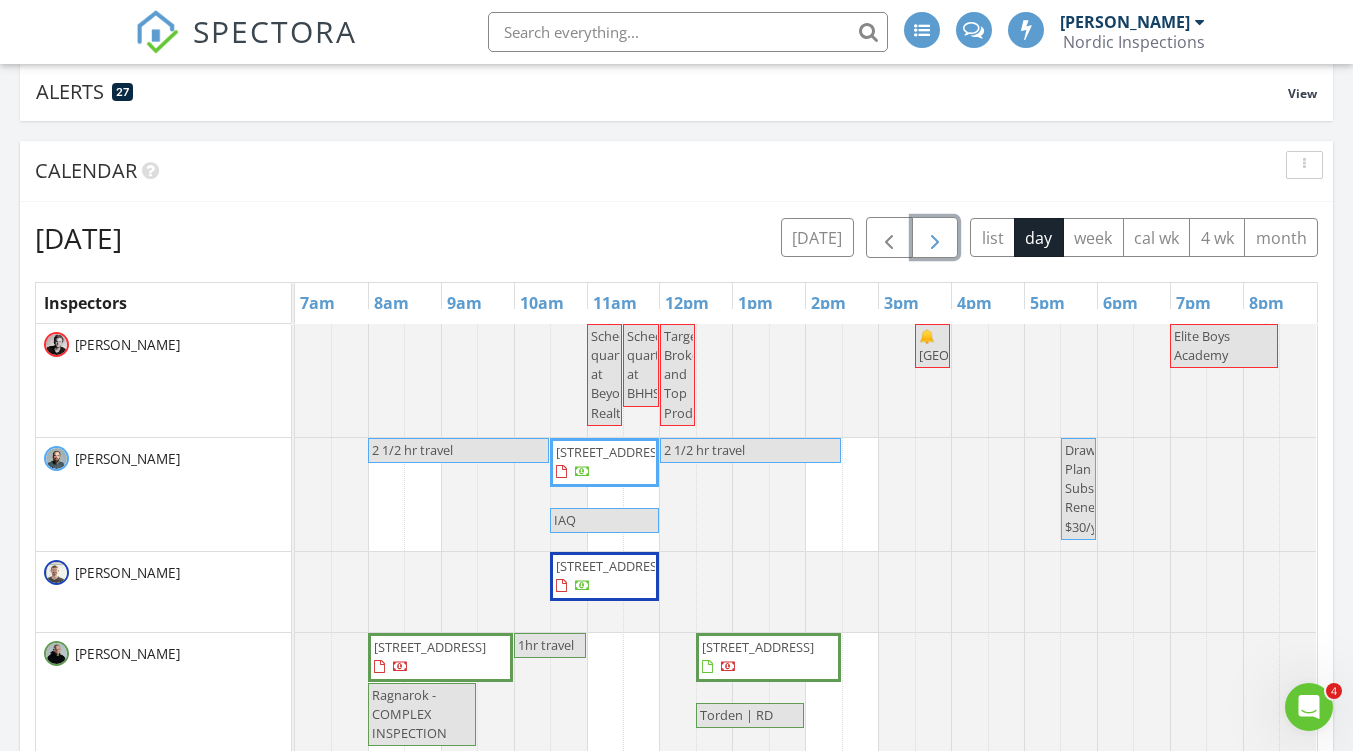click at bounding box center (935, 237) 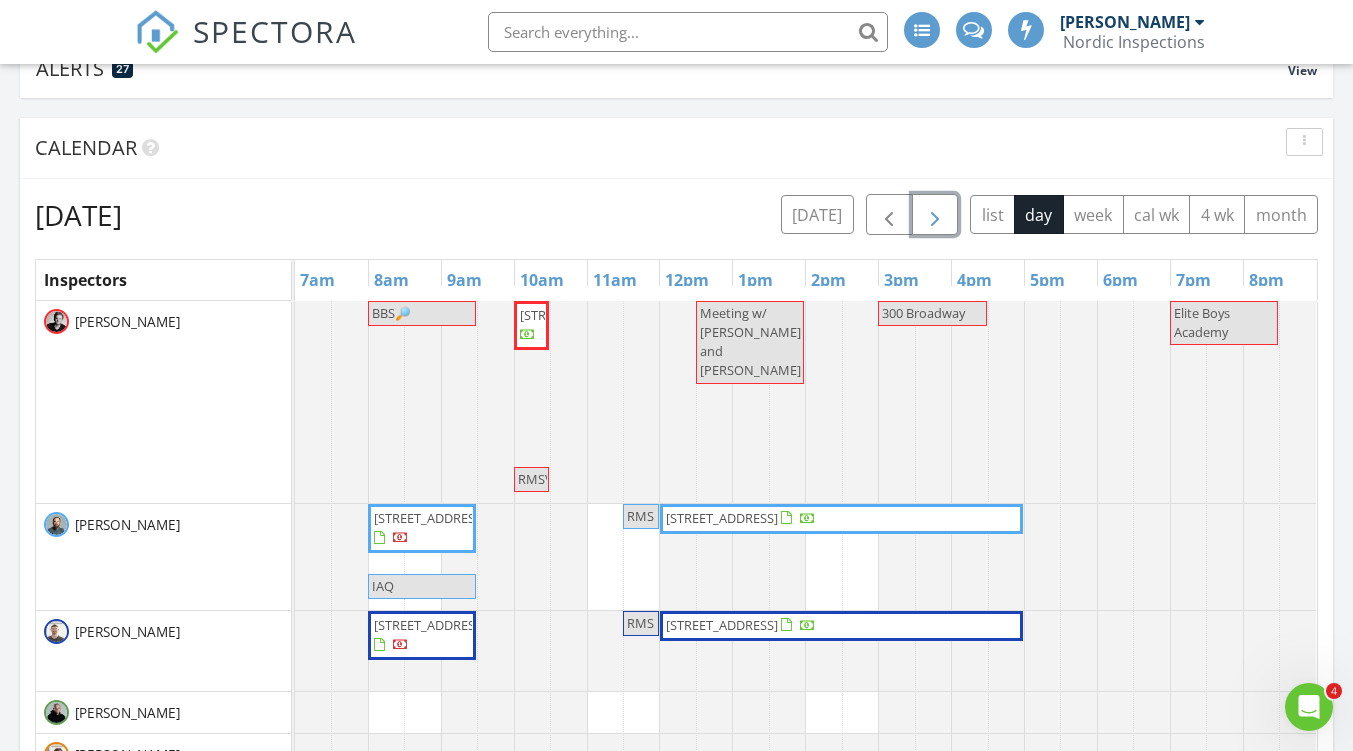 scroll, scrollTop: 200, scrollLeft: 0, axis: vertical 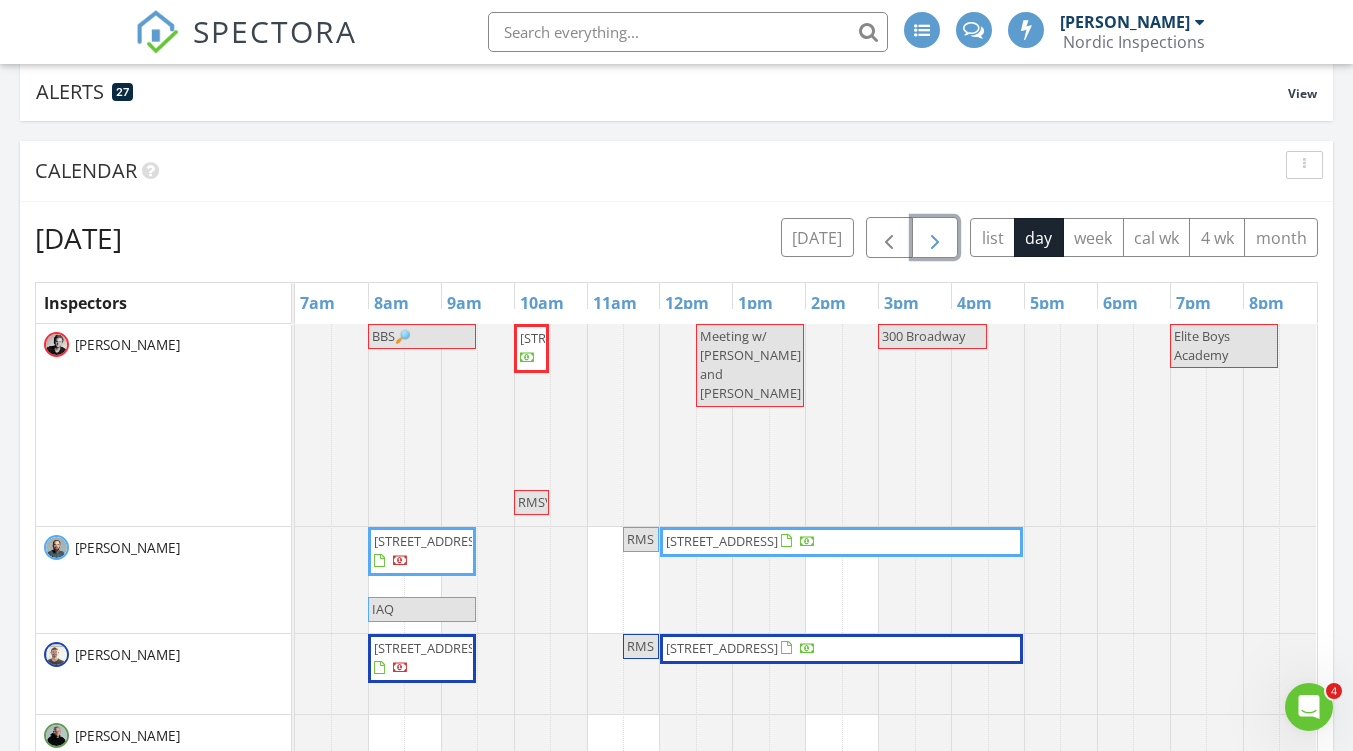 click at bounding box center (935, 238) 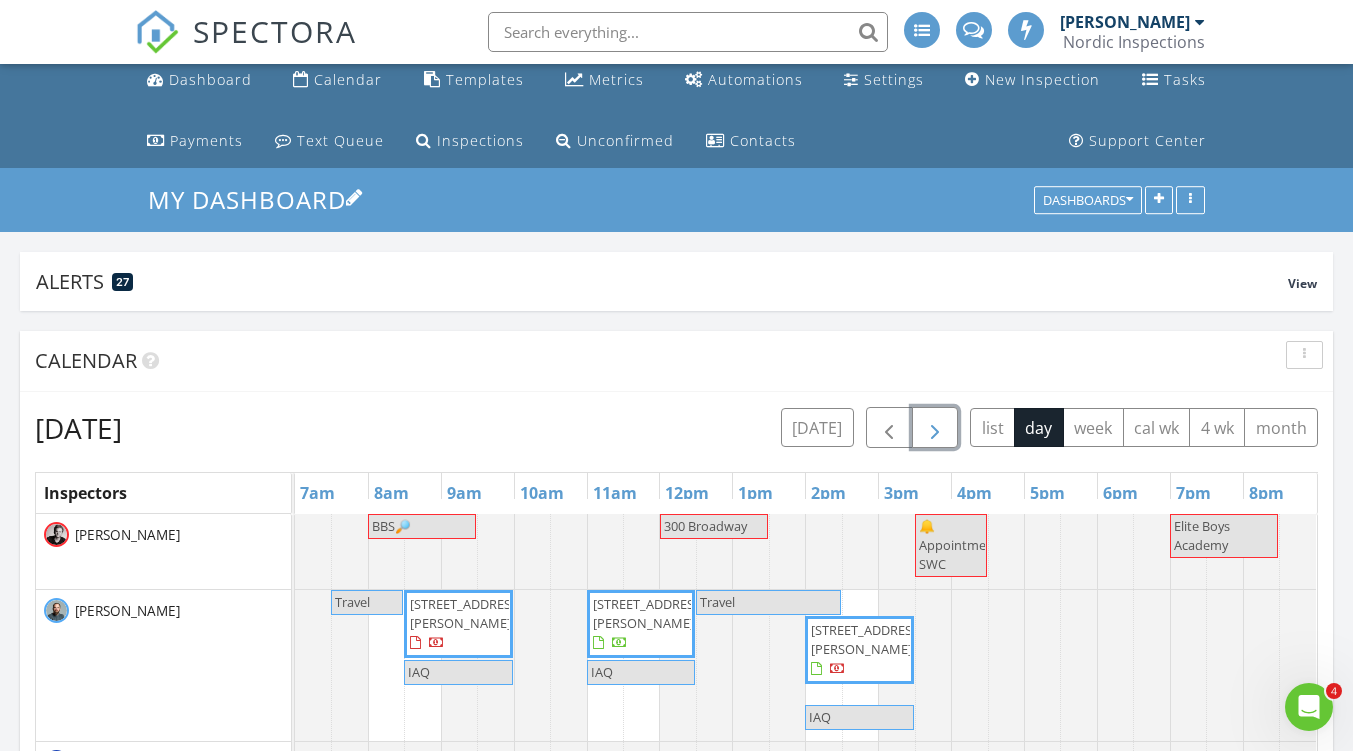 scroll, scrollTop: 0, scrollLeft: 0, axis: both 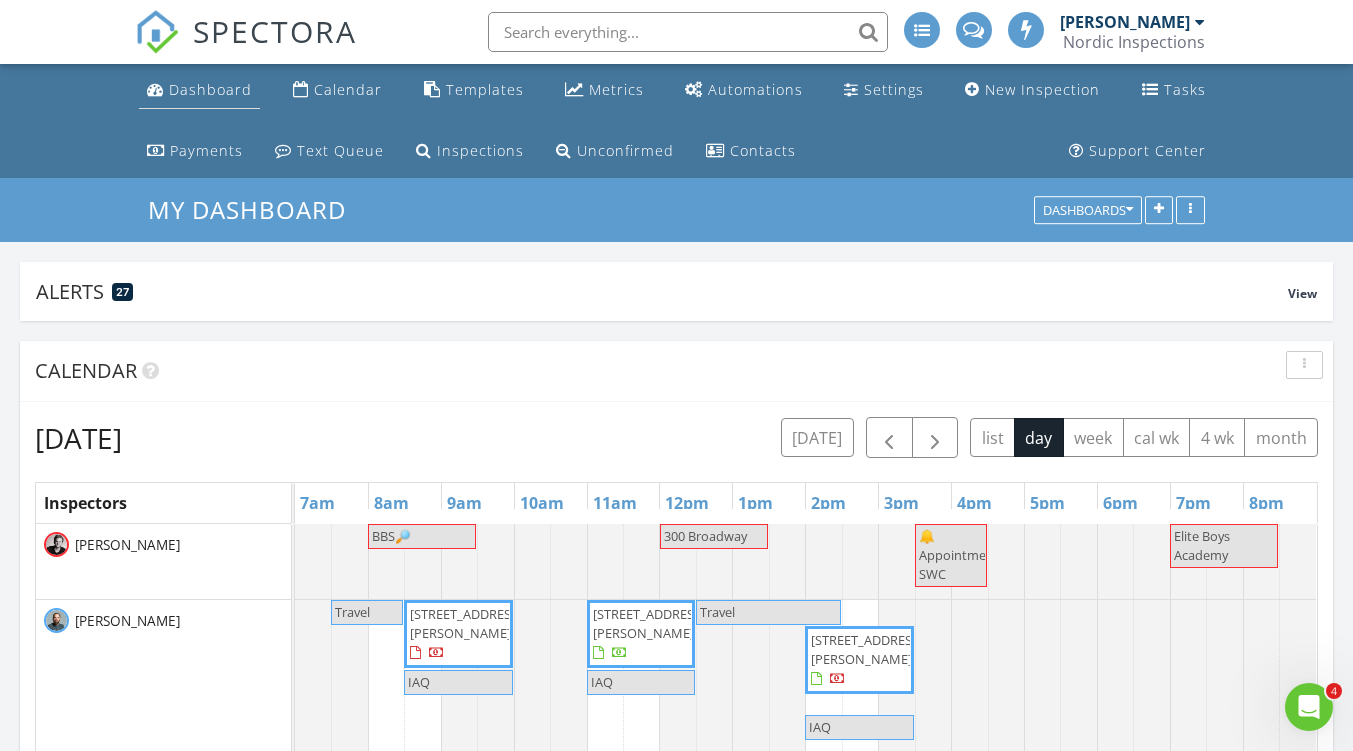 click on "Dashboard" at bounding box center [210, 89] 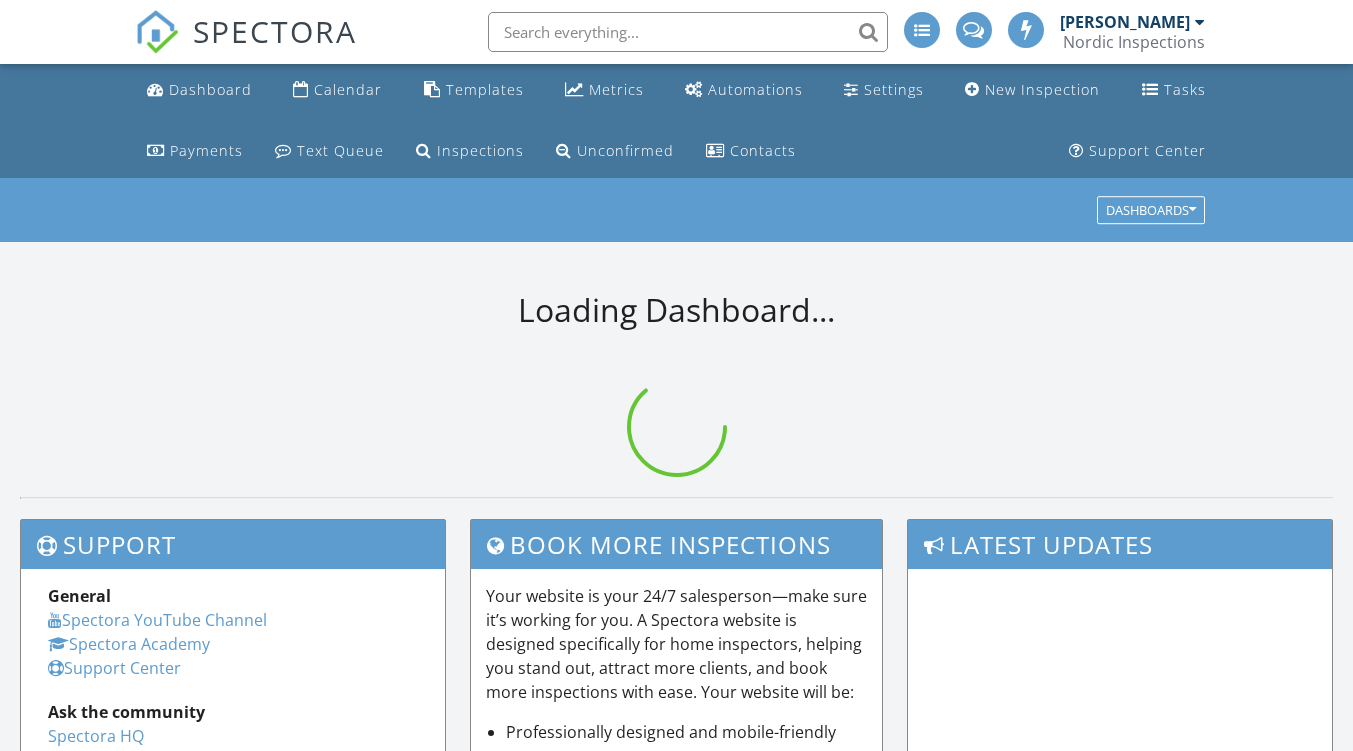 scroll, scrollTop: 0, scrollLeft: 0, axis: both 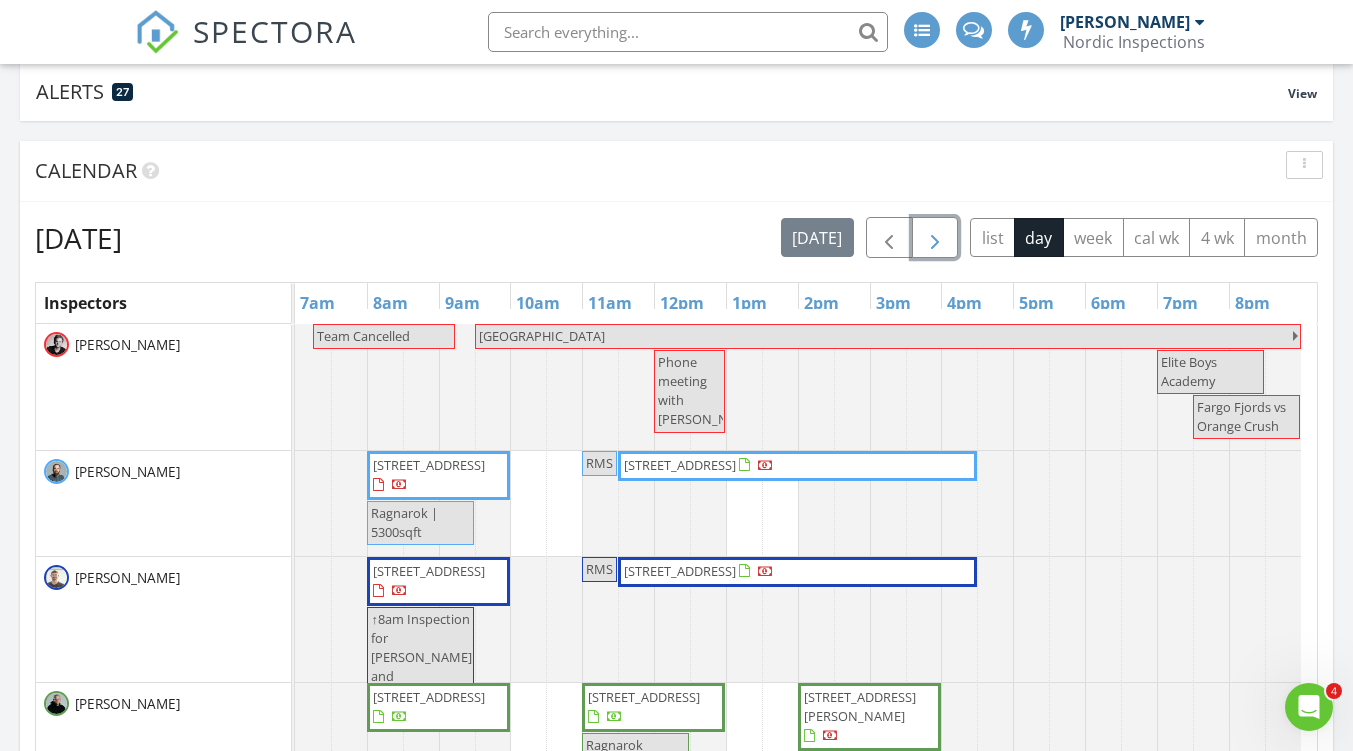 click at bounding box center (935, 237) 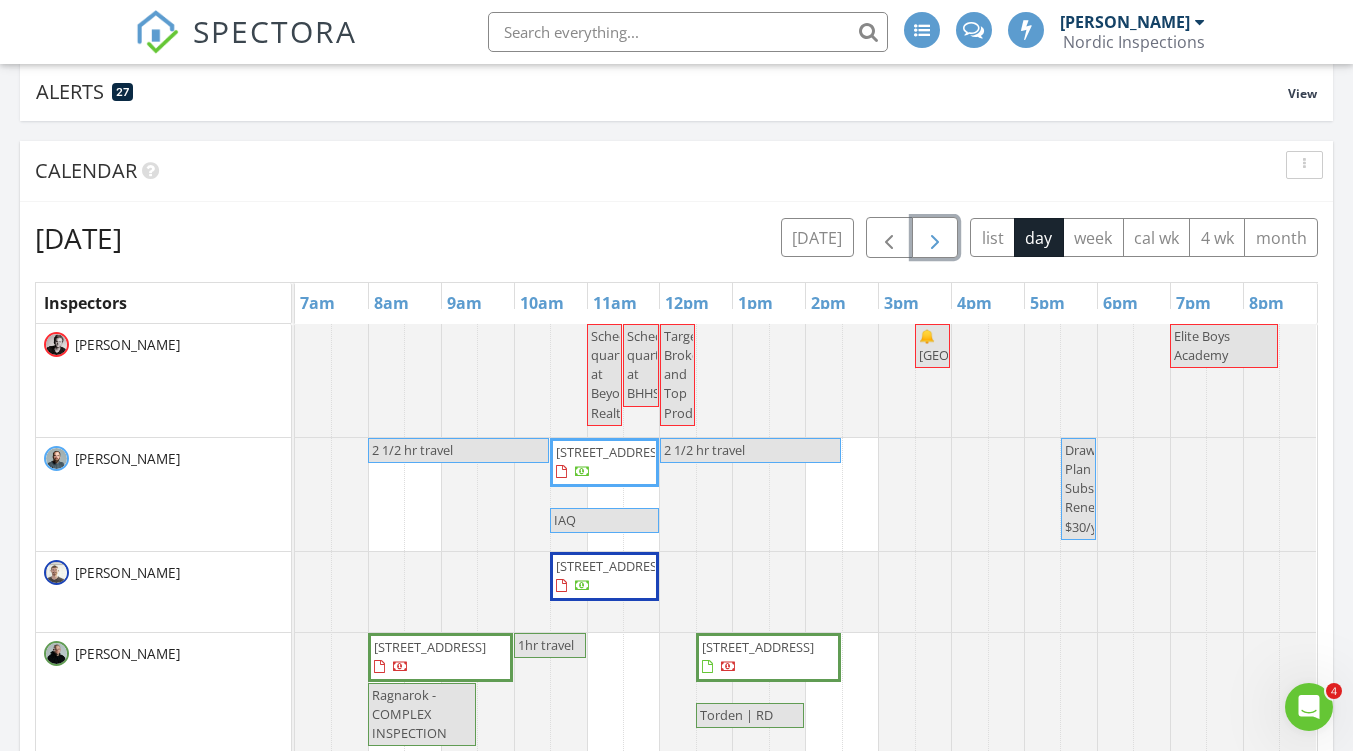 click at bounding box center (935, 237) 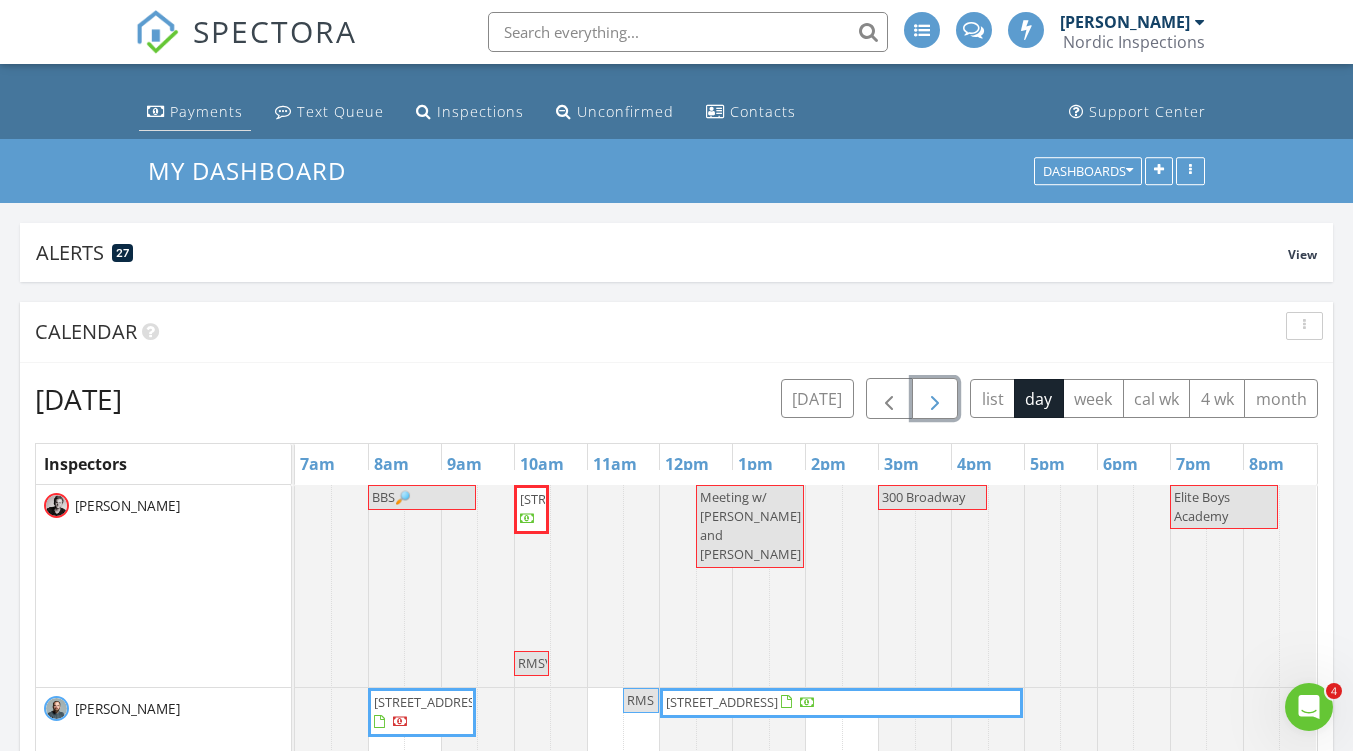 scroll, scrollTop: 0, scrollLeft: 0, axis: both 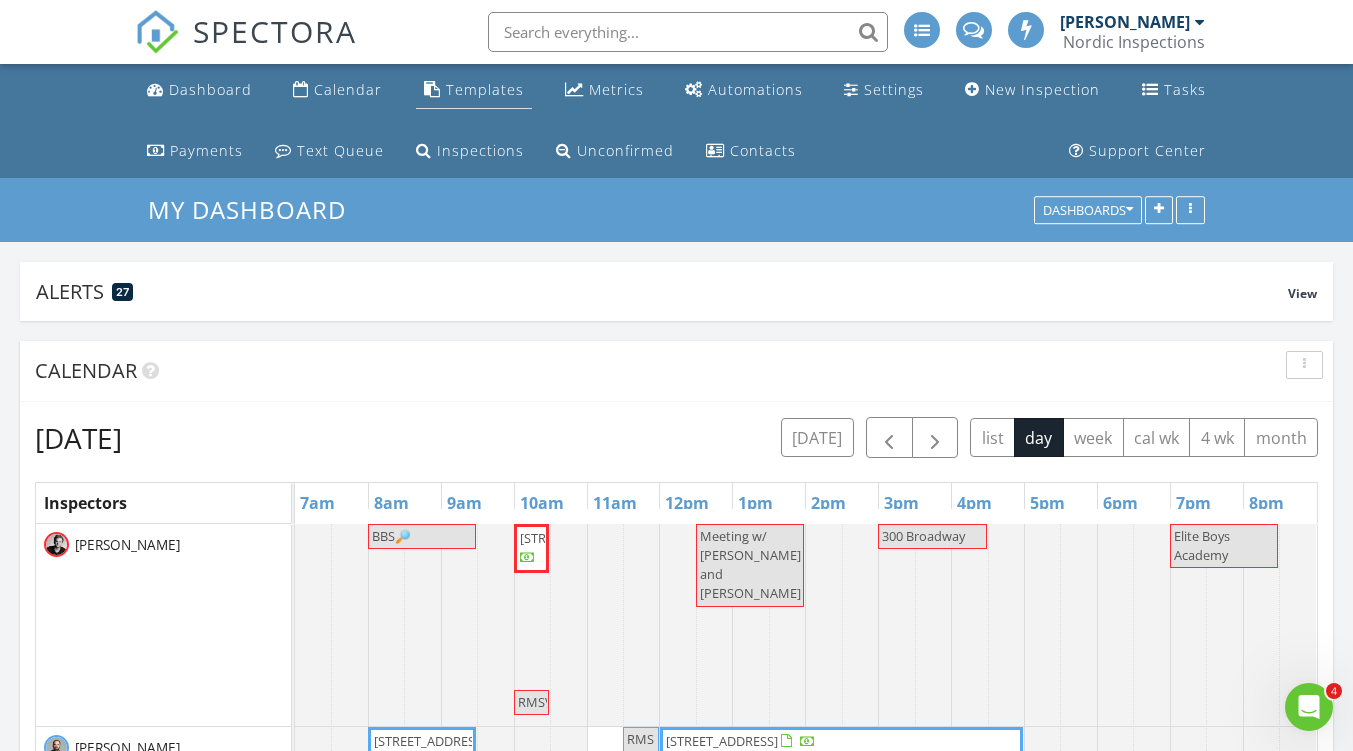 click on "Templates" at bounding box center [474, 90] 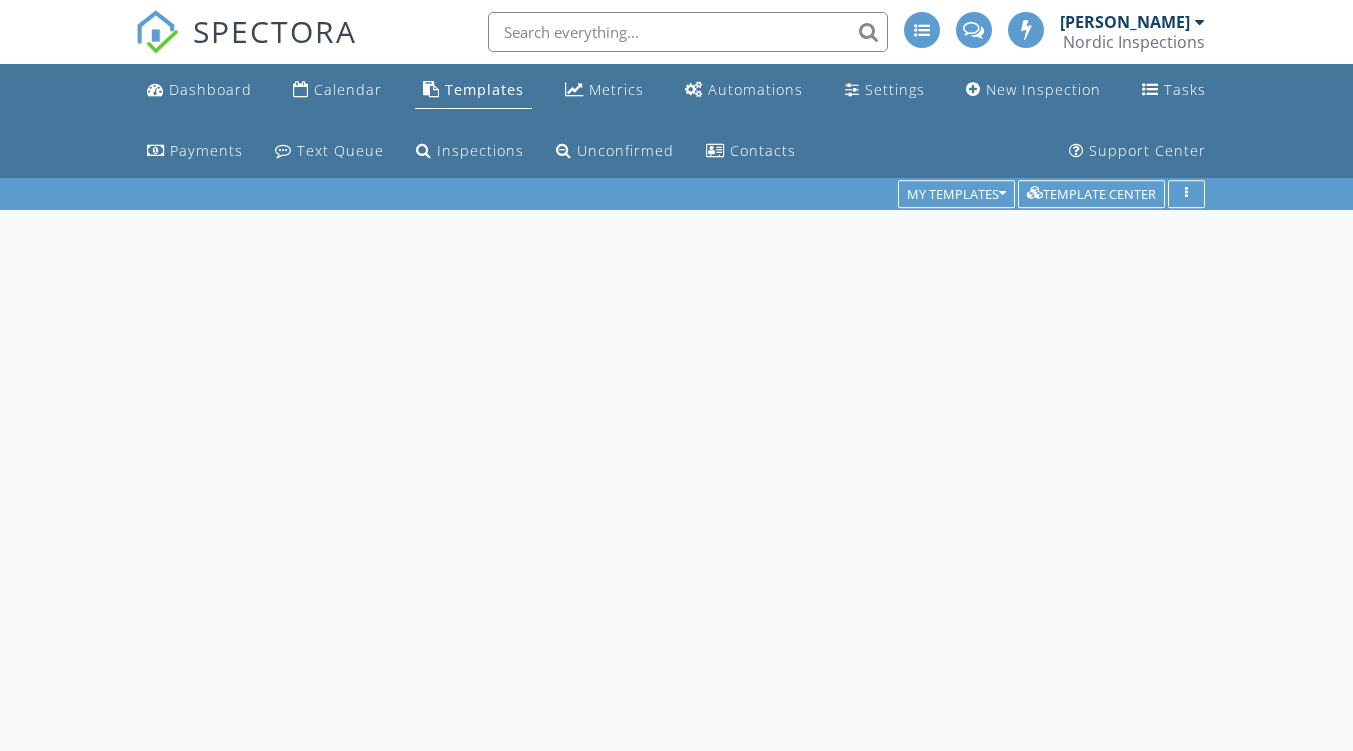 scroll, scrollTop: 0, scrollLeft: 0, axis: both 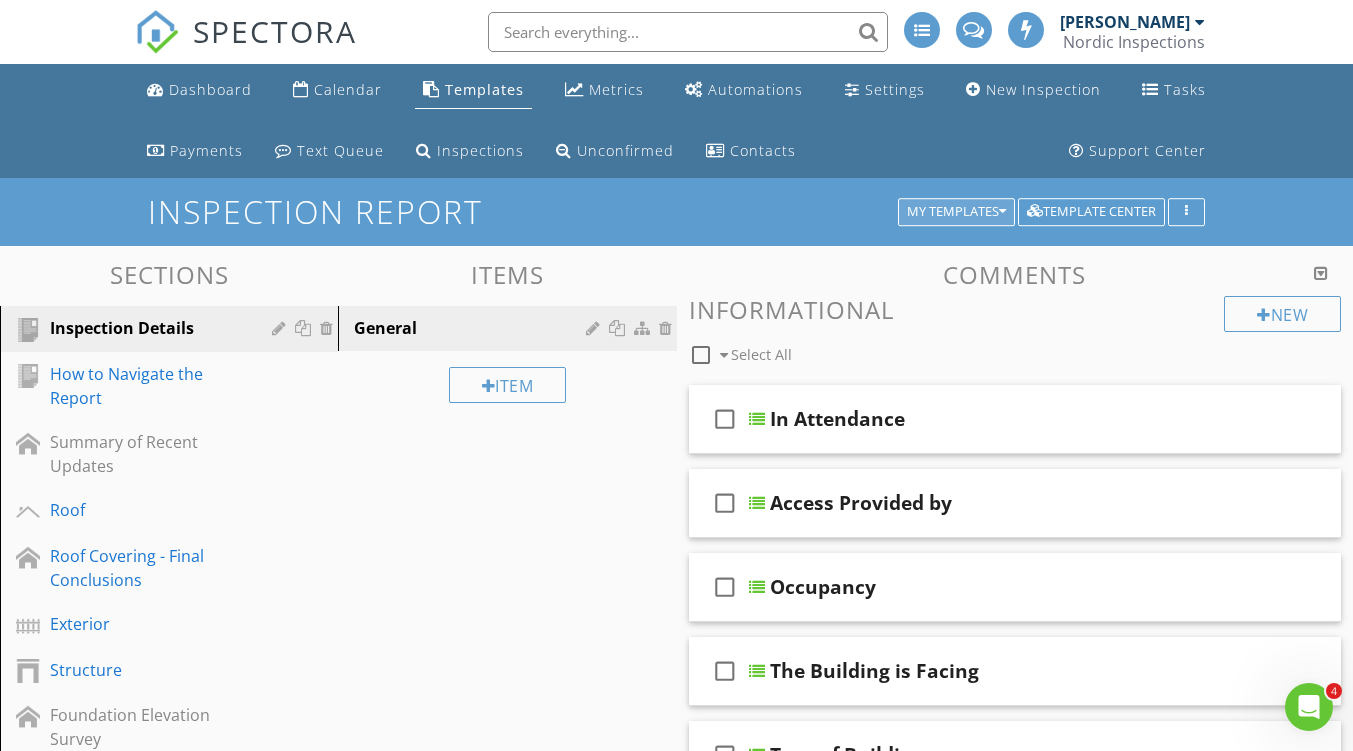 click on "My Templates" at bounding box center (956, 212) 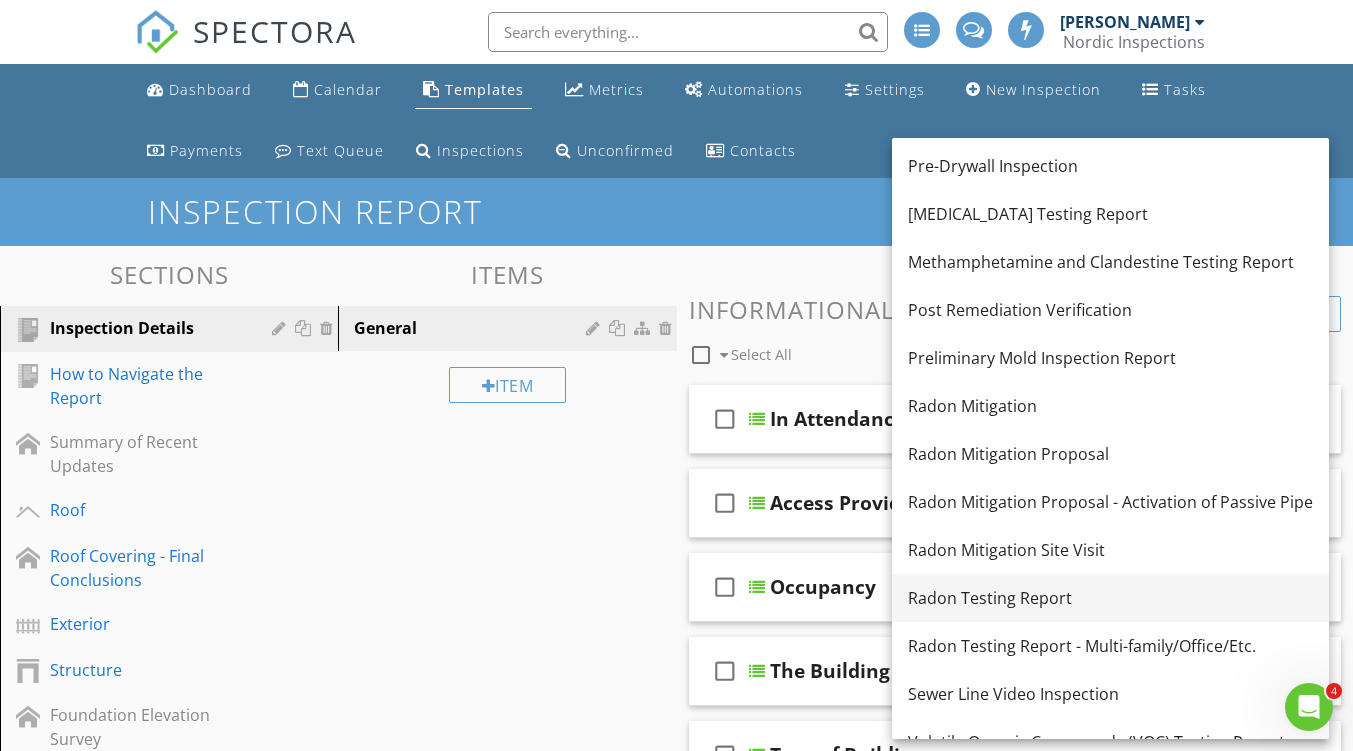 scroll, scrollTop: 300, scrollLeft: 0, axis: vertical 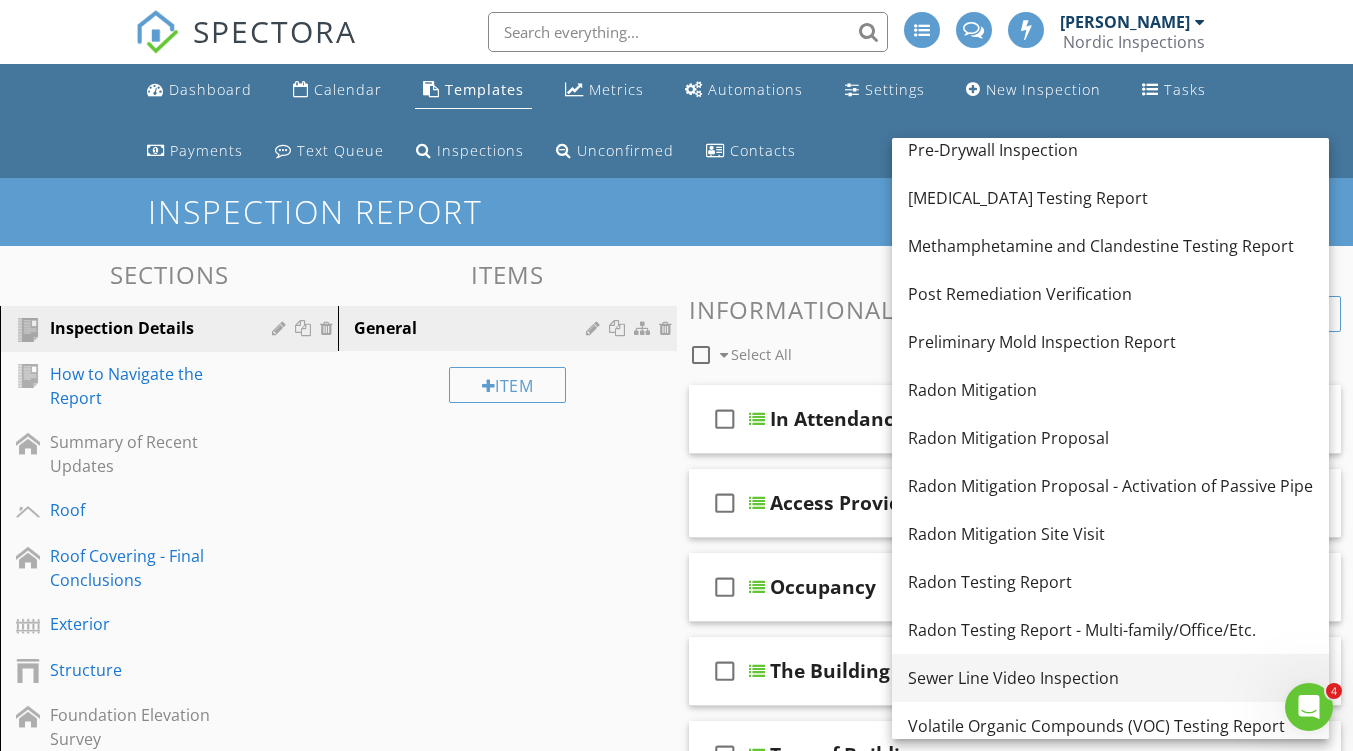 click on "Sewer Line Video Inspection" at bounding box center (1110, 678) 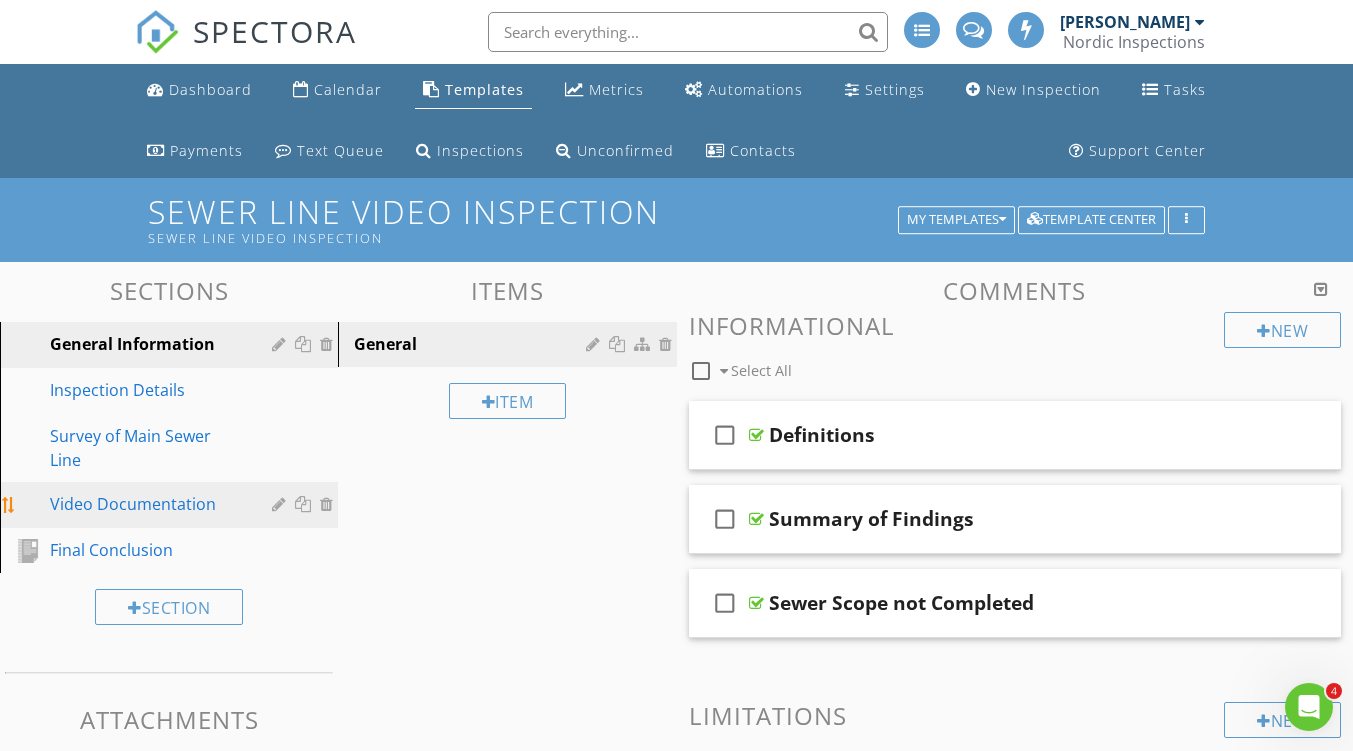 click on "Video Documentation" at bounding box center (146, 504) 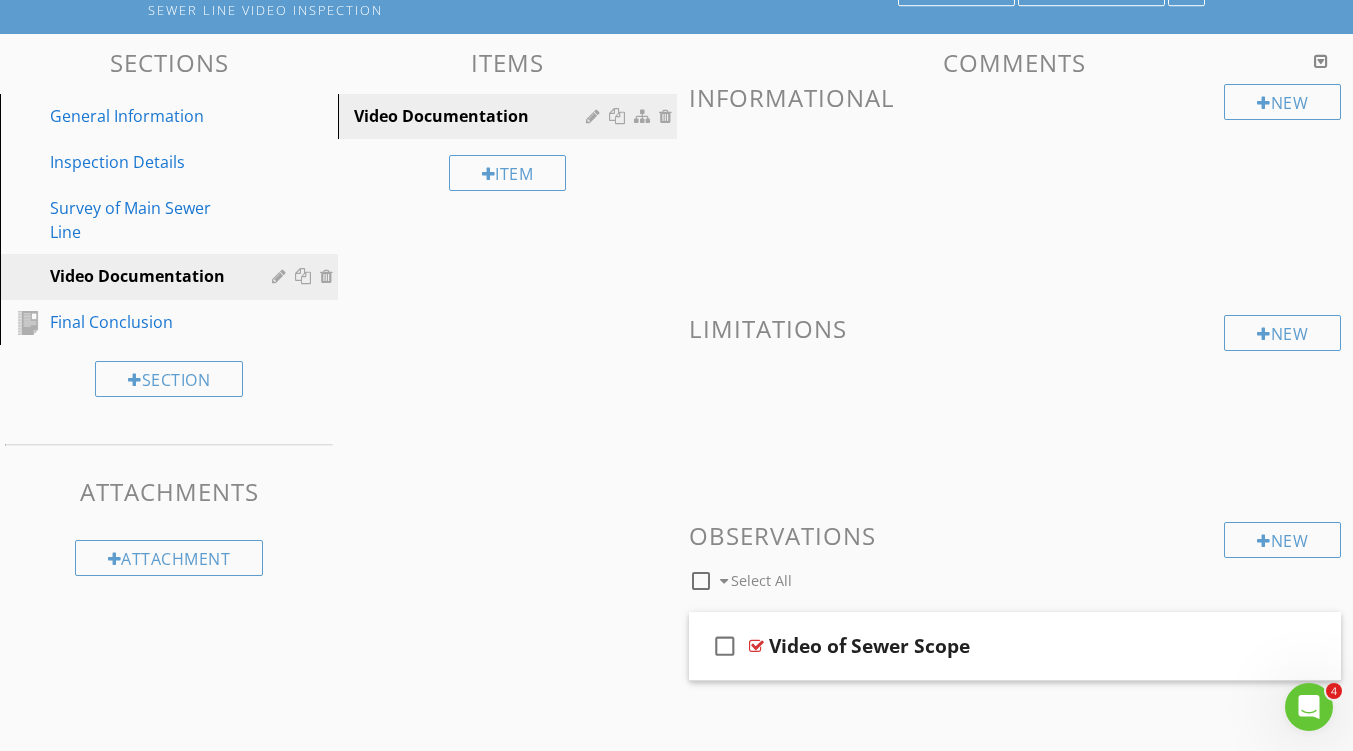 scroll, scrollTop: 272, scrollLeft: 0, axis: vertical 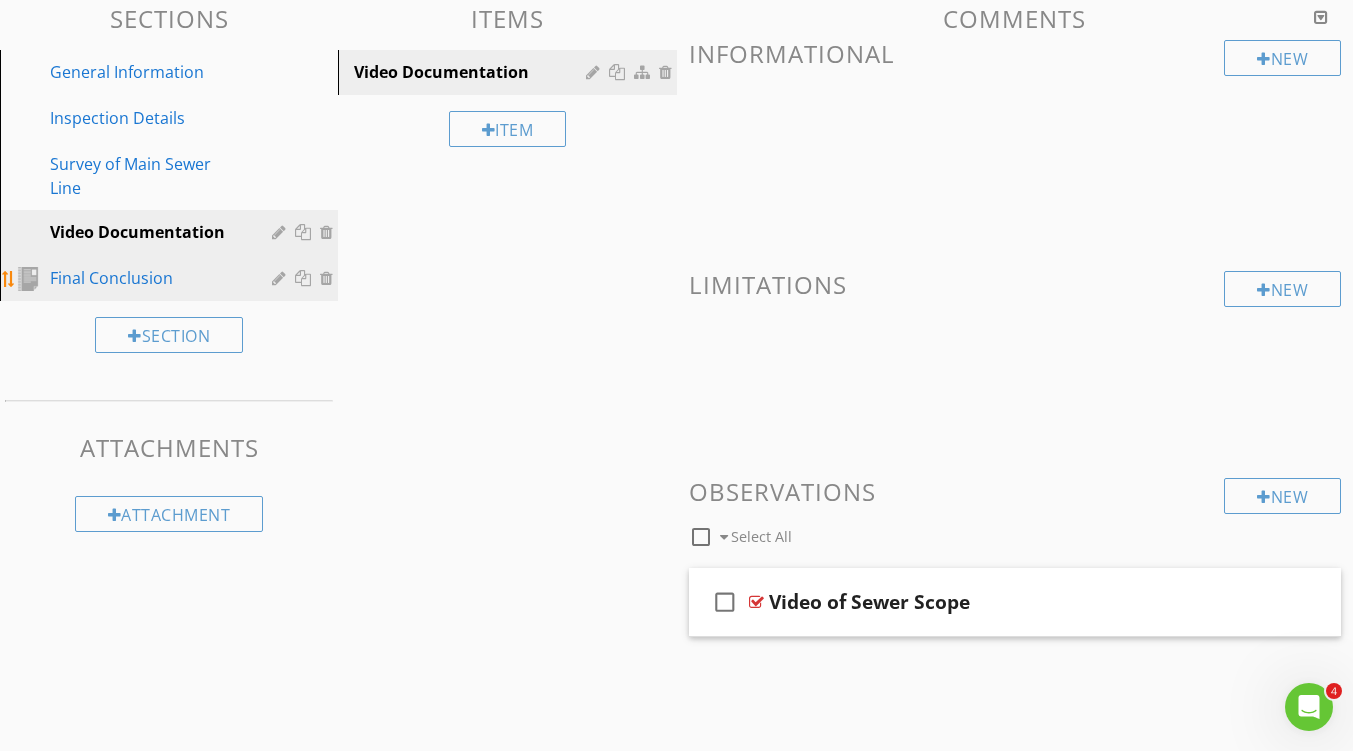 click on "Final Conclusion" at bounding box center [146, 278] 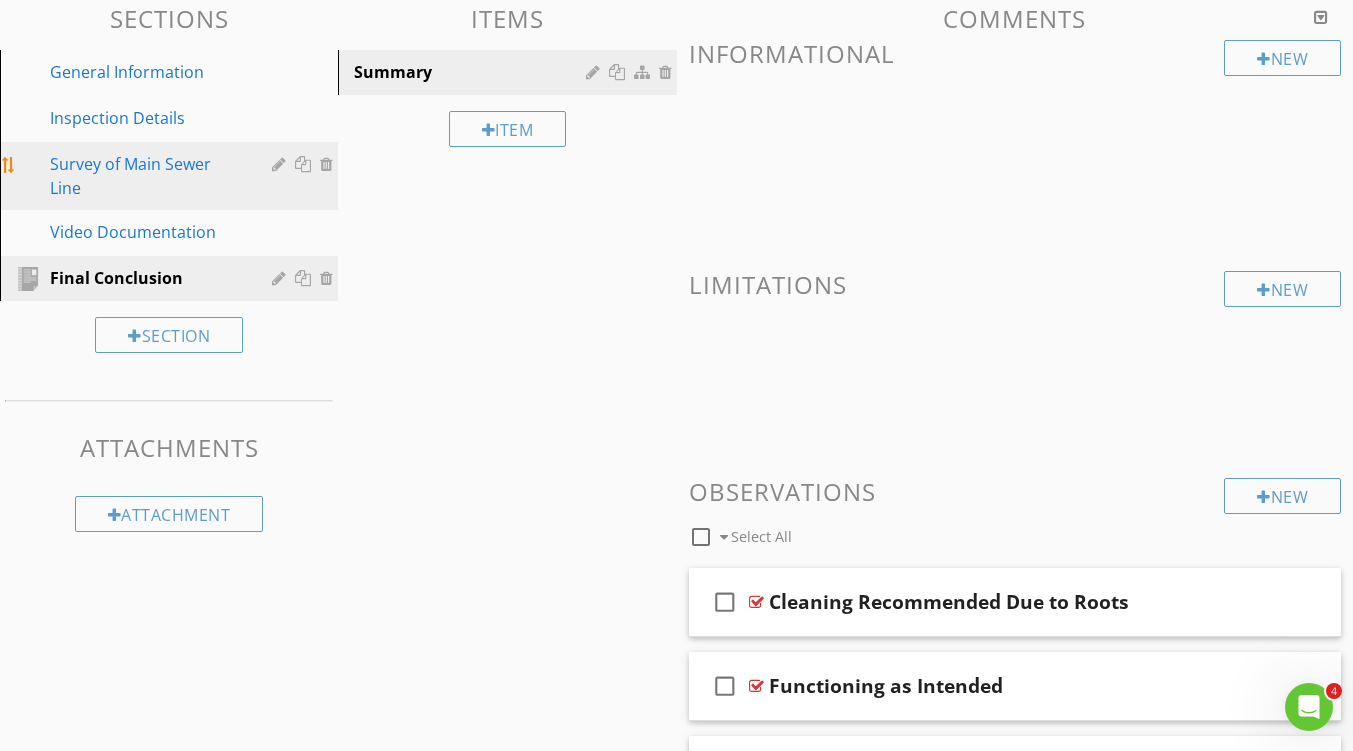 click on "Survey  of Main Sewer Line" at bounding box center [146, 176] 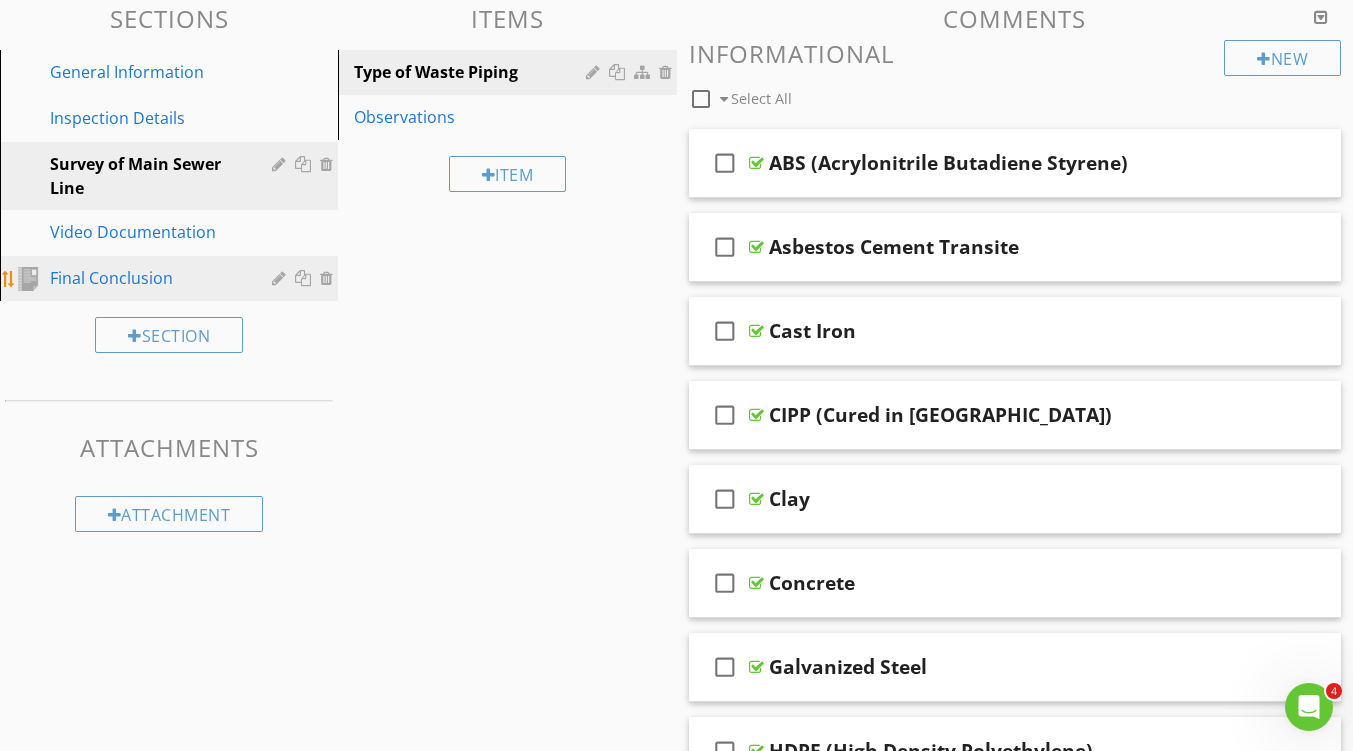 click on "Final Conclusion" at bounding box center [146, 278] 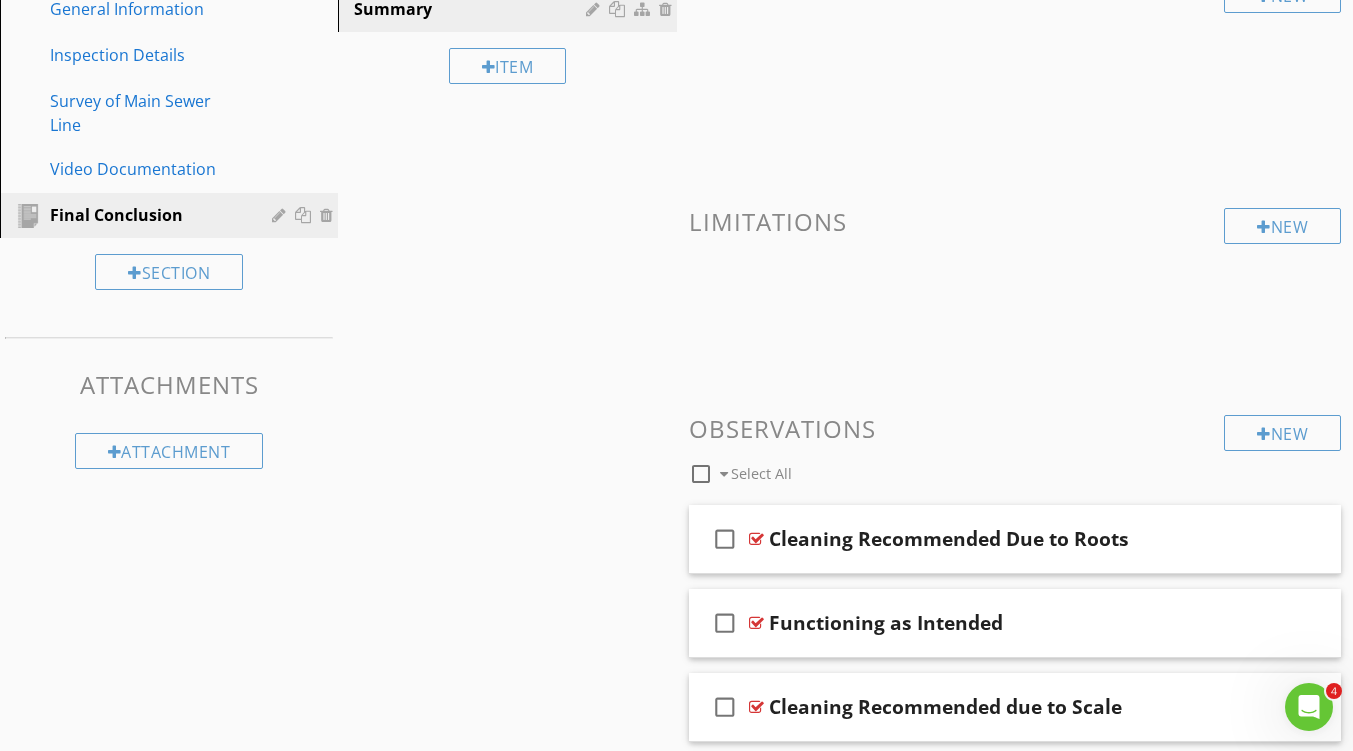 scroll, scrollTop: 372, scrollLeft: 0, axis: vertical 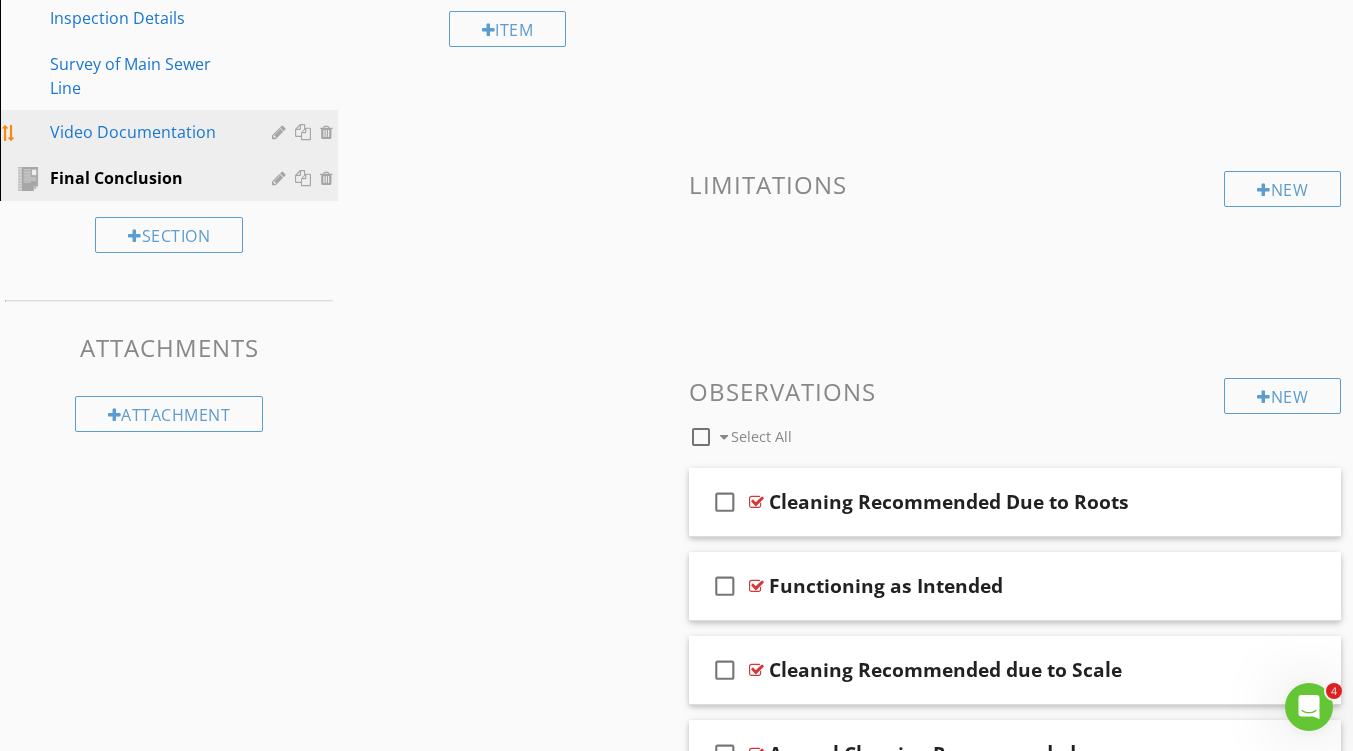click on "Video Documentation" at bounding box center [146, 132] 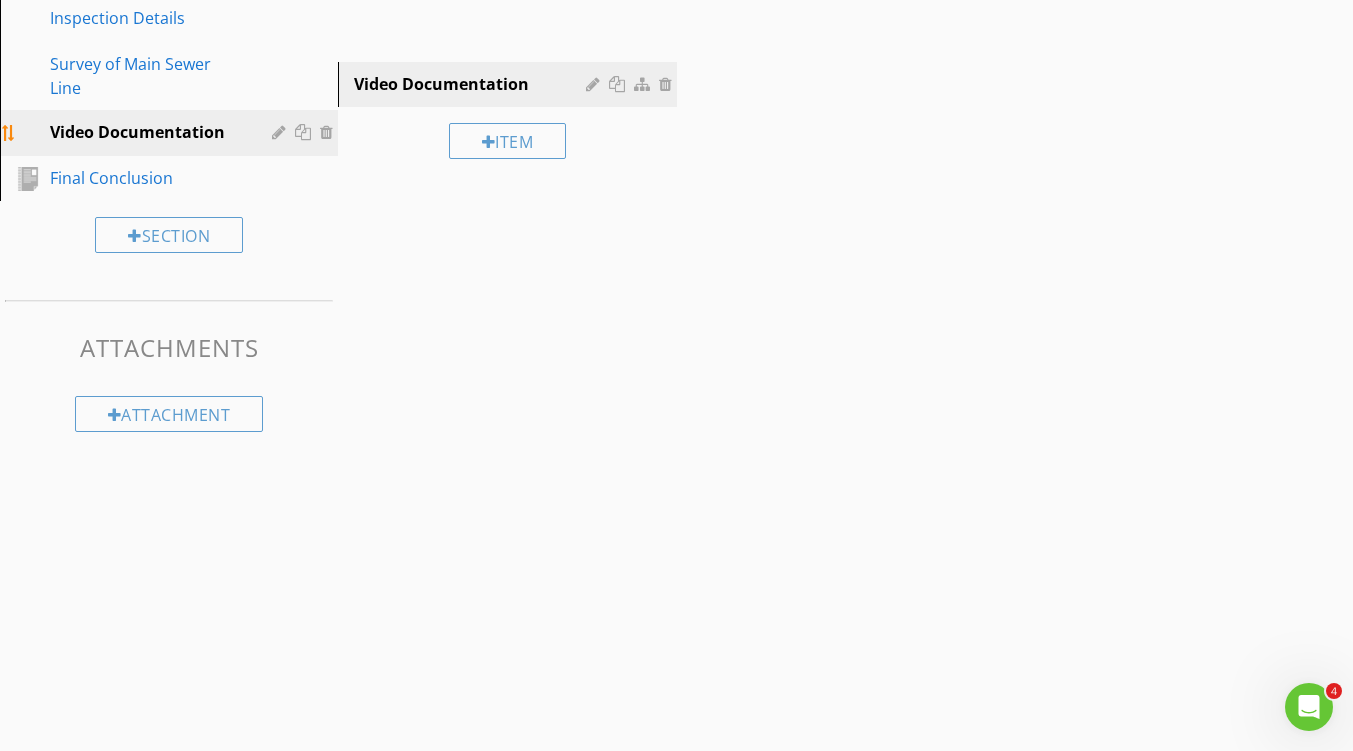 scroll, scrollTop: 272, scrollLeft: 0, axis: vertical 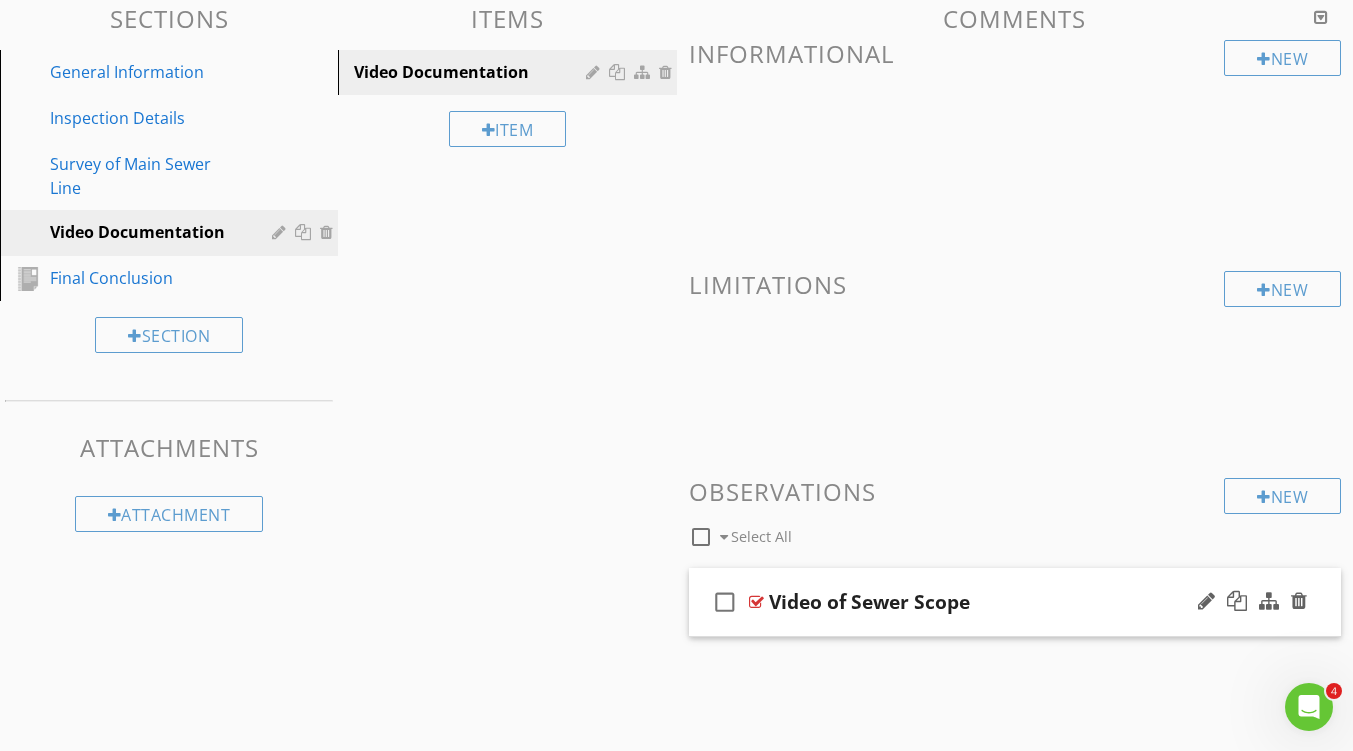 click at bounding box center [756, 602] 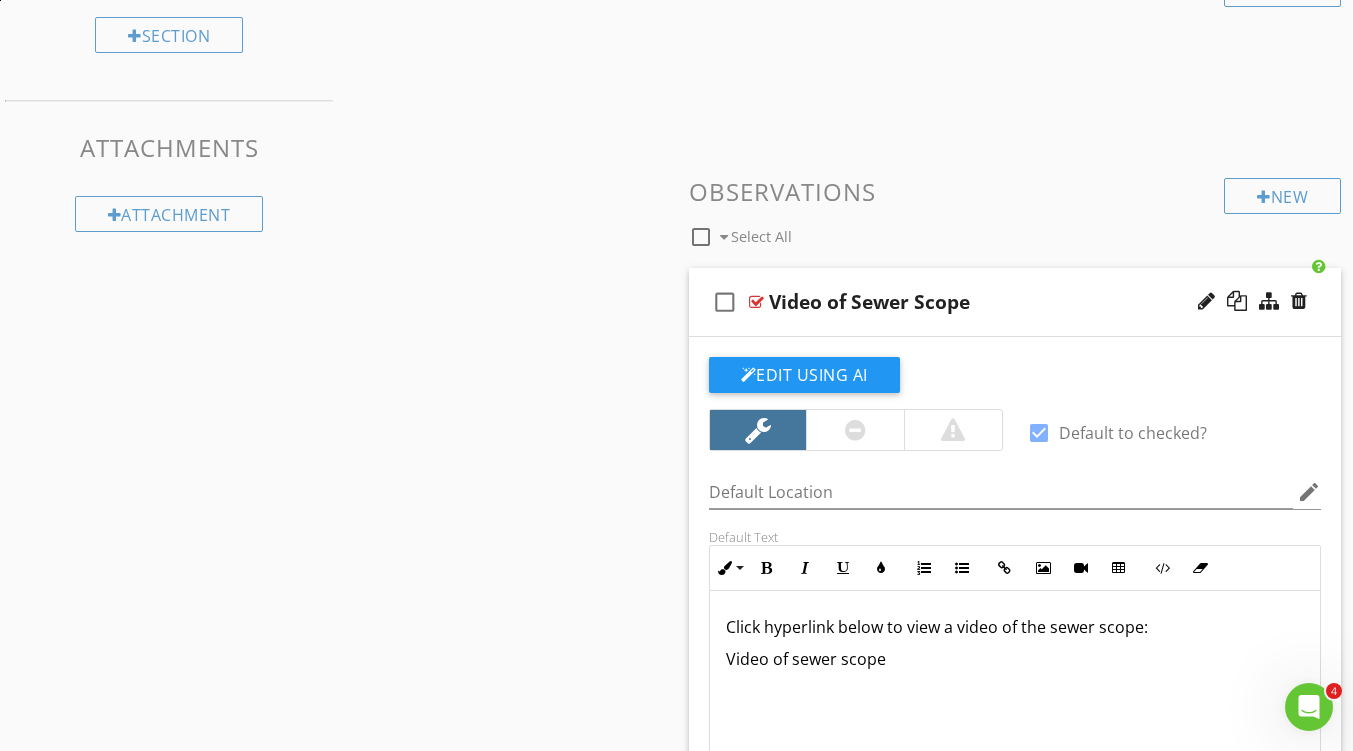 scroll, scrollTop: 672, scrollLeft: 0, axis: vertical 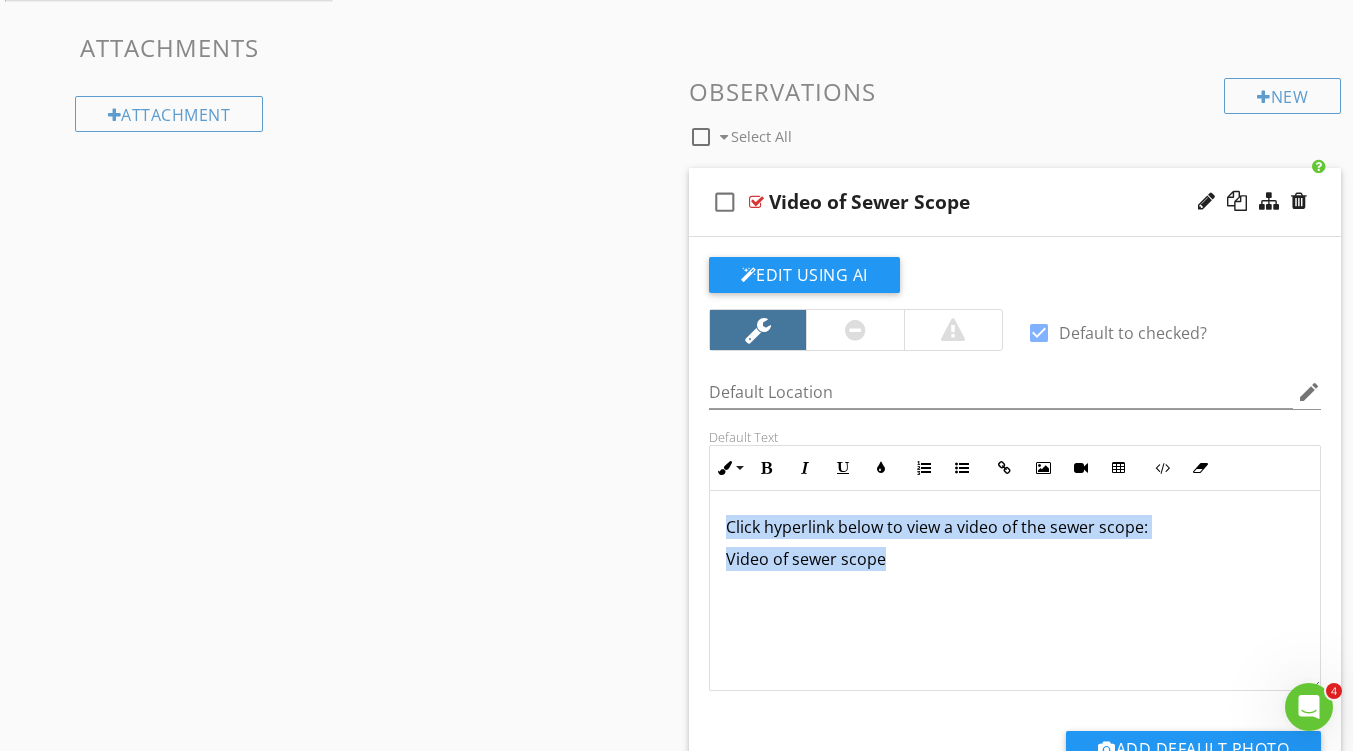 drag, startPoint x: 950, startPoint y: 574, endPoint x: 676, endPoint y: 470, distance: 293.07336 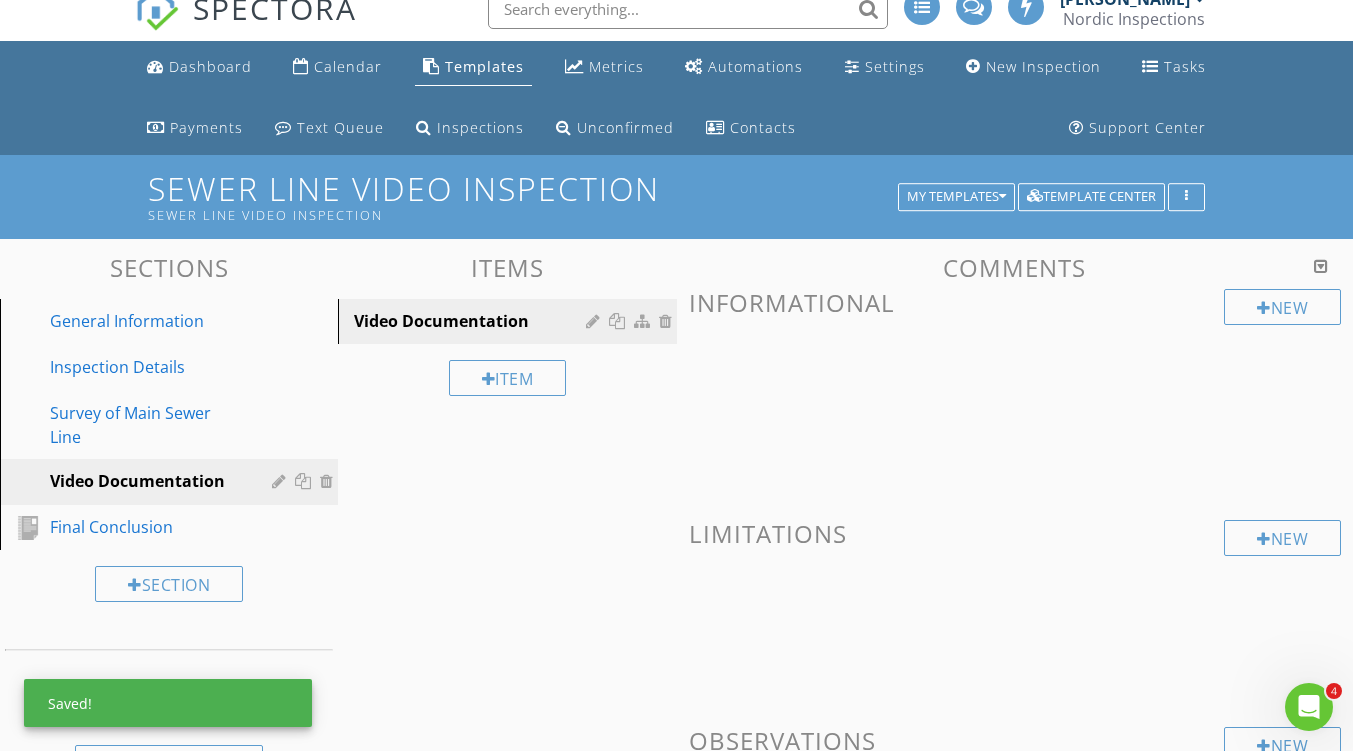 scroll, scrollTop: 0, scrollLeft: 0, axis: both 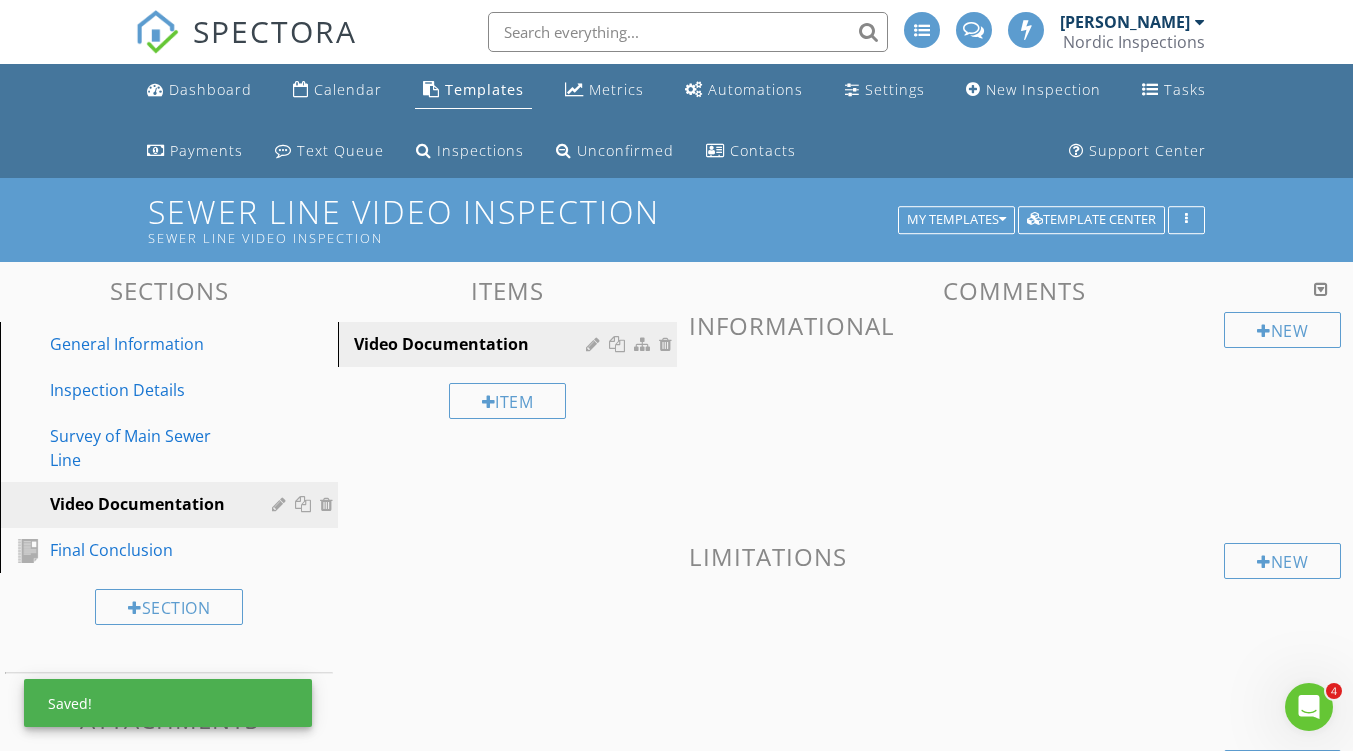 click on "Sections
General Information           Inspection Details           Survey  of Main Sewer Line           Video Documentation           Final Conclusion
Section
Attachments
Attachment
Items
Video Documentation
Item
Comments
New
Informational
New
Limitations
New
Observations   check_box_outline_blank     Select All     check_box_outline_blank
Video of Sewer Scope
Edit Using AI
check_box Default to checked?             Default Location edit       Default Text   Inline Style XLarge Large Normal Small Light Small/Light Bold Italic Underline Colors Ordered List Unordered List Insert Link Insert Image Insert Video Insert Table Code View Clear Formatting" at bounding box center [676, 920] 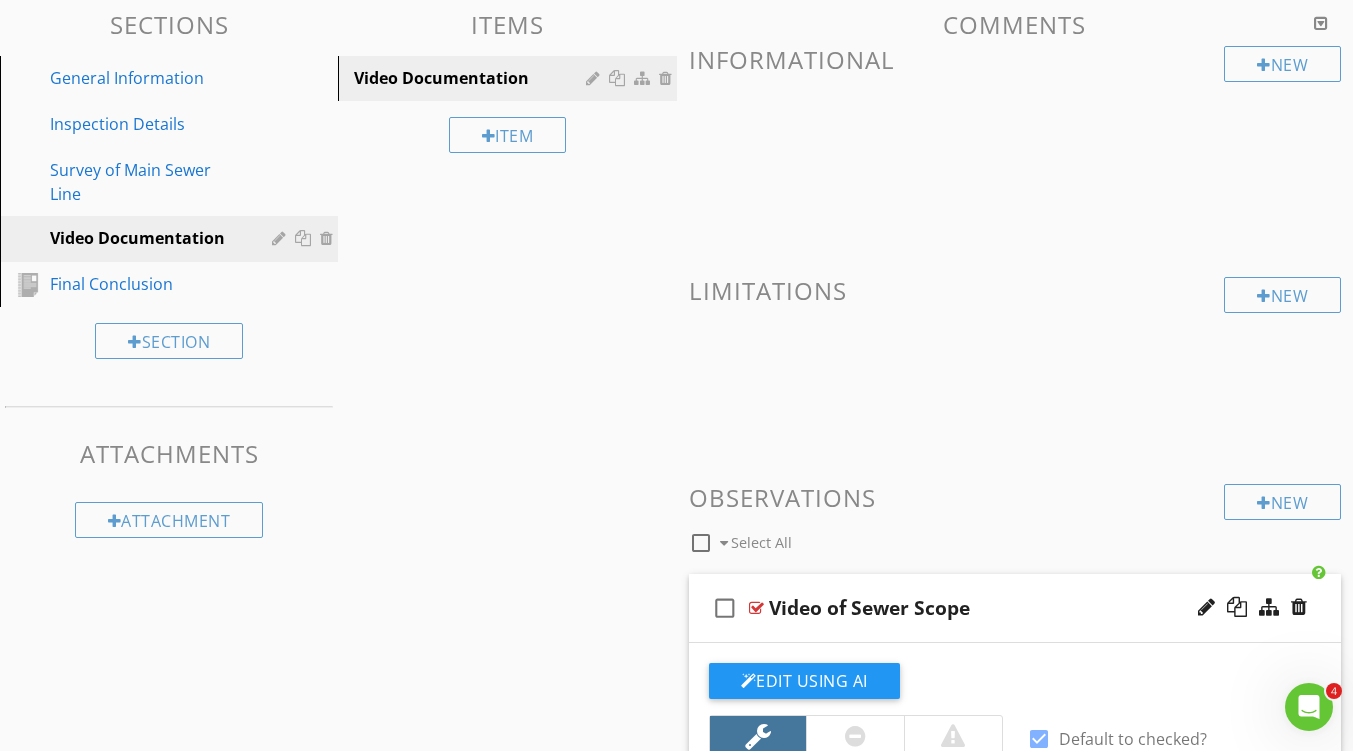 scroll, scrollTop: 200, scrollLeft: 0, axis: vertical 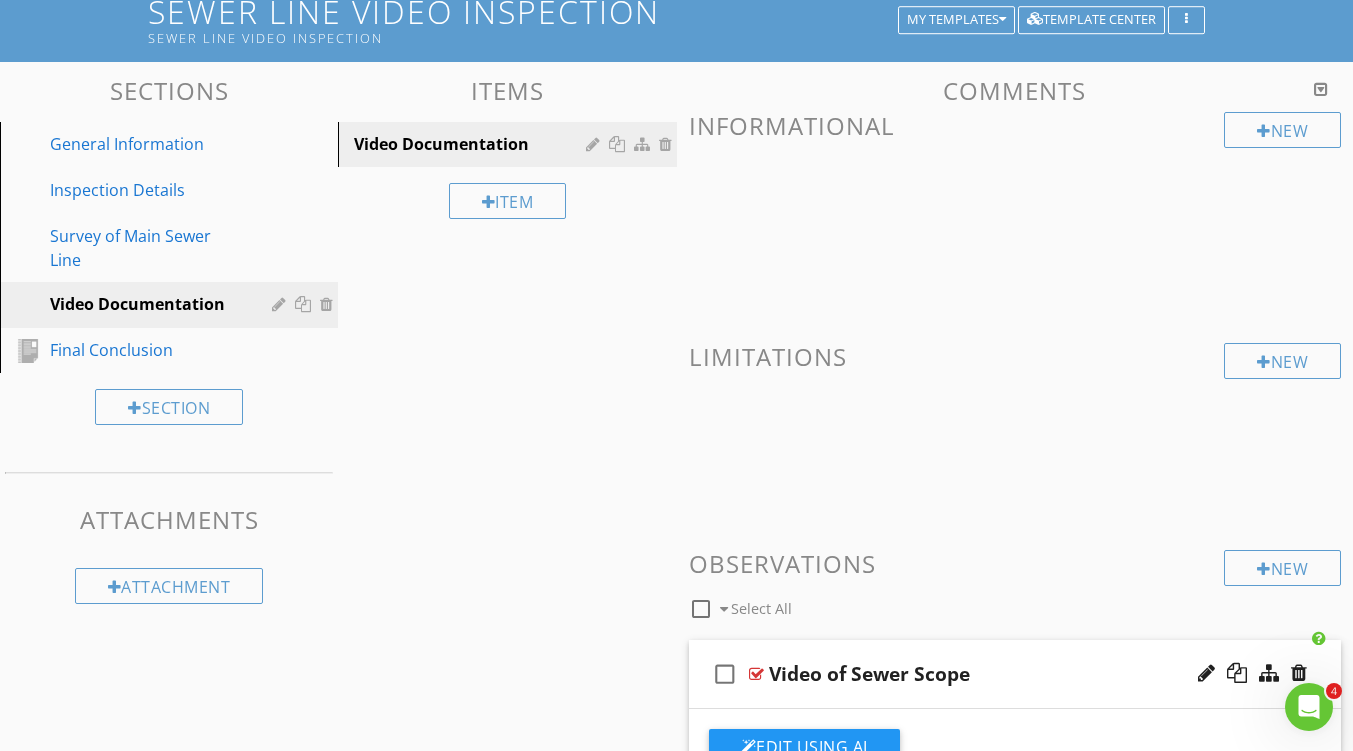 click 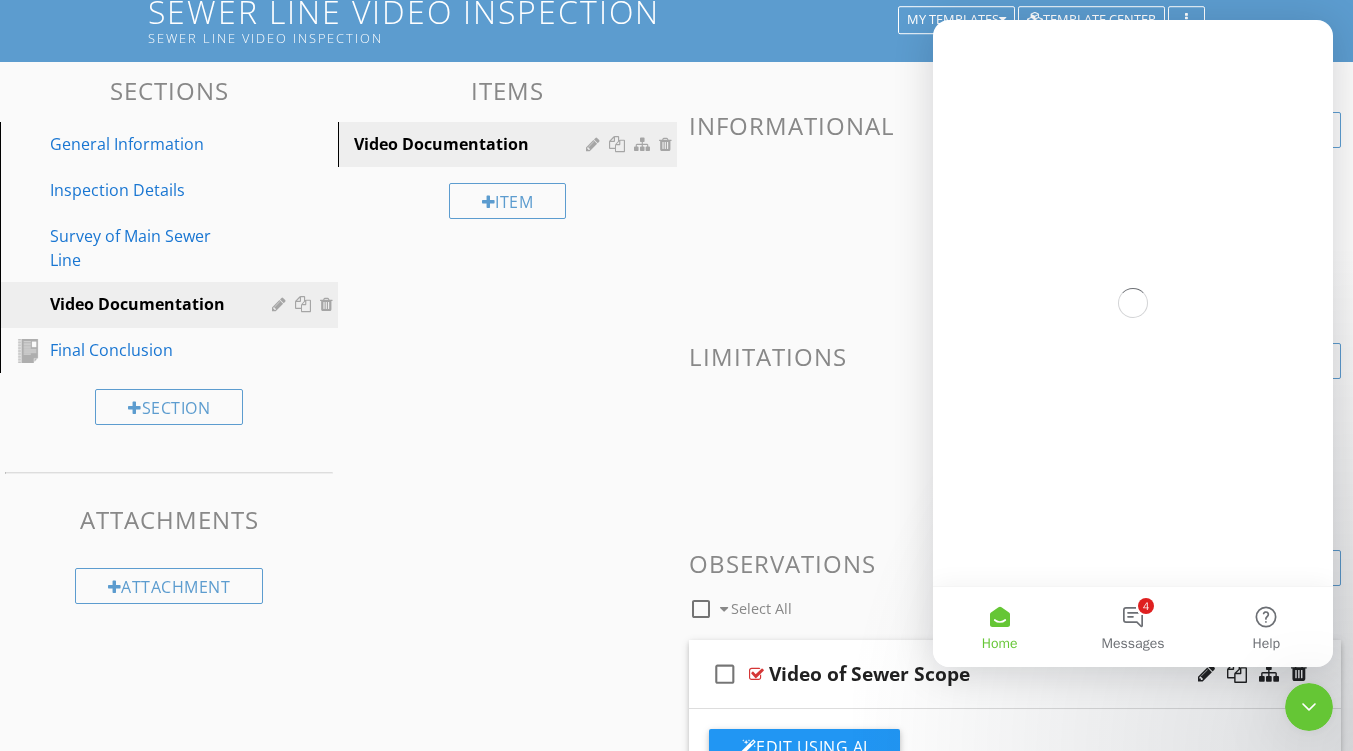 scroll, scrollTop: 0, scrollLeft: 0, axis: both 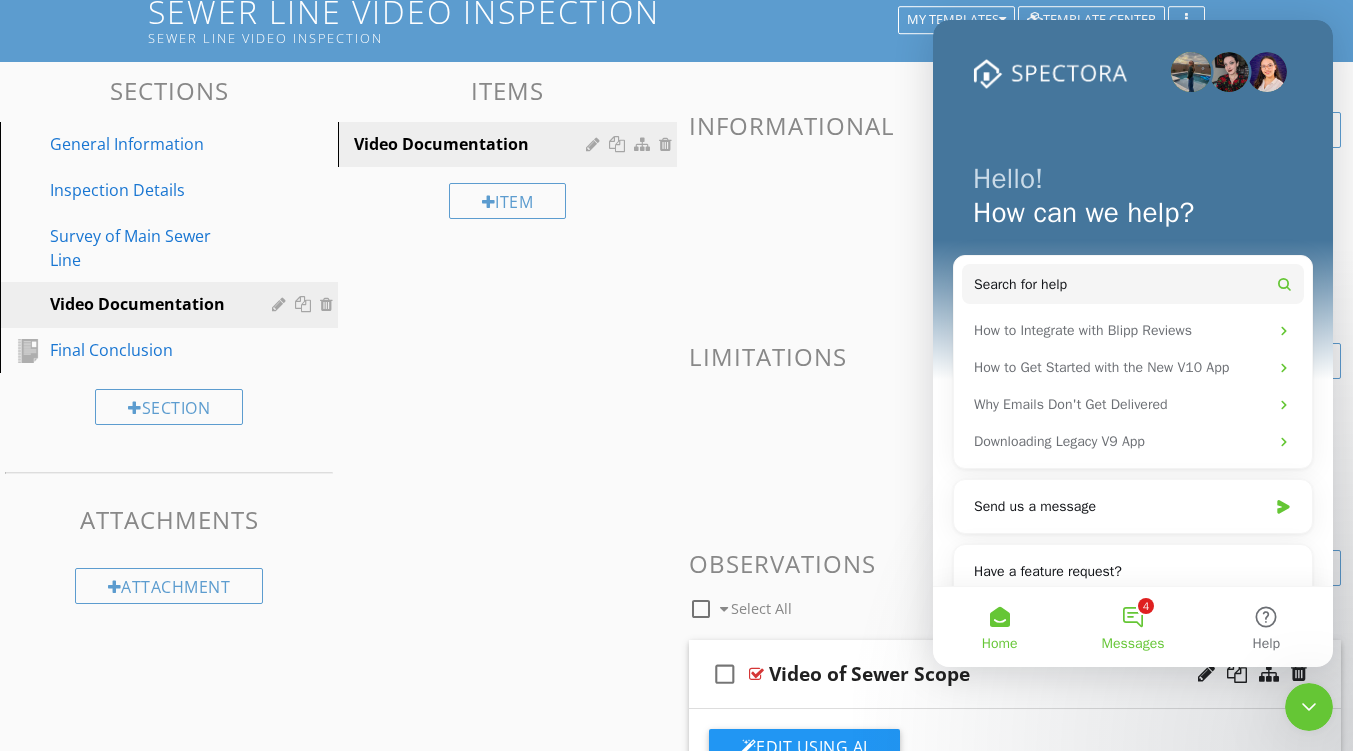 click on "4 Messages" at bounding box center [1132, 627] 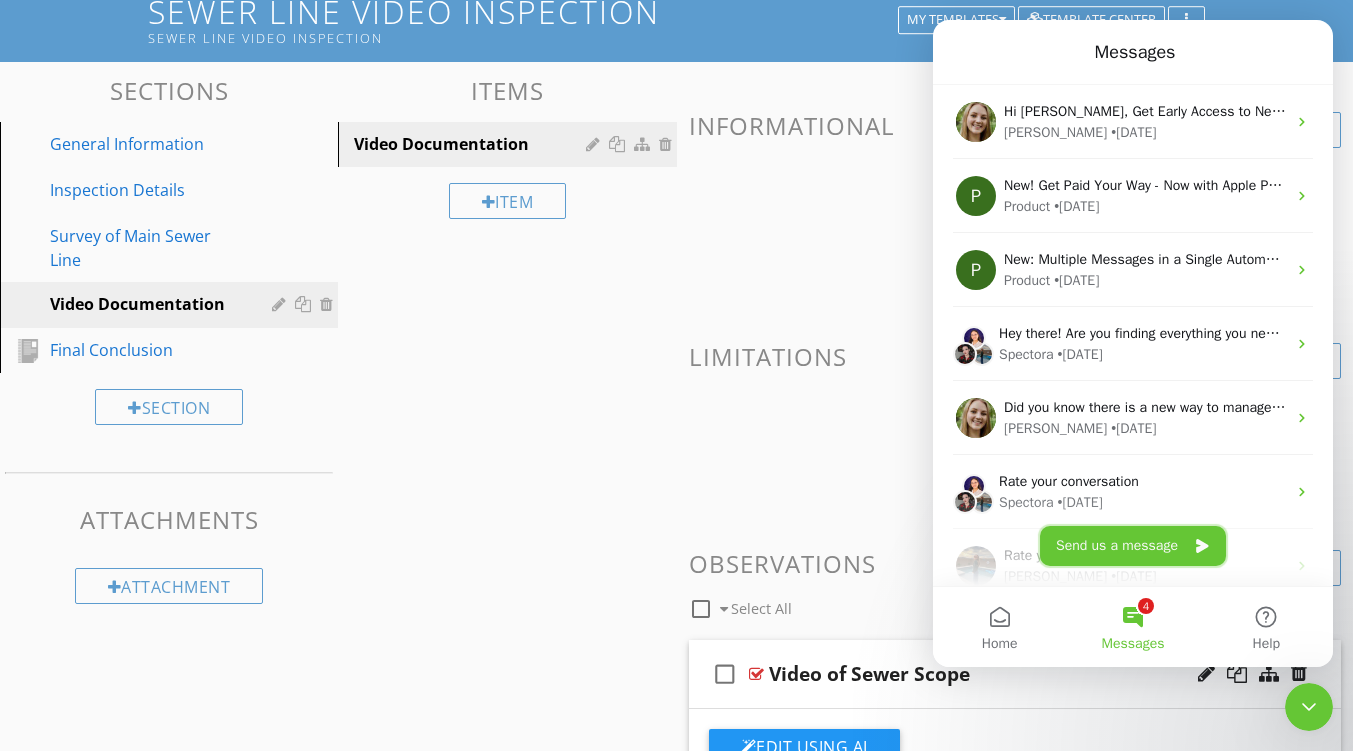 click on "Send us a message" at bounding box center [1133, 546] 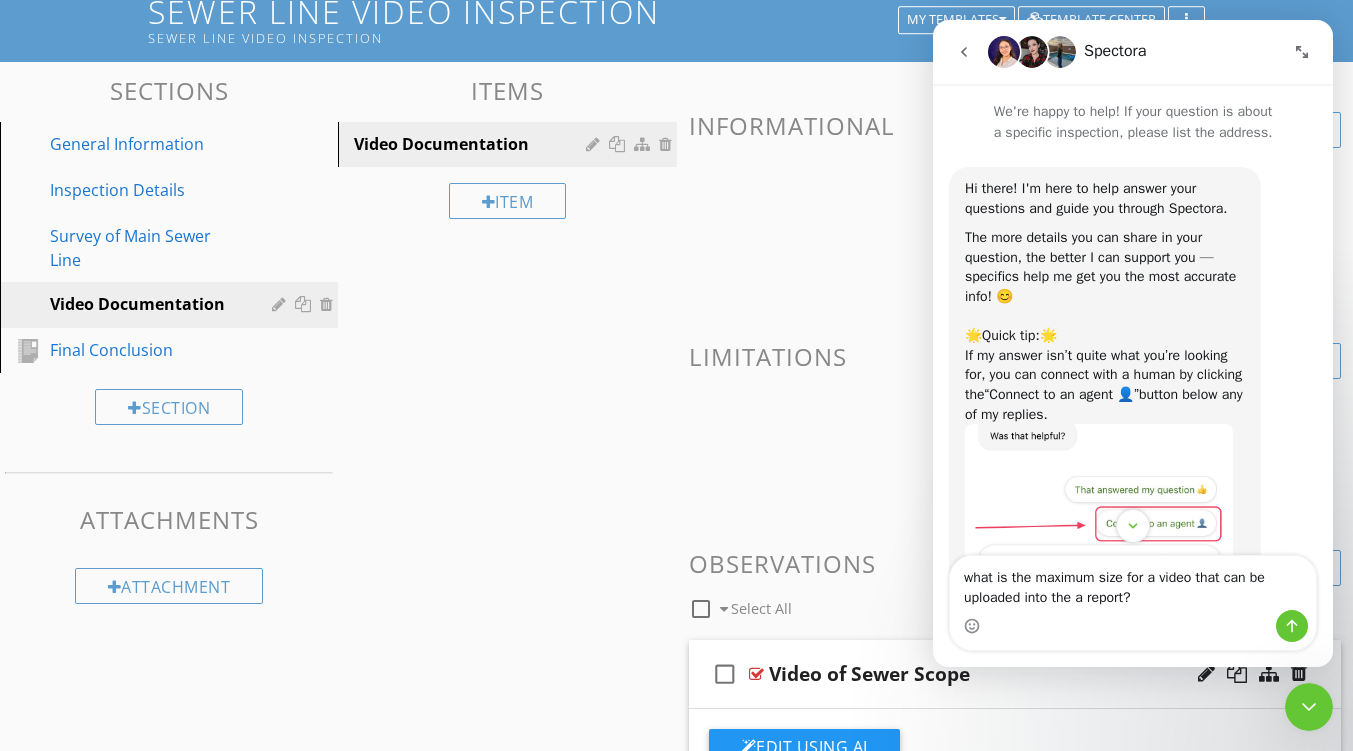 type on "what is the maximum size for a video that can be uploaded into the a report?" 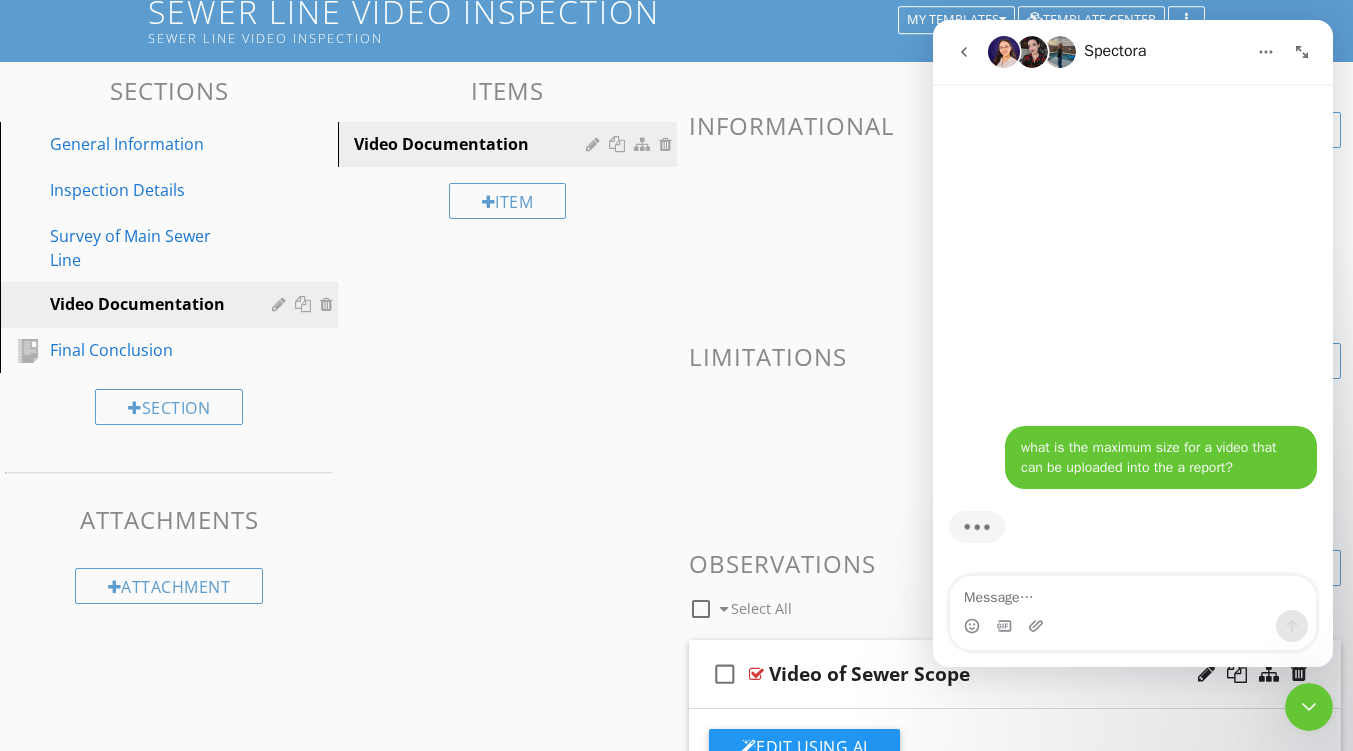 scroll, scrollTop: 131, scrollLeft: 0, axis: vertical 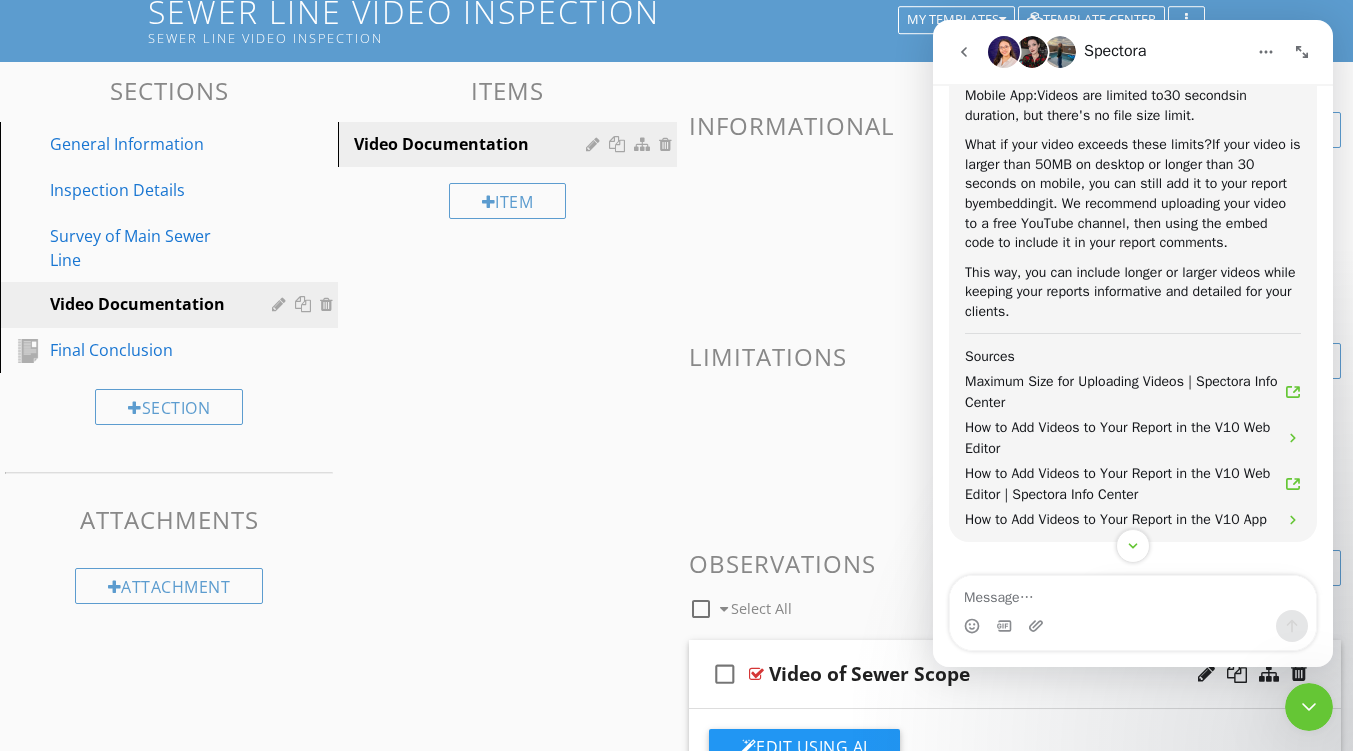 click 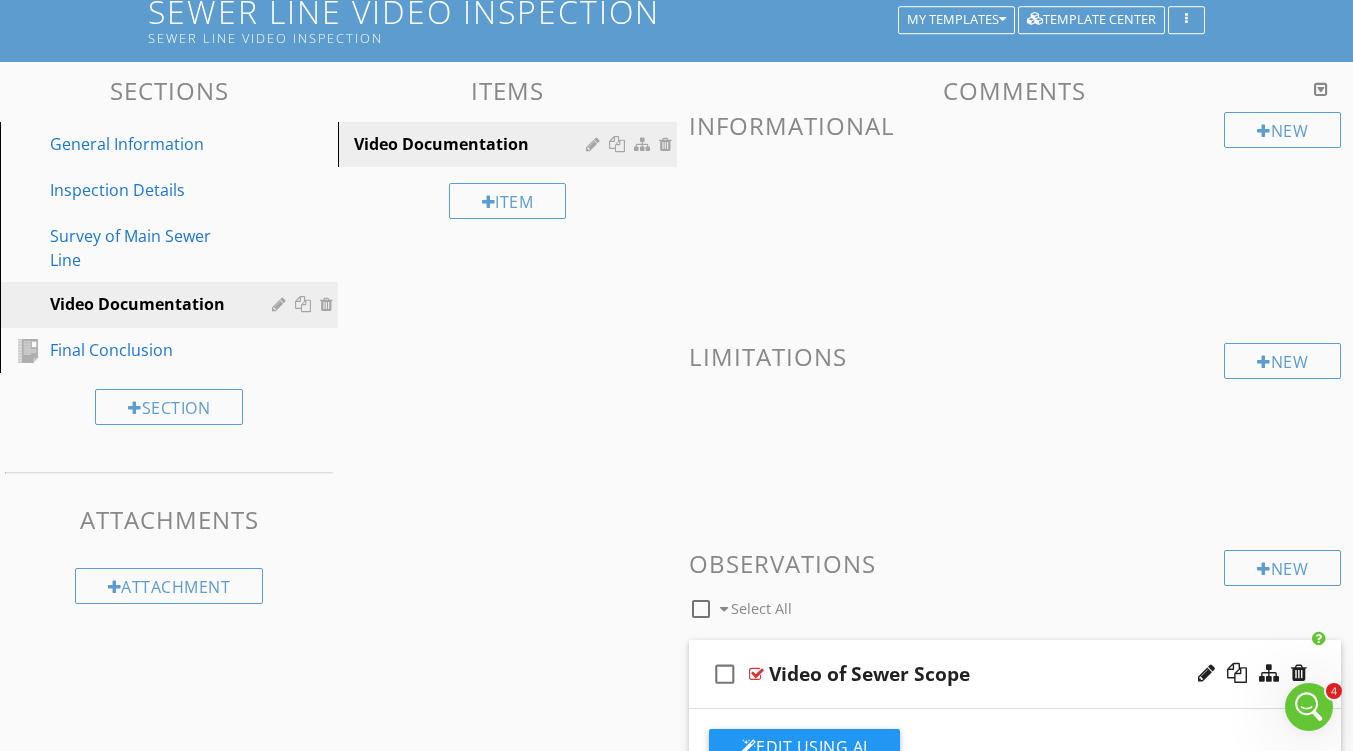 scroll, scrollTop: 0, scrollLeft: 0, axis: both 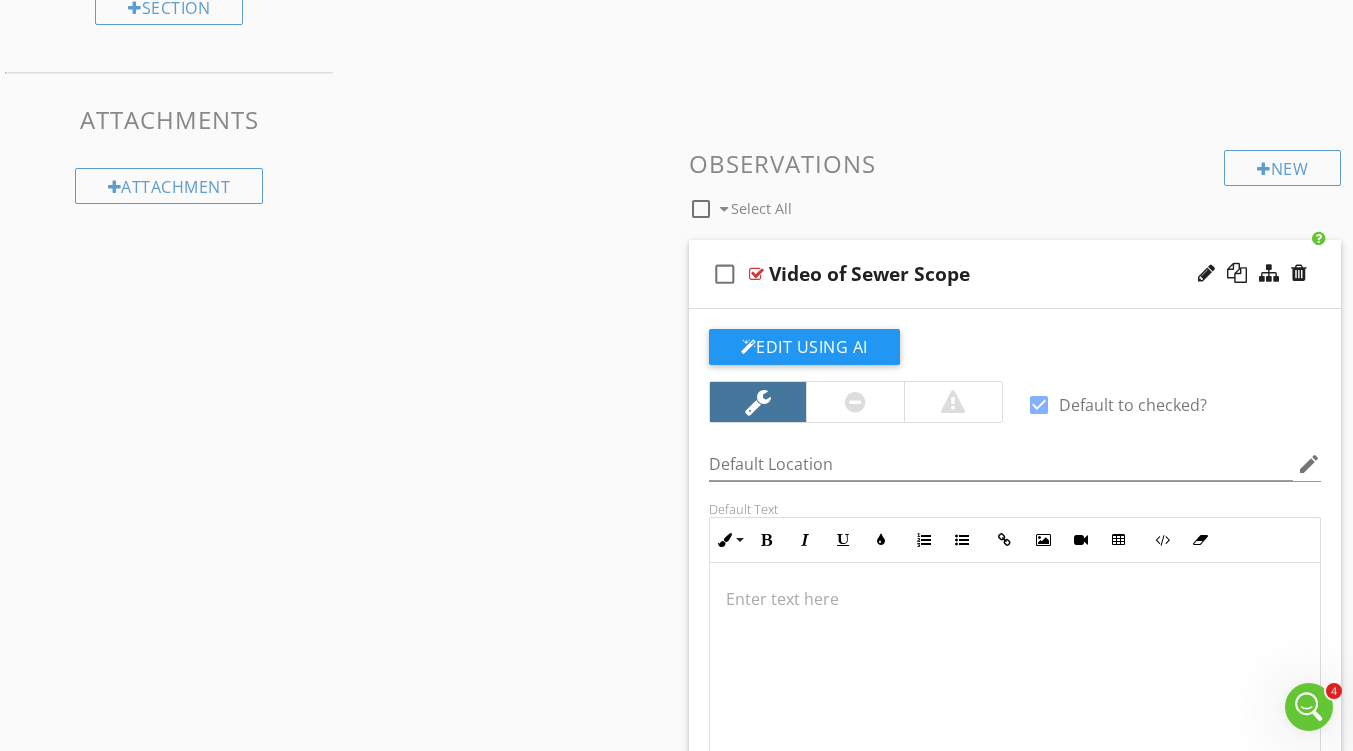 click at bounding box center (1015, 599) 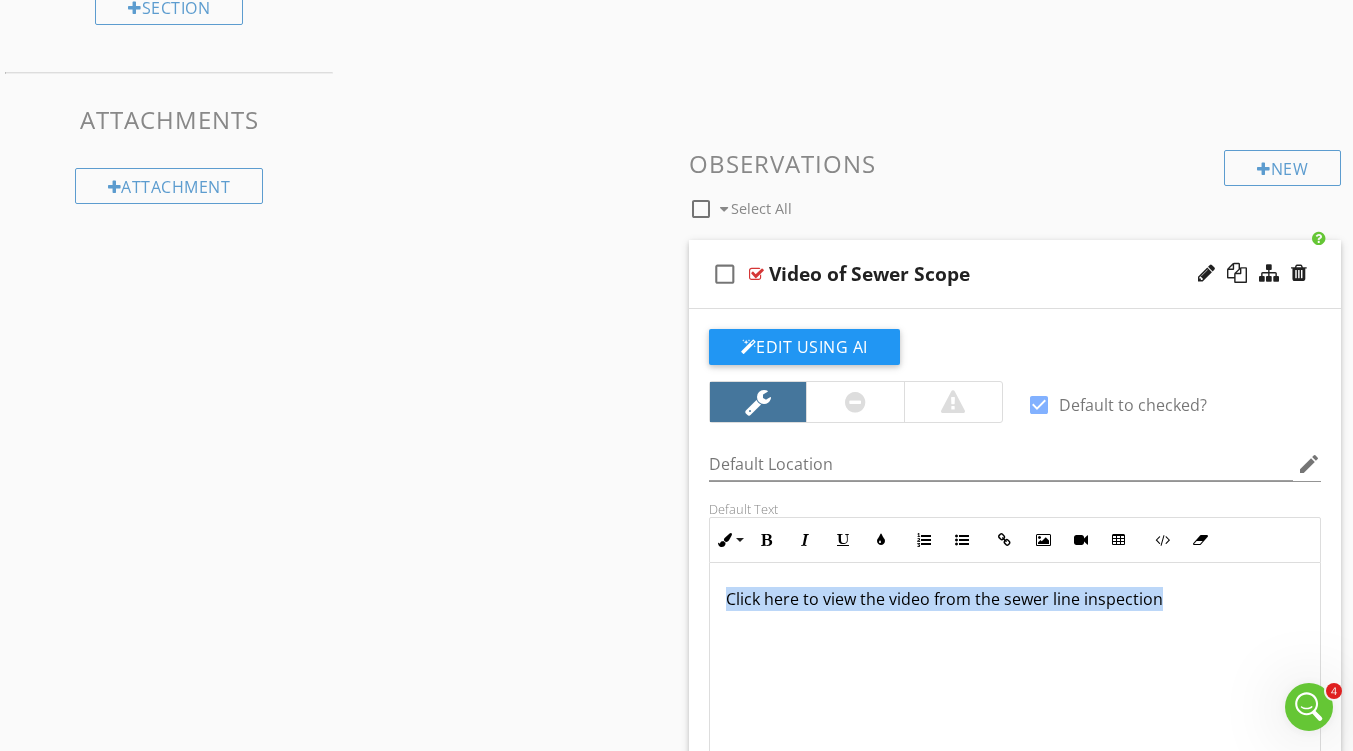 drag, startPoint x: 1186, startPoint y: 607, endPoint x: 604, endPoint y: 611, distance: 582.01373 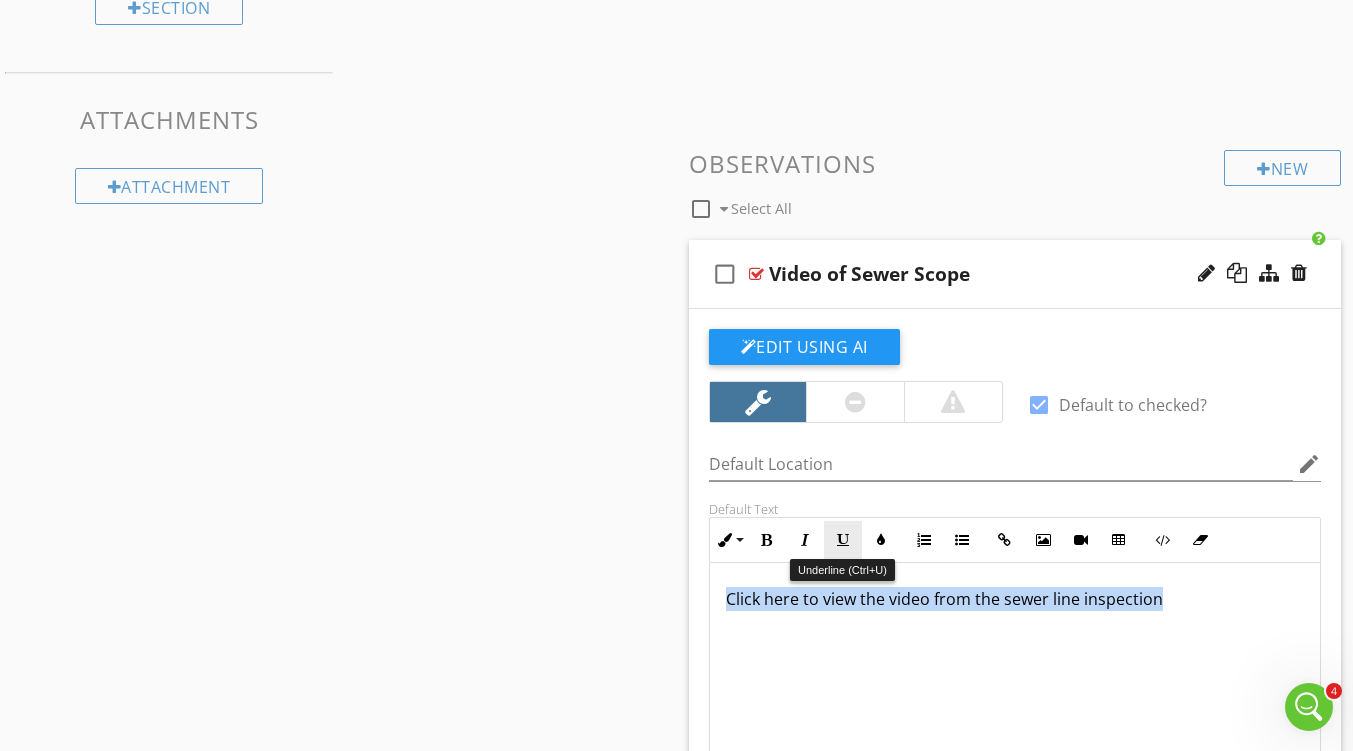 click at bounding box center (843, 540) 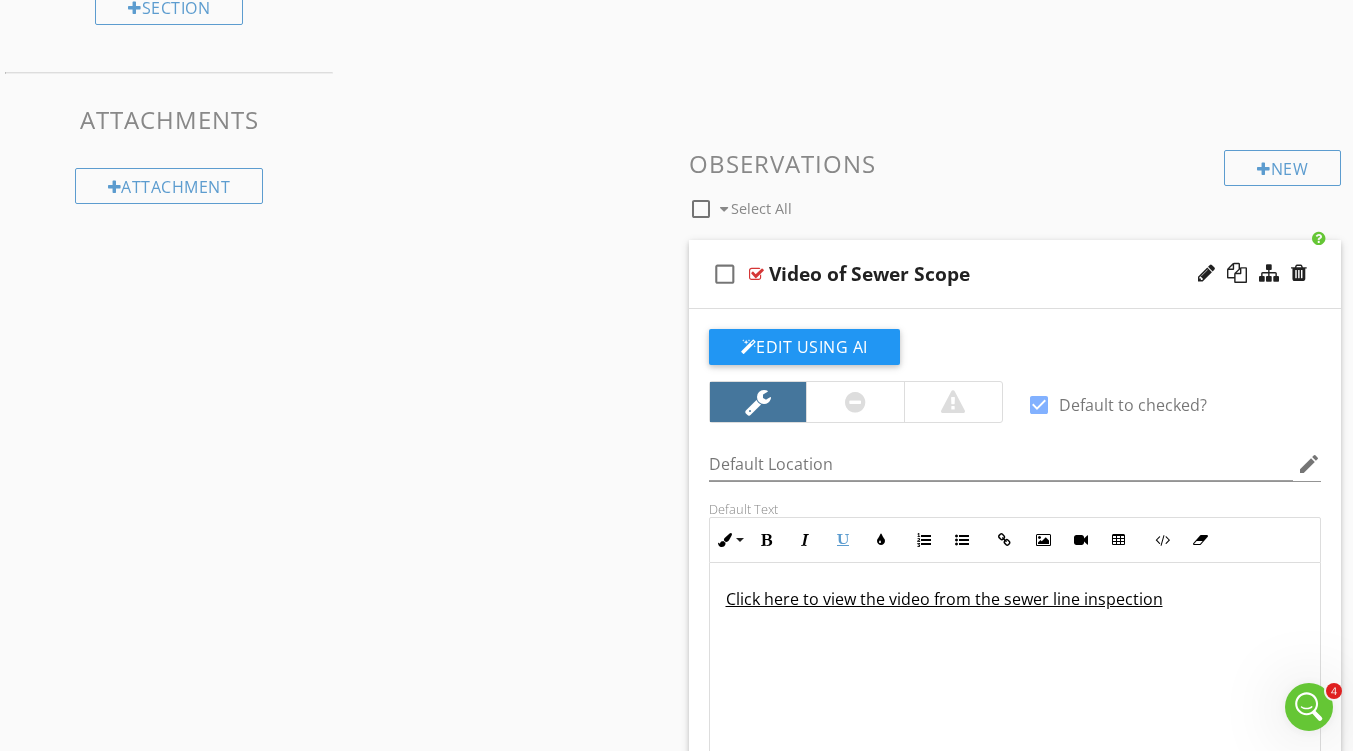 drag, startPoint x: 849, startPoint y: 701, endPoint x: 858, endPoint y: 688, distance: 15.811388 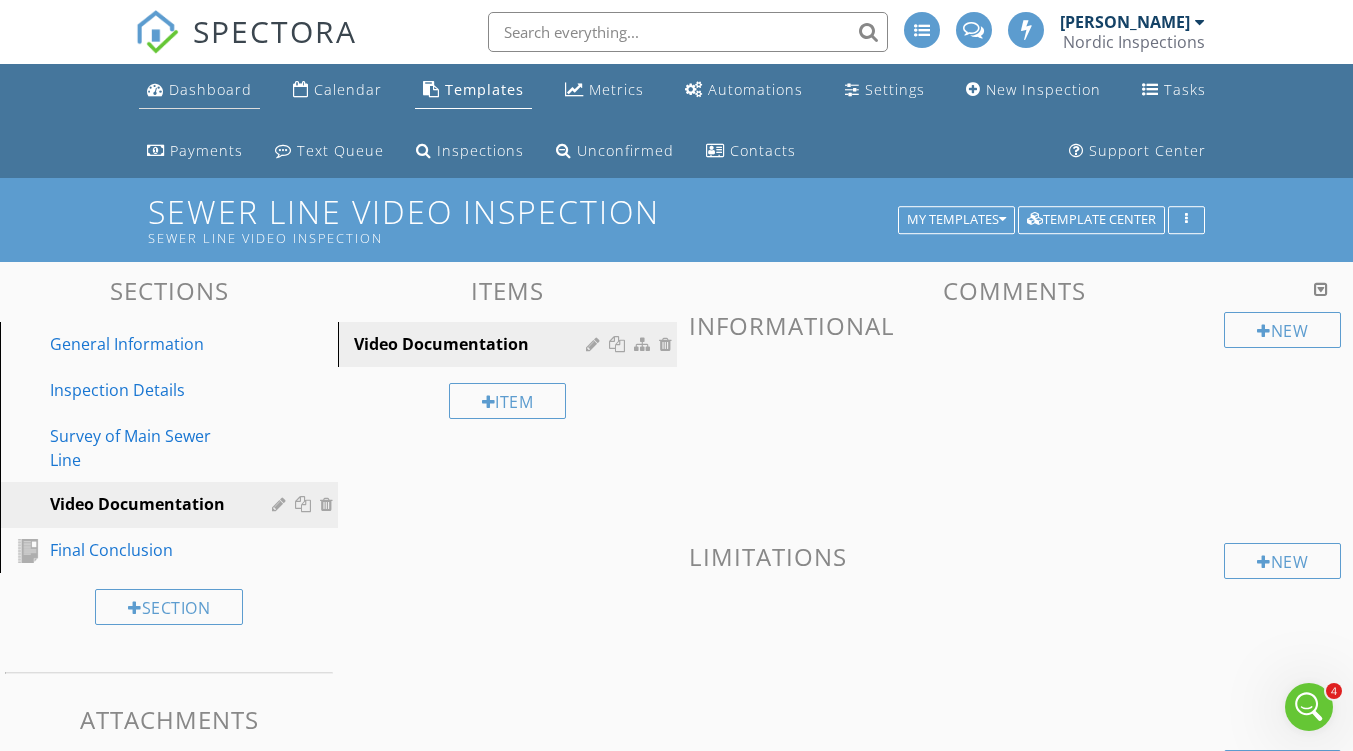 click on "Dashboard" at bounding box center [210, 89] 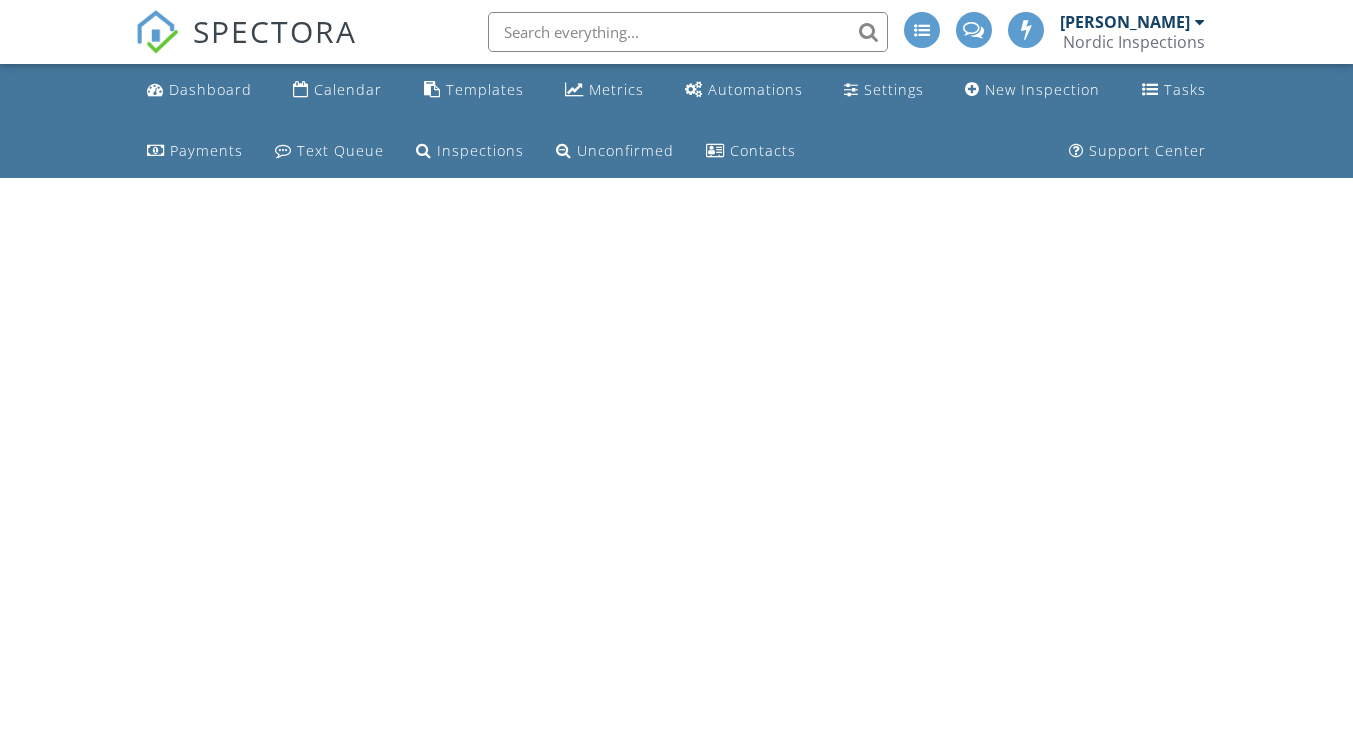 scroll, scrollTop: 0, scrollLeft: 0, axis: both 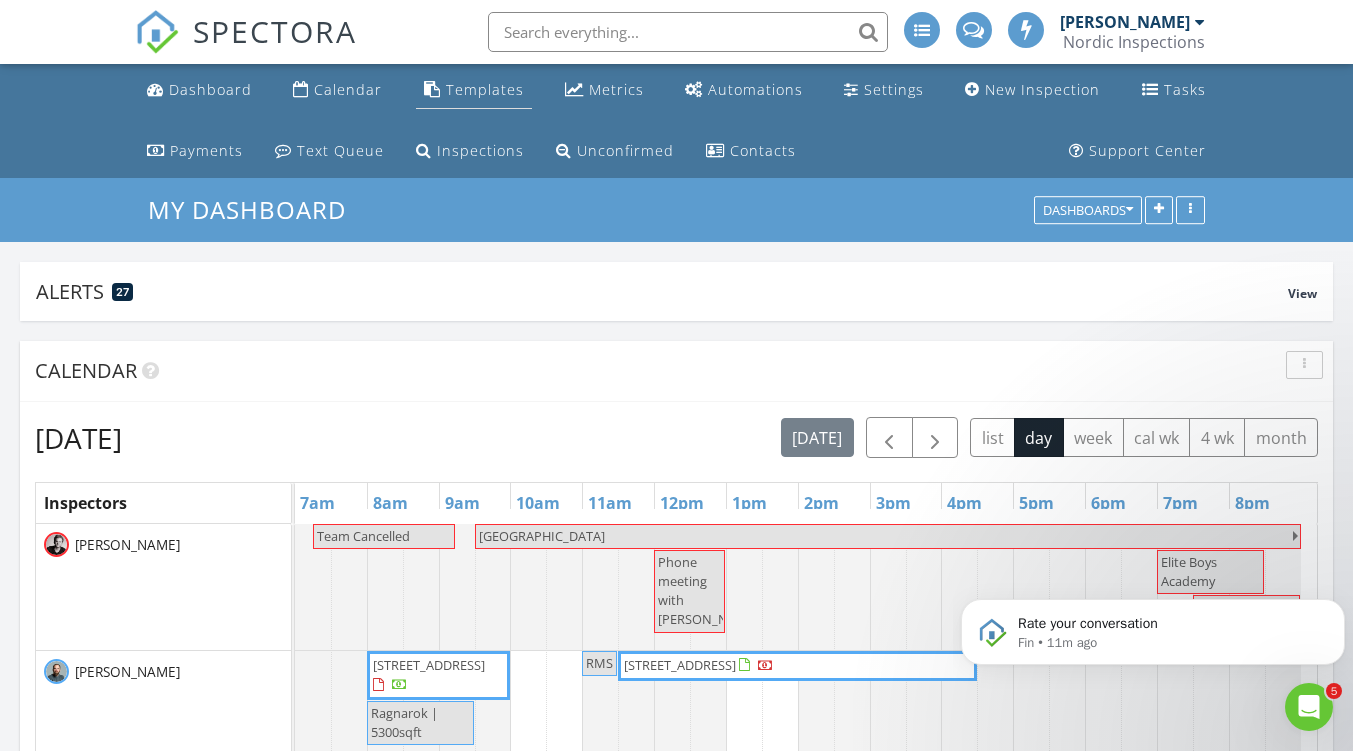 click on "Templates" at bounding box center [485, 89] 